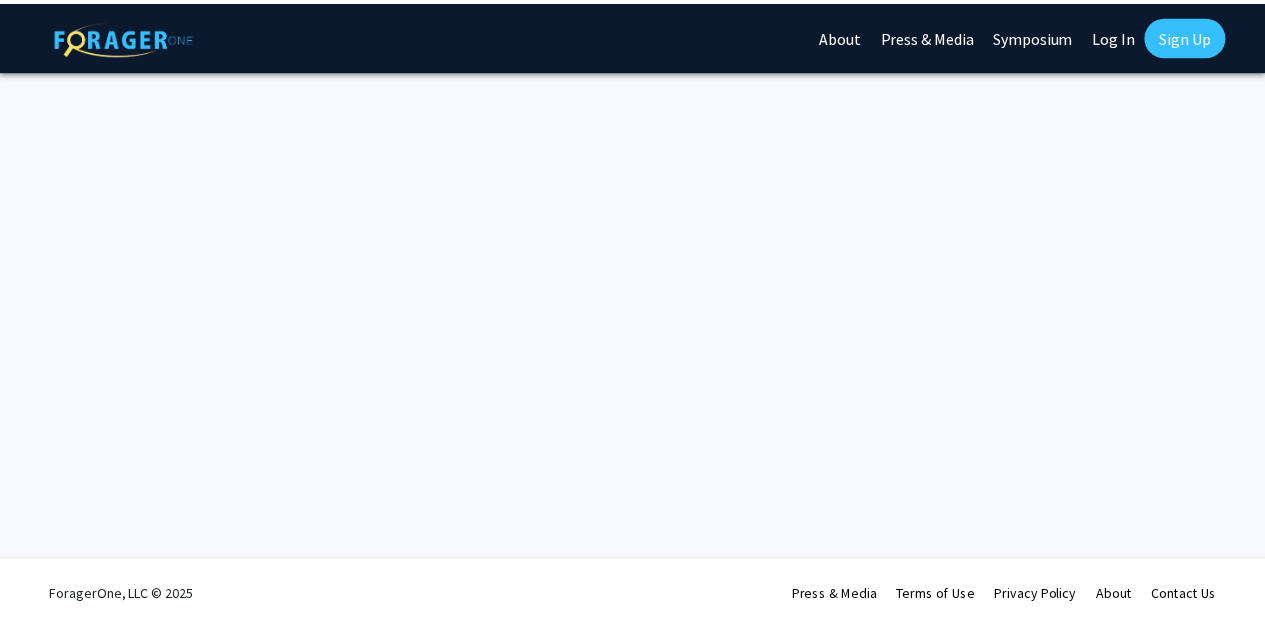 scroll, scrollTop: 0, scrollLeft: 0, axis: both 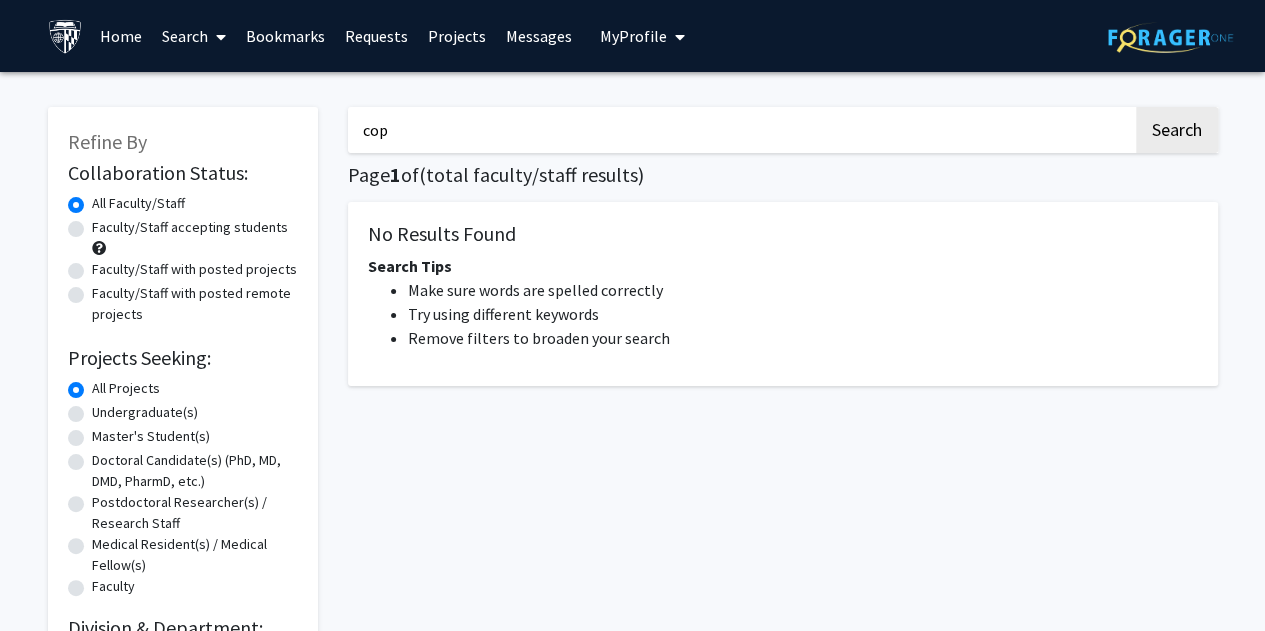 click on "cop" at bounding box center (740, 130) 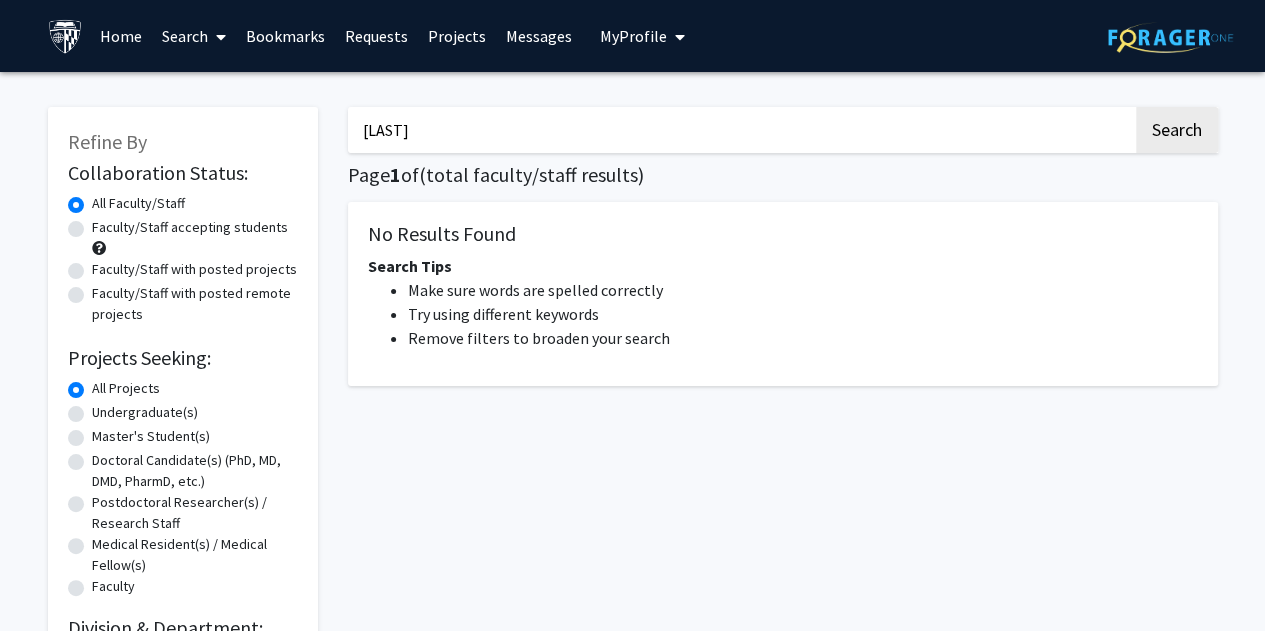 click on "Search" 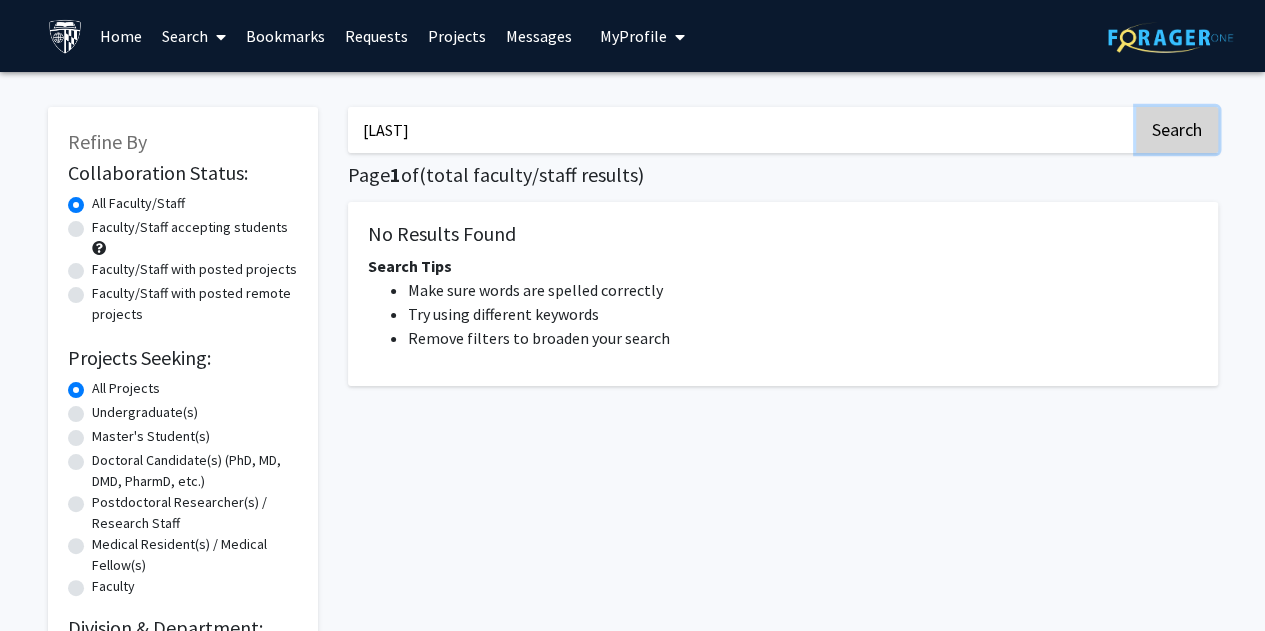 click on "Search" 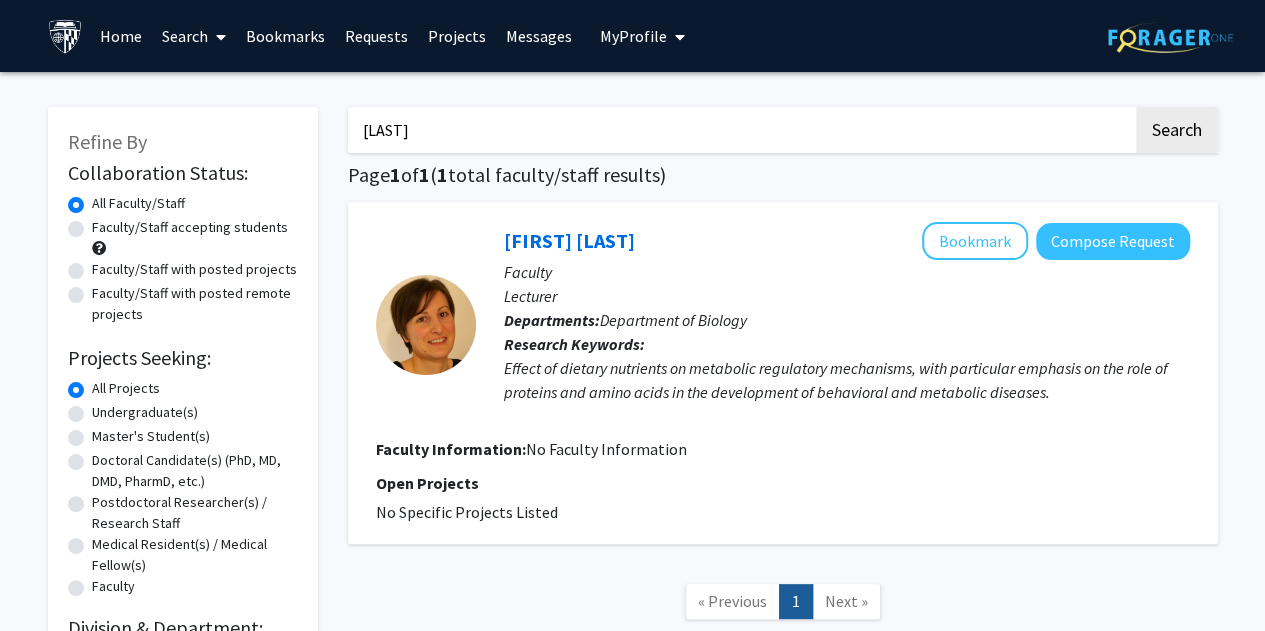 click on "[LAST]" at bounding box center [740, 130] 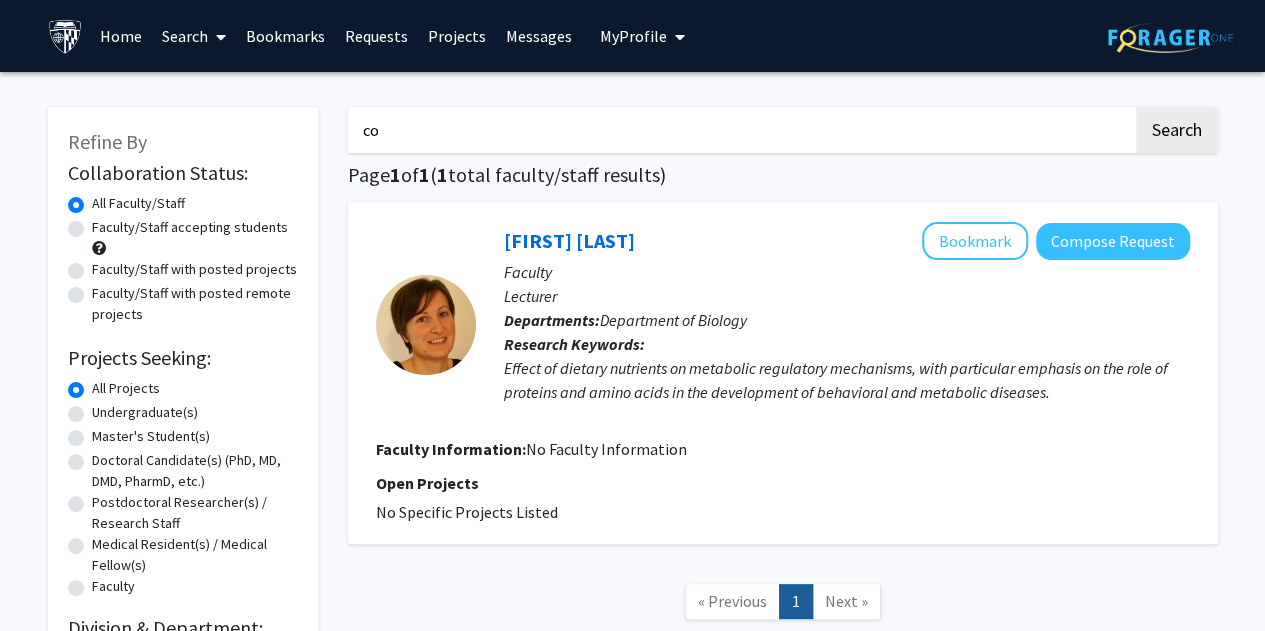 type on "c" 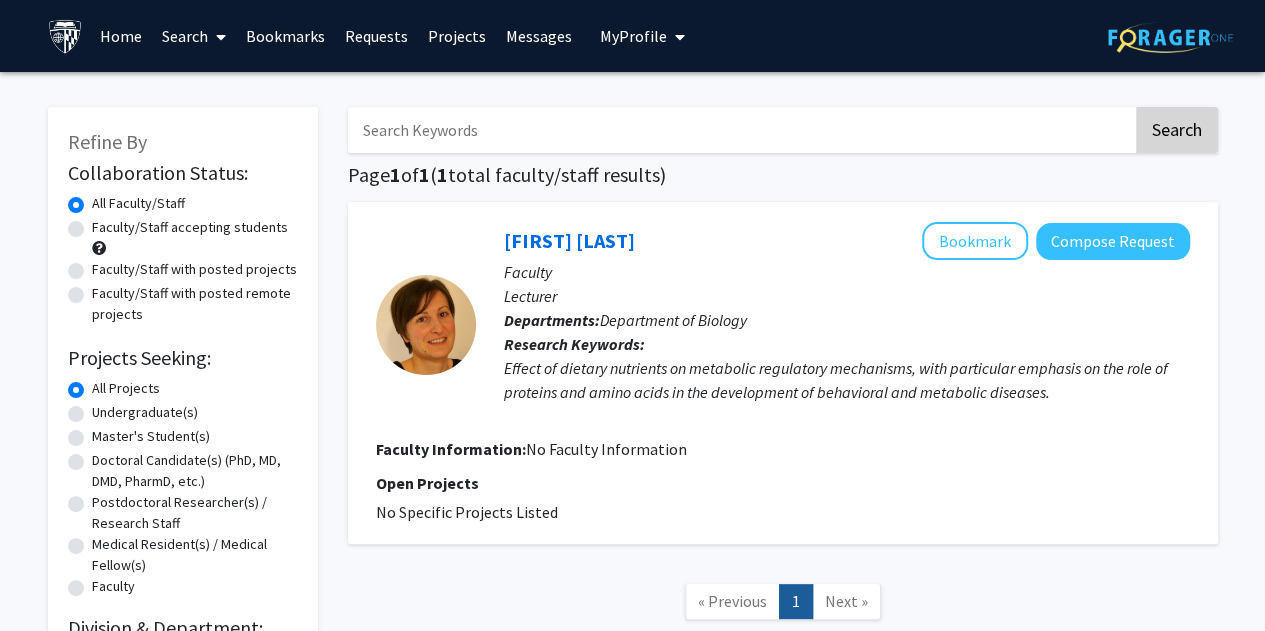 type 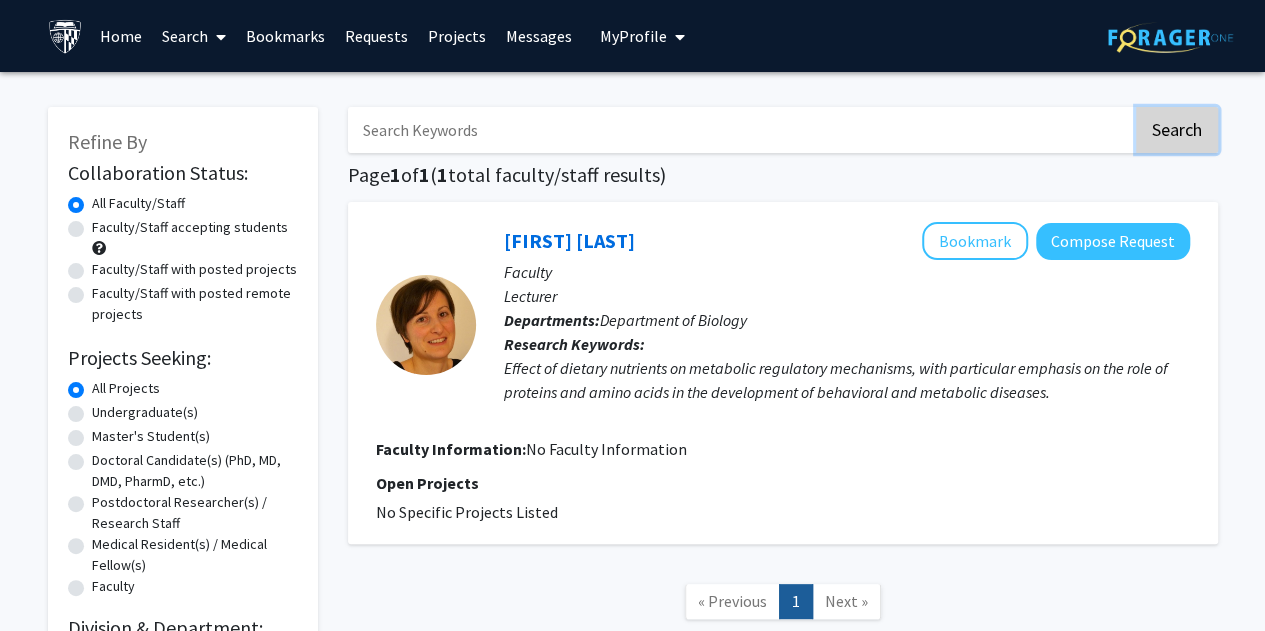 click on "Search" 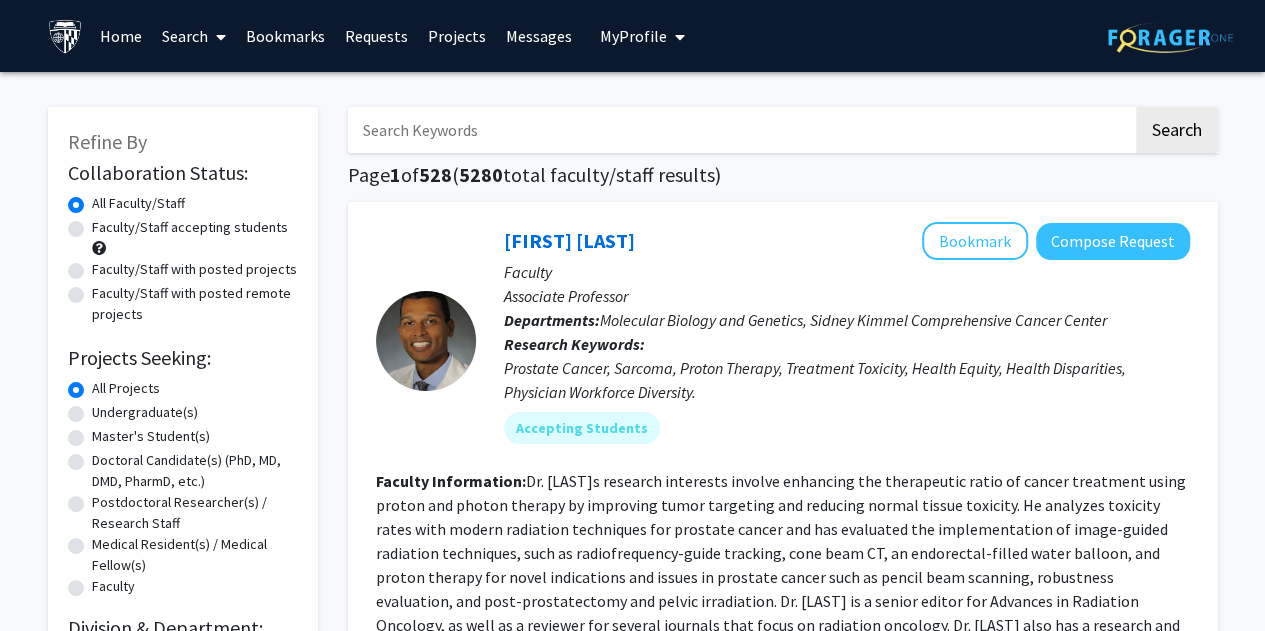 click on "Faculty/Staff accepting students" 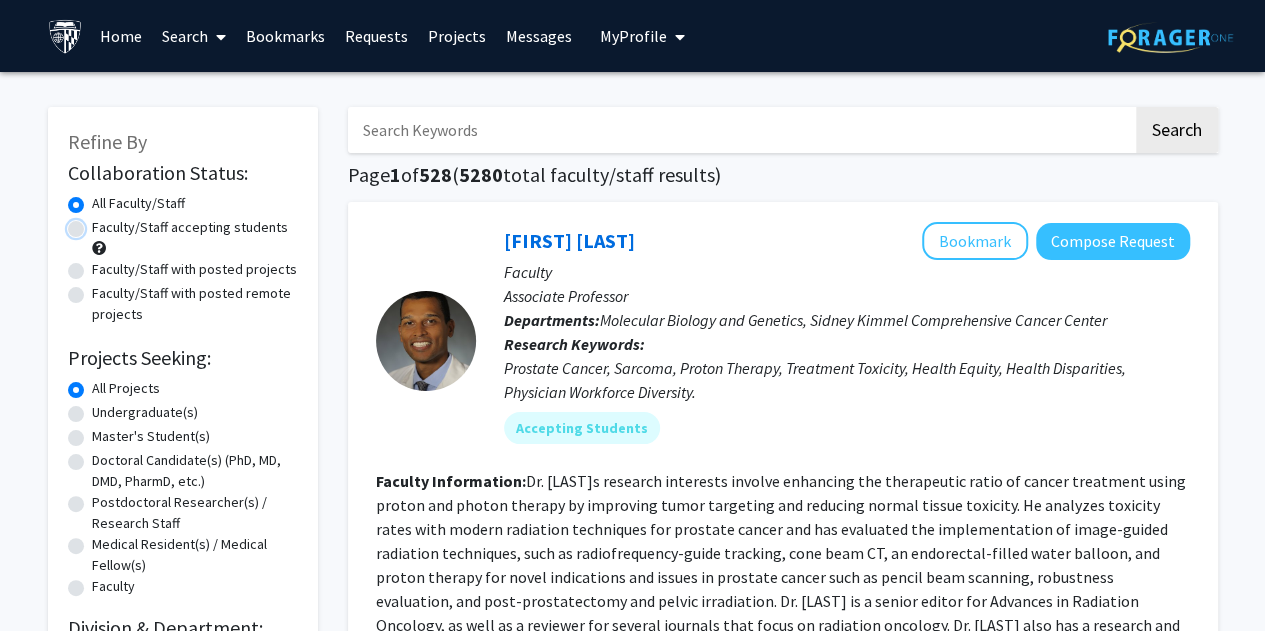 click on "Faculty/Staff accepting students" at bounding box center (98, 223) 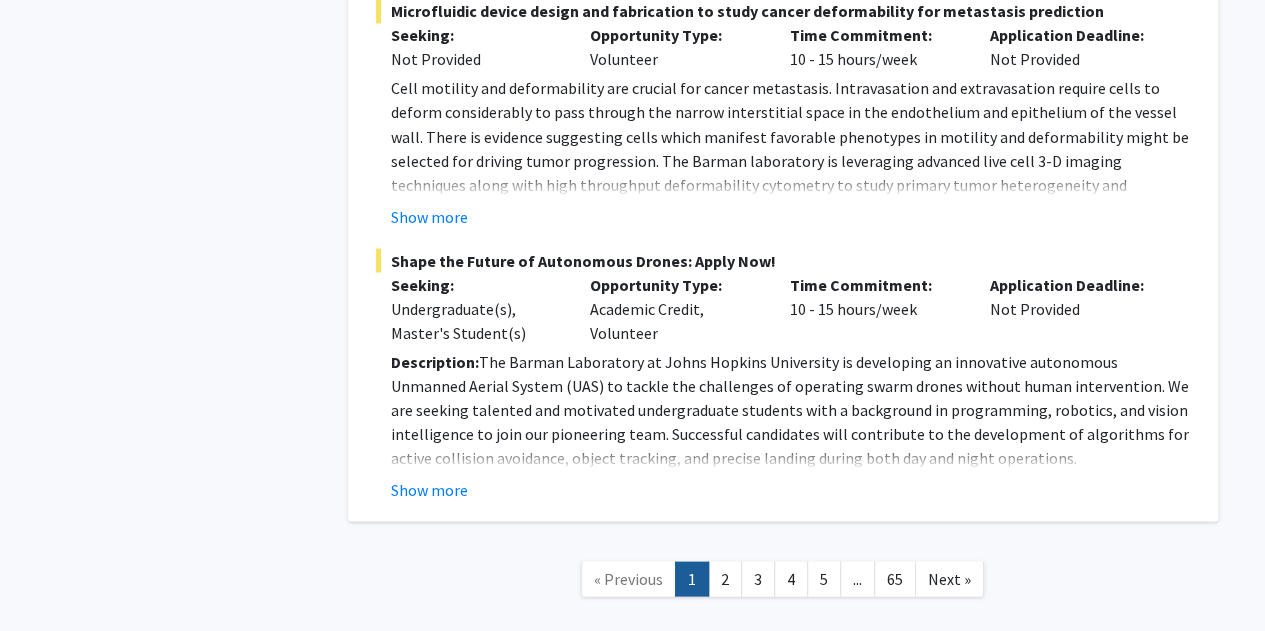 scroll, scrollTop: 9393, scrollLeft: 0, axis: vertical 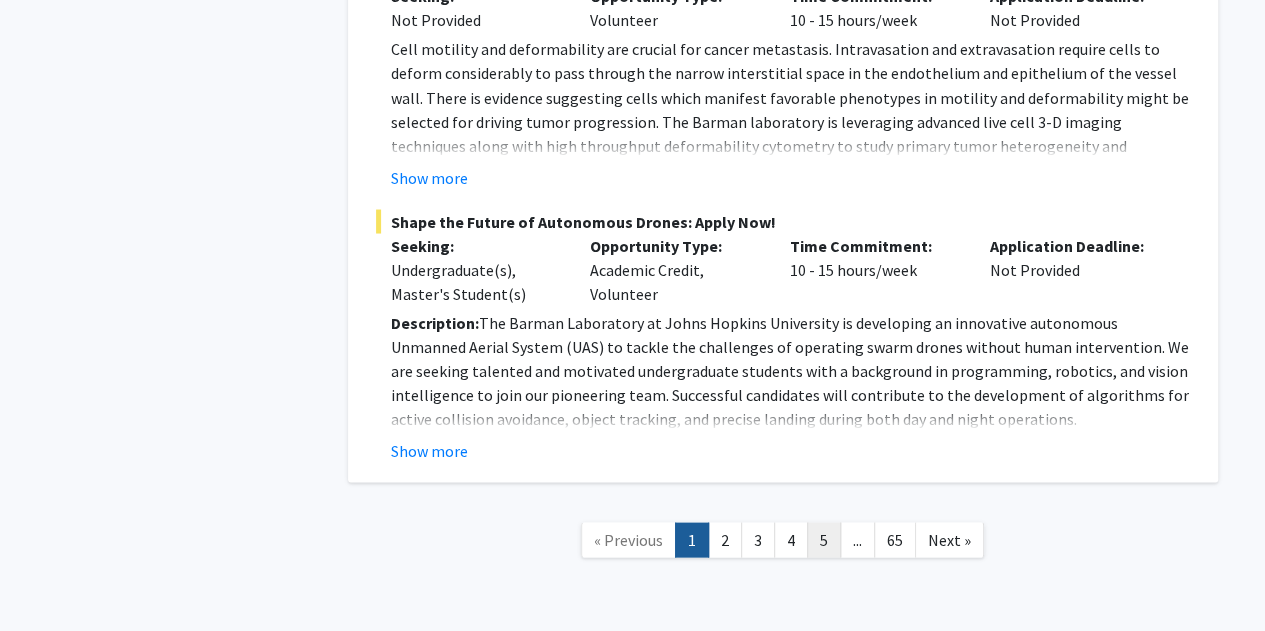 click on "5" 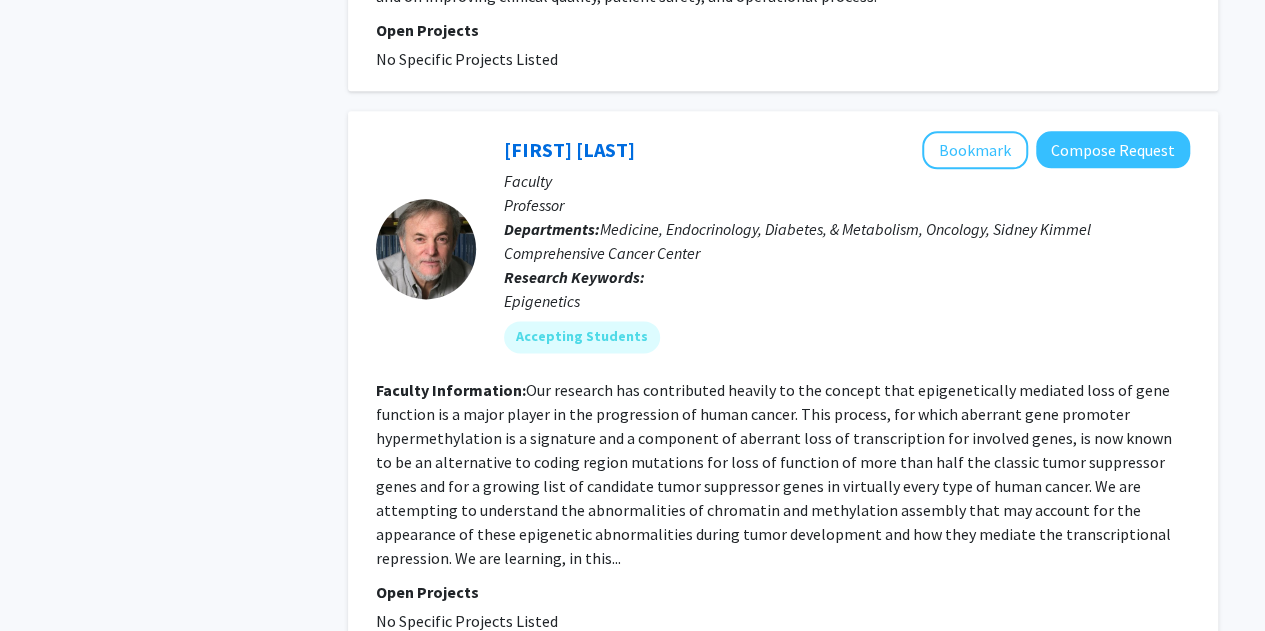 scroll, scrollTop: 5078, scrollLeft: 0, axis: vertical 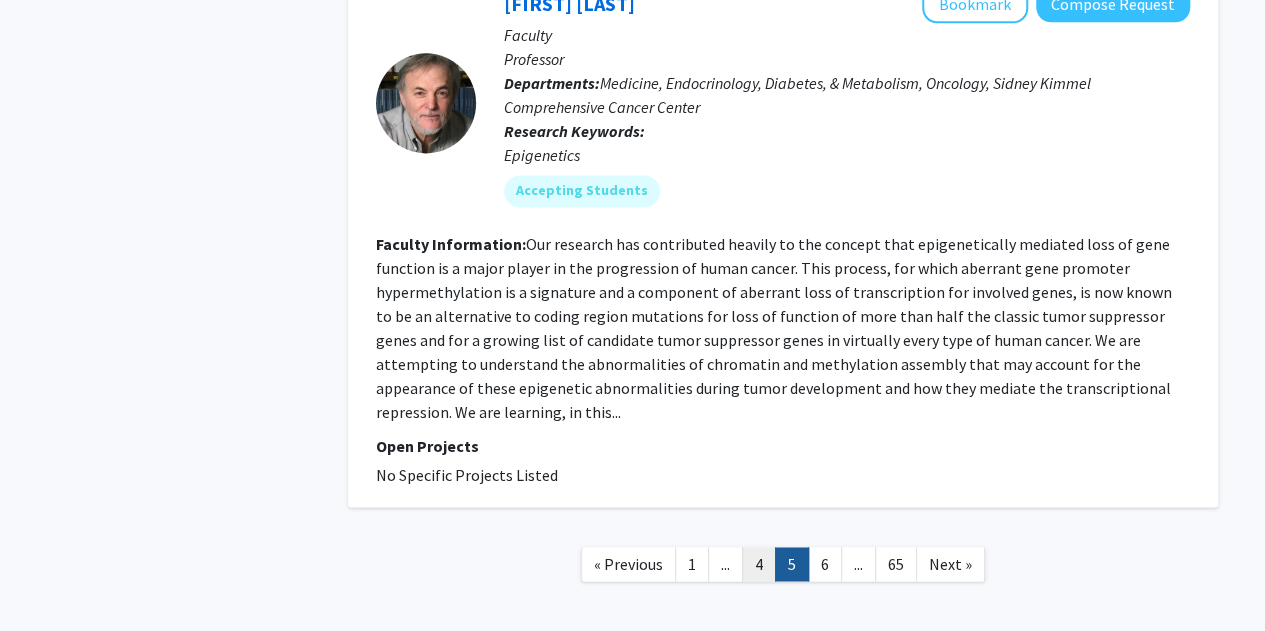 click on "4" 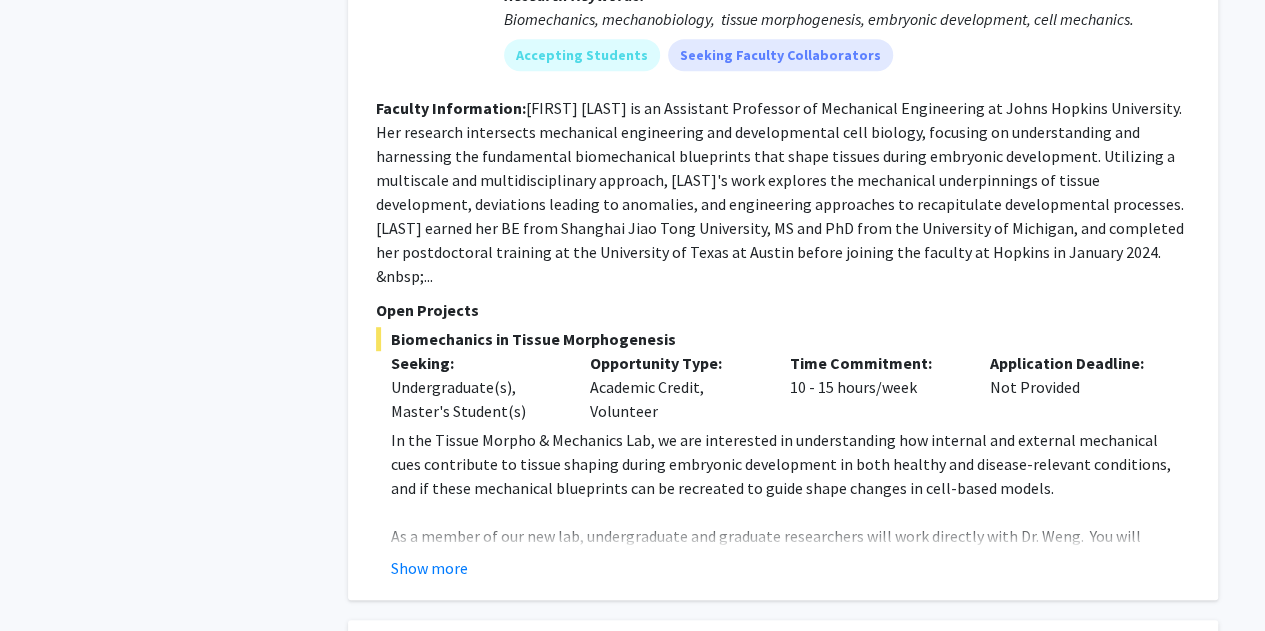 scroll, scrollTop: 4225, scrollLeft: 0, axis: vertical 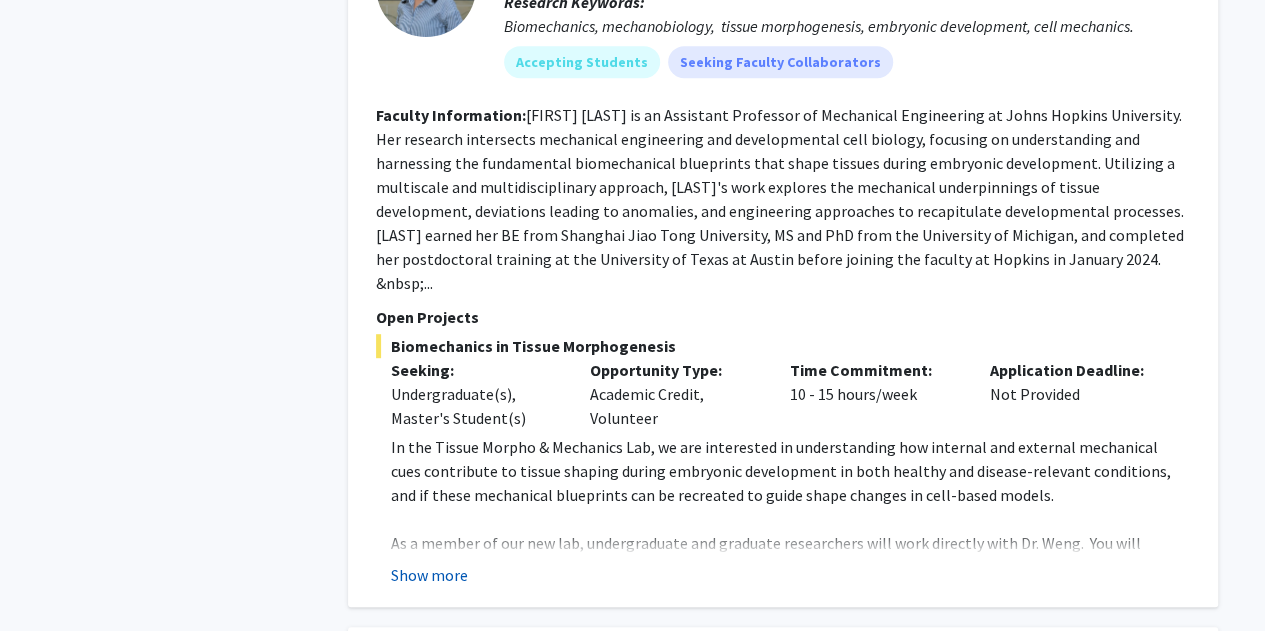 click on "Show more" 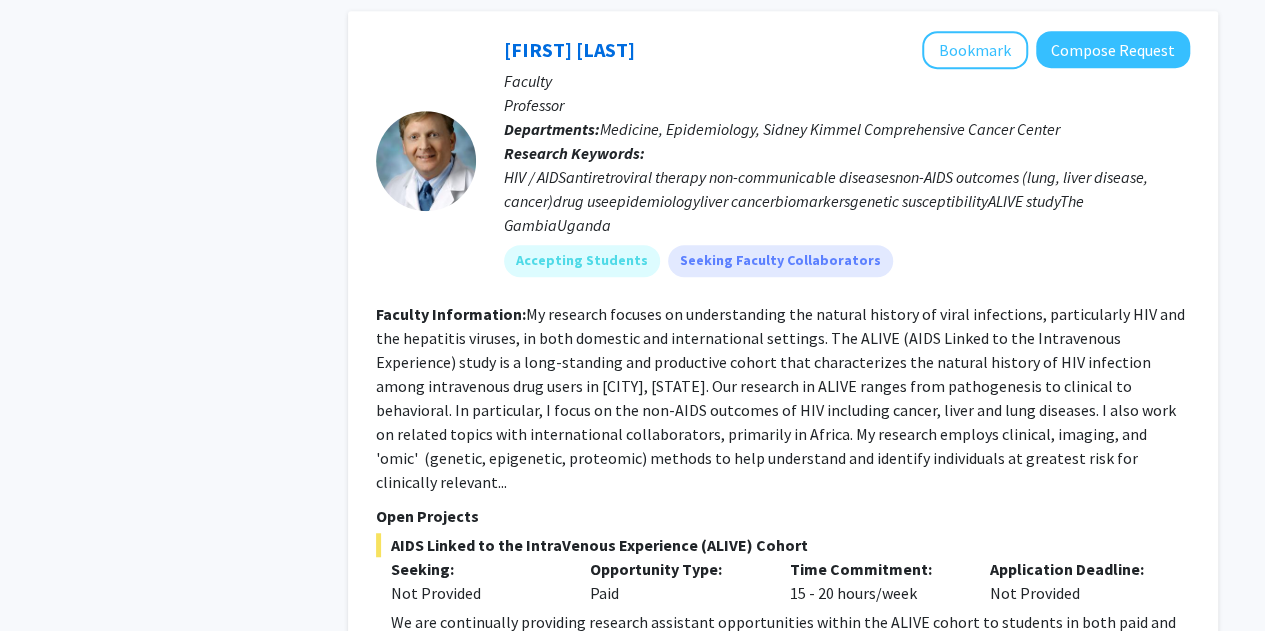 scroll, scrollTop: 8206, scrollLeft: 0, axis: vertical 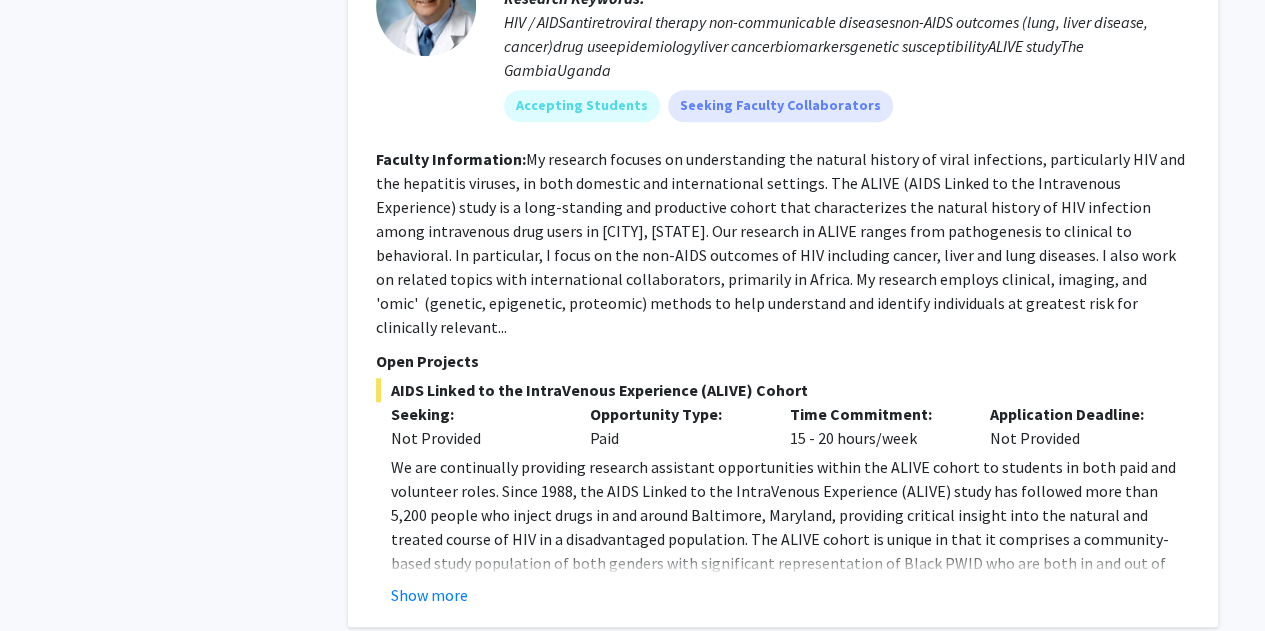 click on "..." 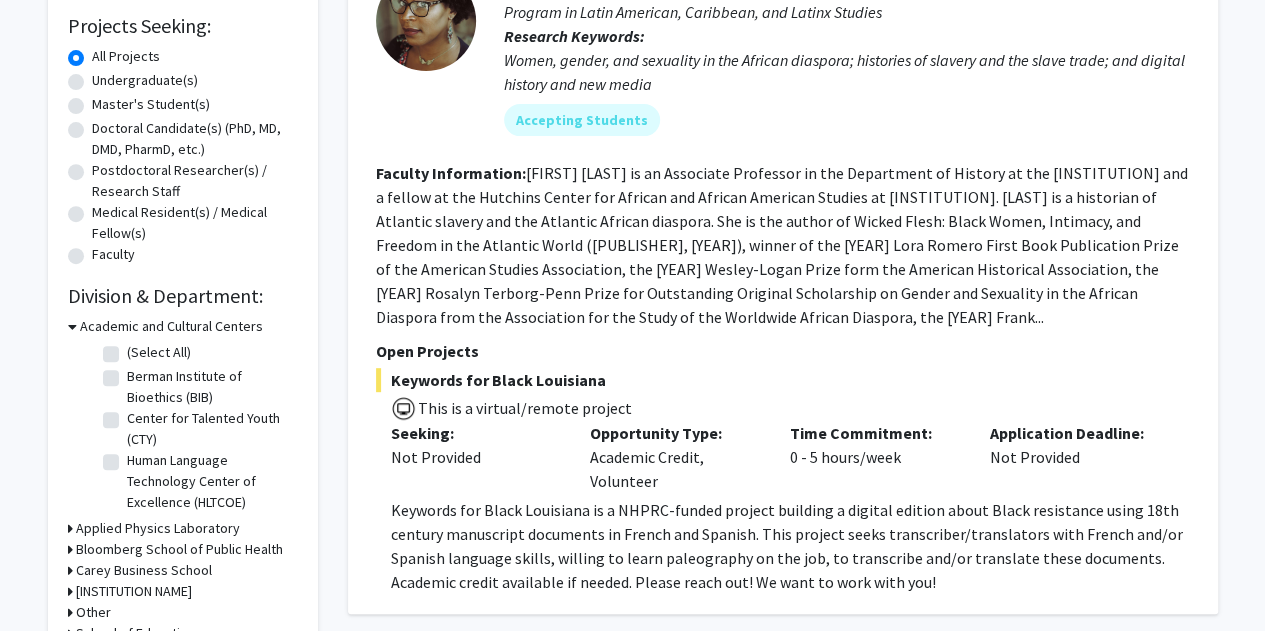 scroll, scrollTop: 347, scrollLeft: 0, axis: vertical 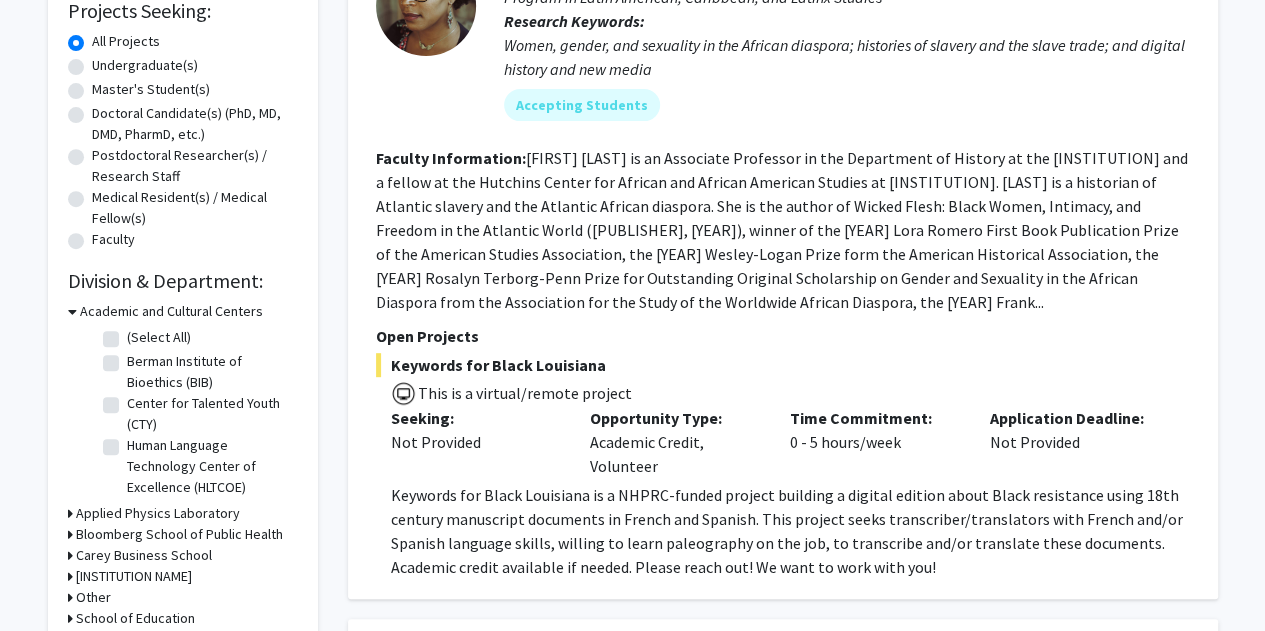 click 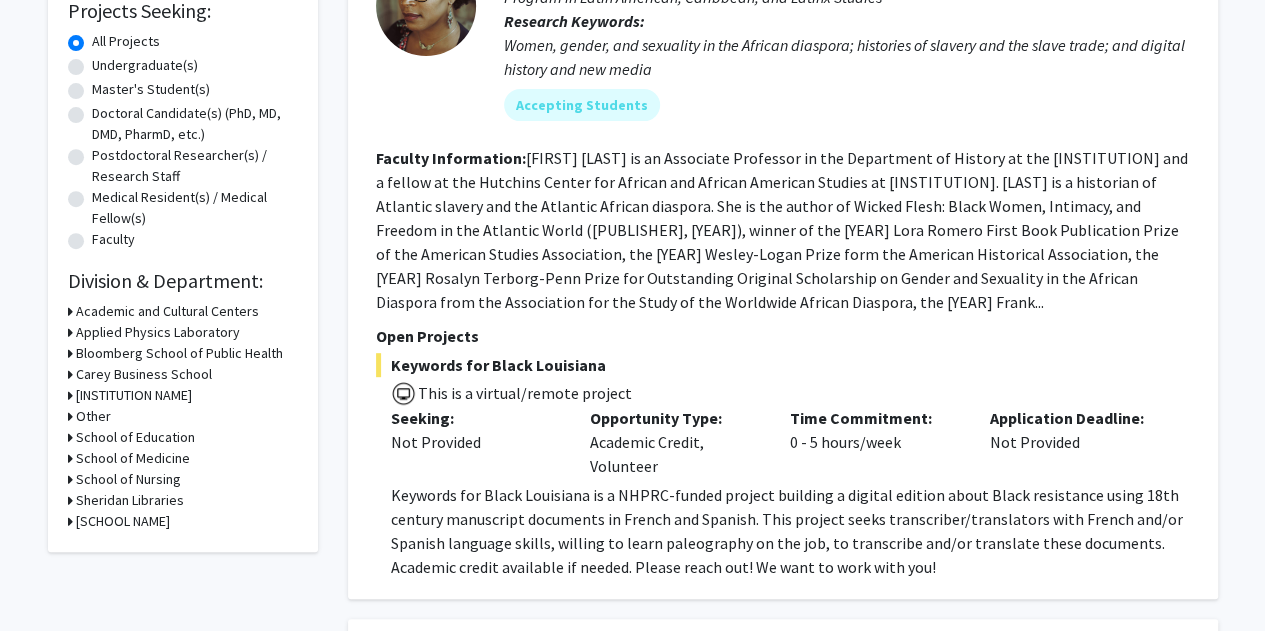 click on "[INSTITUTION NAME]" 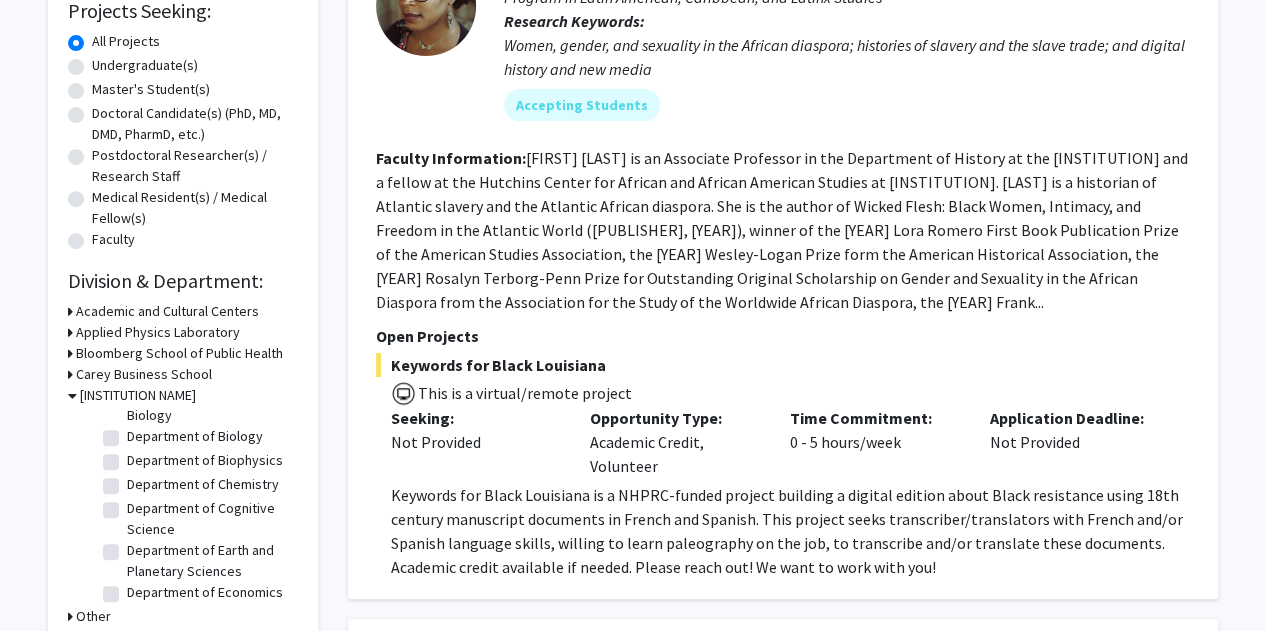scroll, scrollTop: 228, scrollLeft: 0, axis: vertical 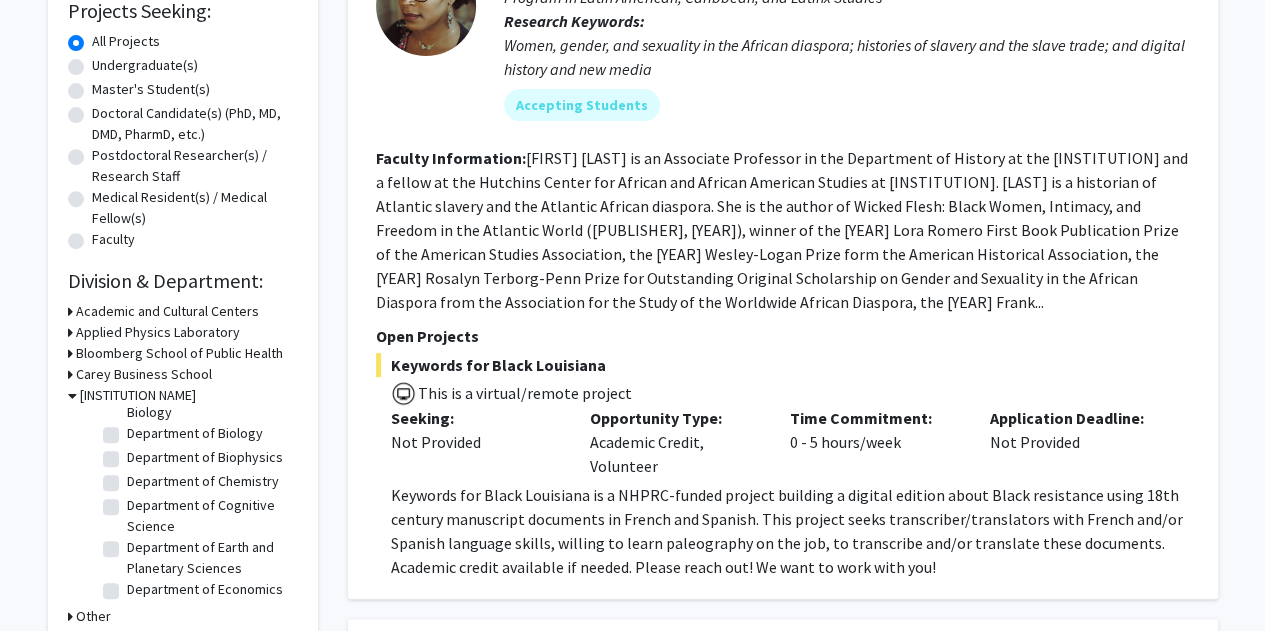click on "Department of Biology" 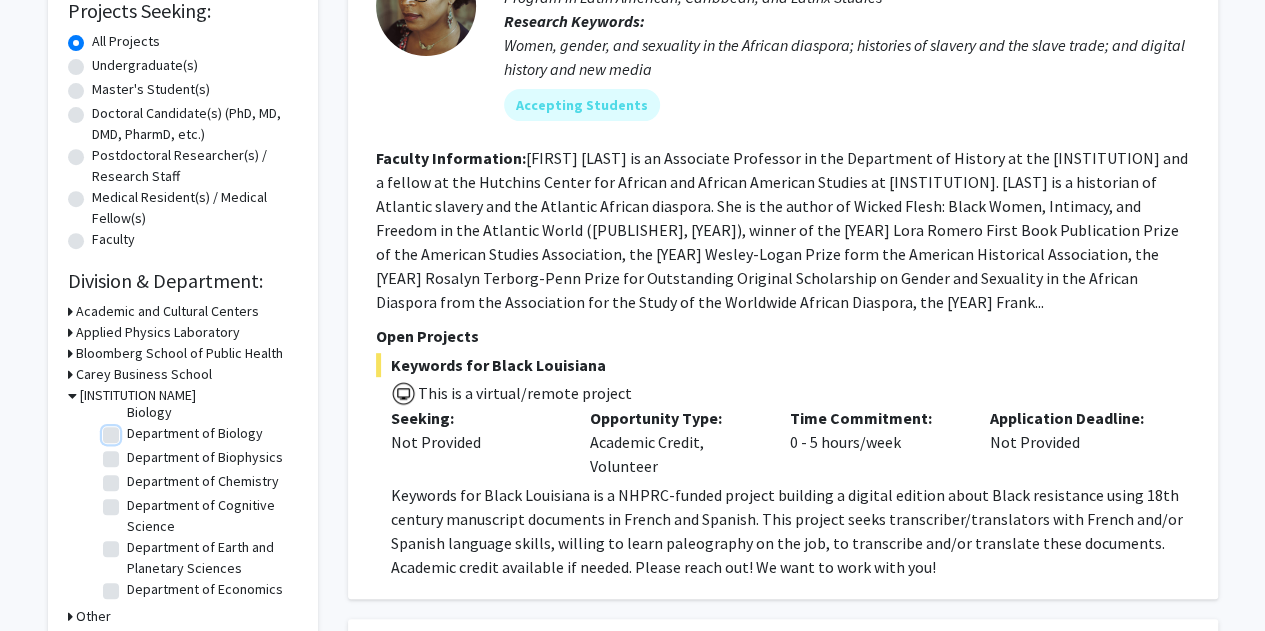 click on "Department of Biology" at bounding box center (133, 429) 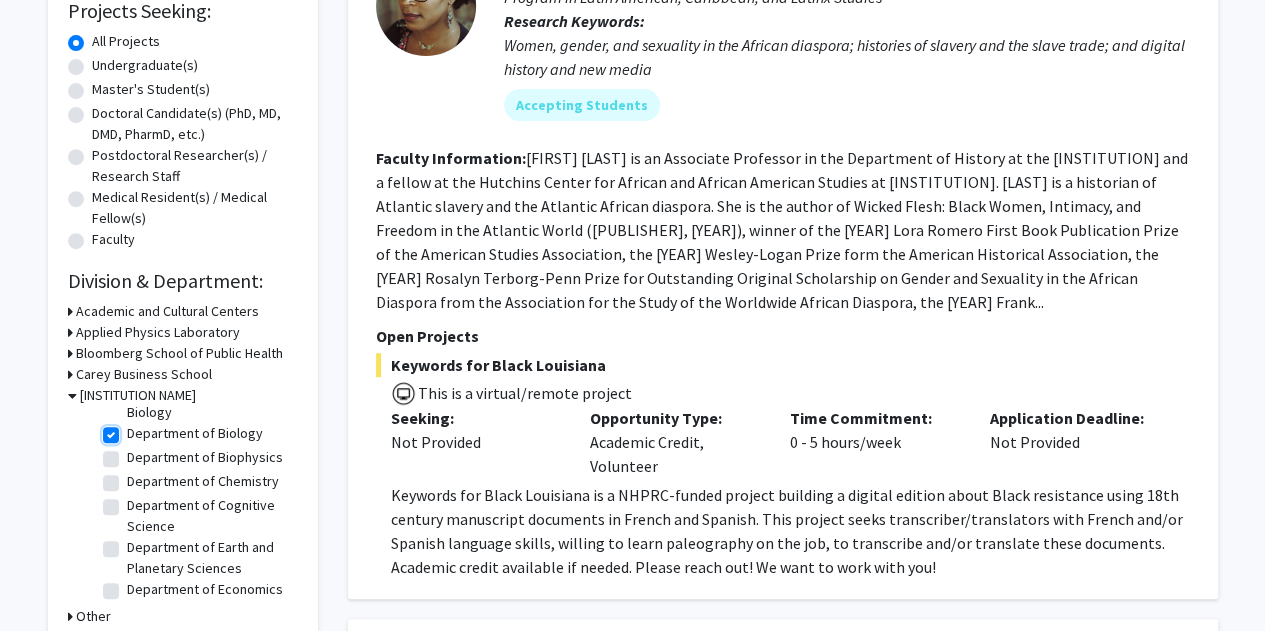 checkbox on "true" 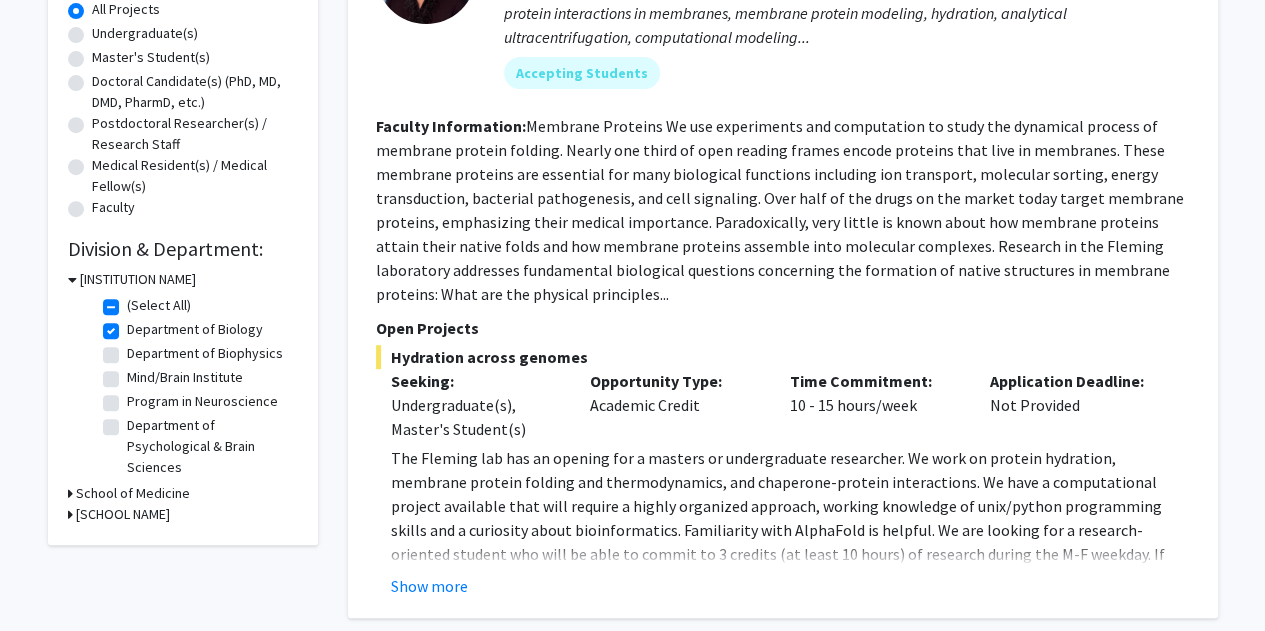 scroll, scrollTop: 381, scrollLeft: 0, axis: vertical 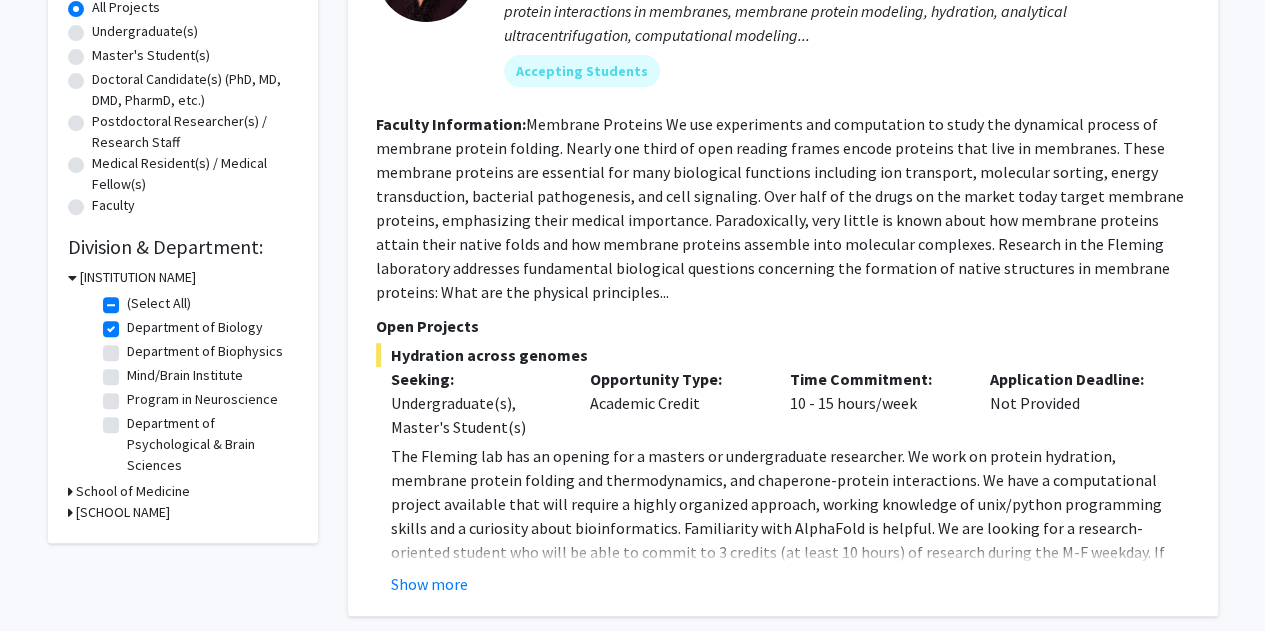 click on "Mind/Brain Institute" 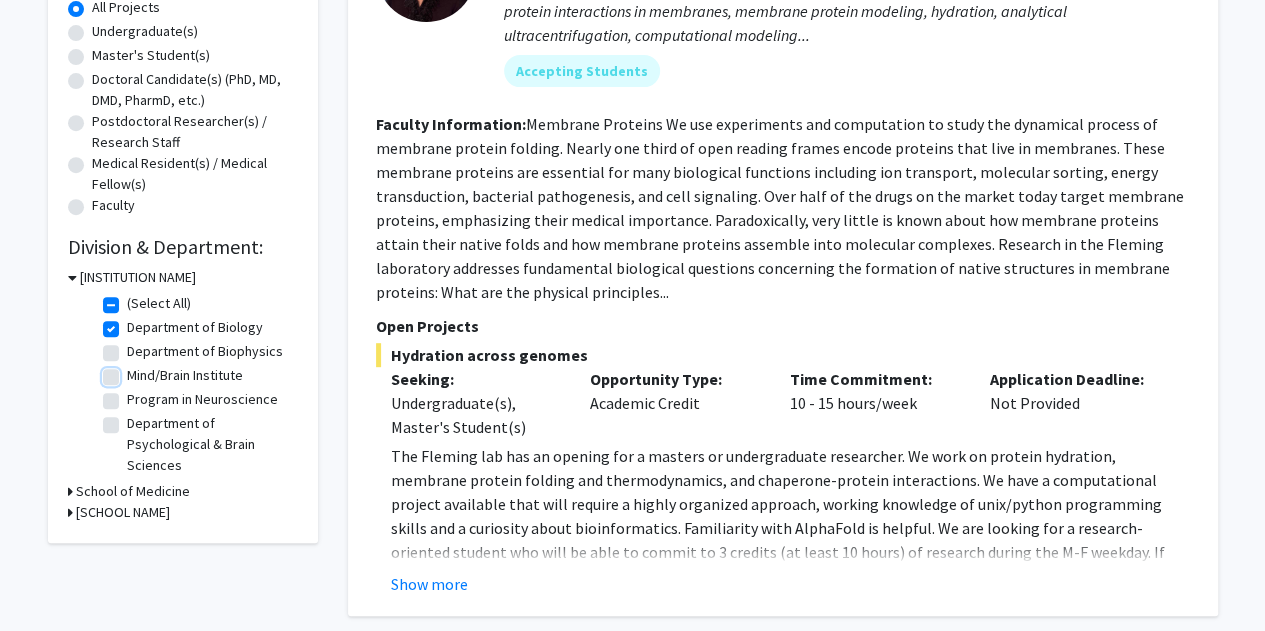 click on "Mind/Brain Institute" at bounding box center [133, 371] 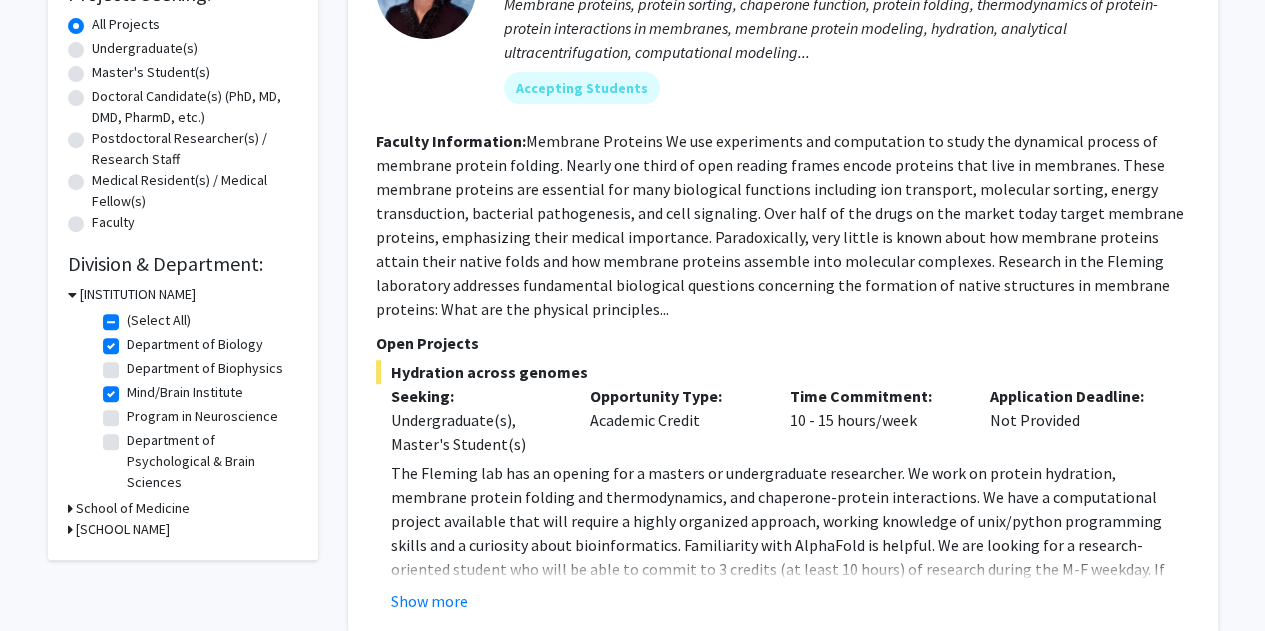 scroll, scrollTop: 365, scrollLeft: 0, axis: vertical 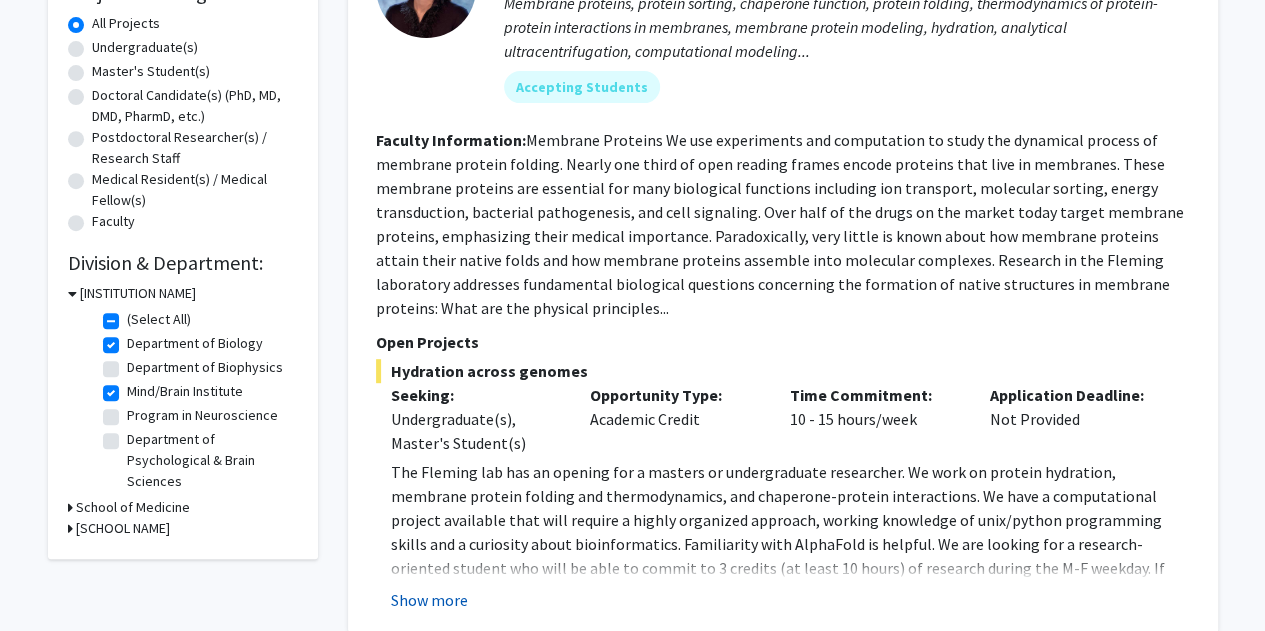 click on "Show more" 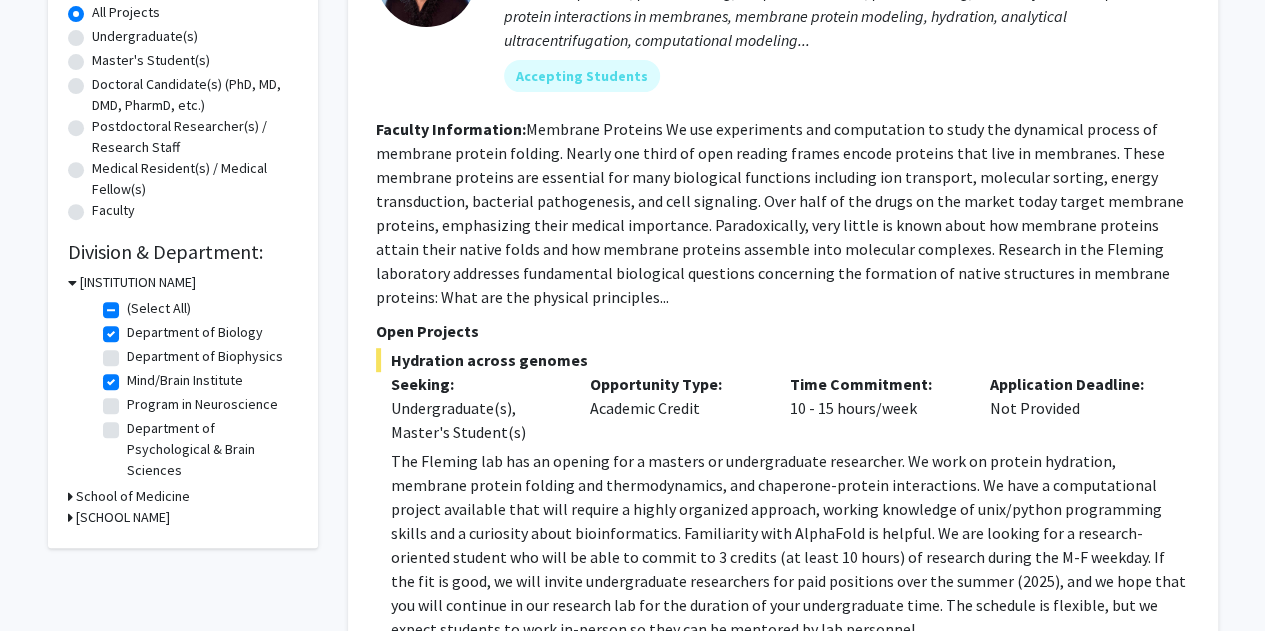 scroll, scrollTop: 0, scrollLeft: 0, axis: both 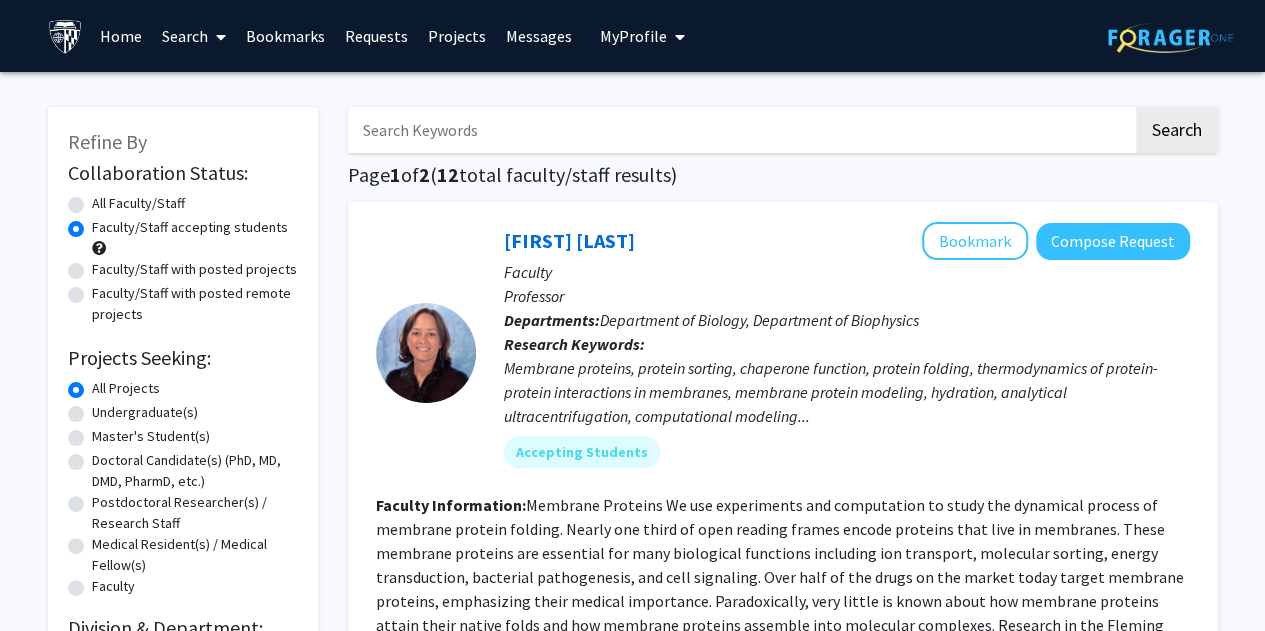 click on "Home" at bounding box center [121, 36] 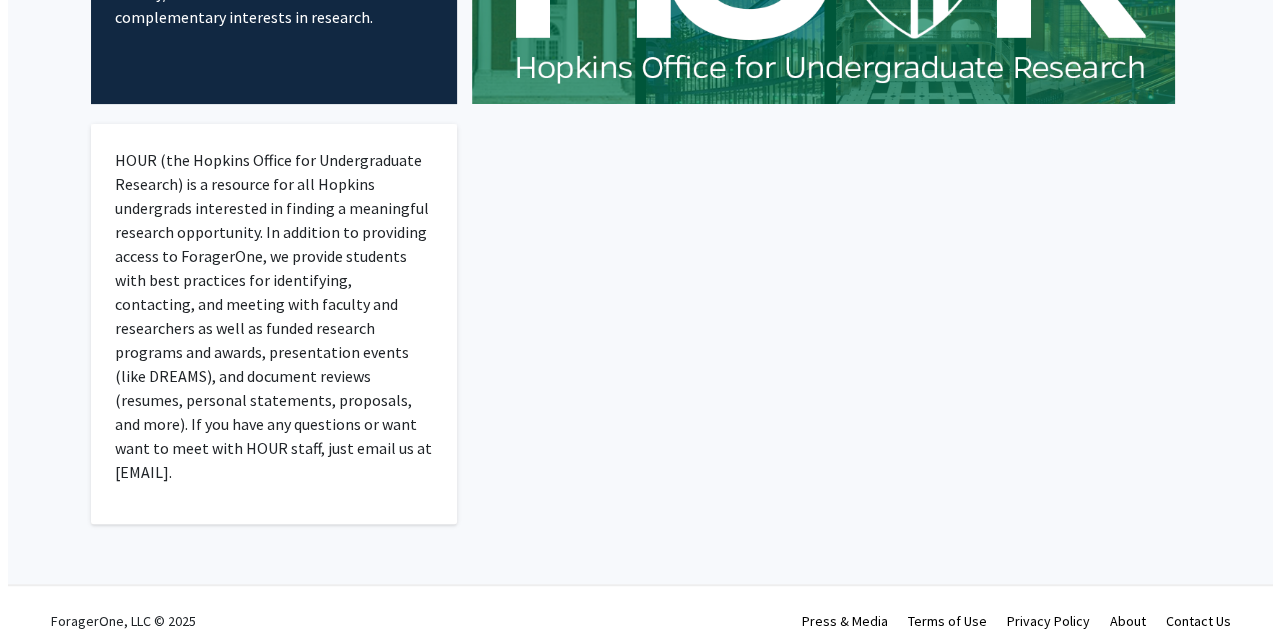 scroll, scrollTop: 0, scrollLeft: 0, axis: both 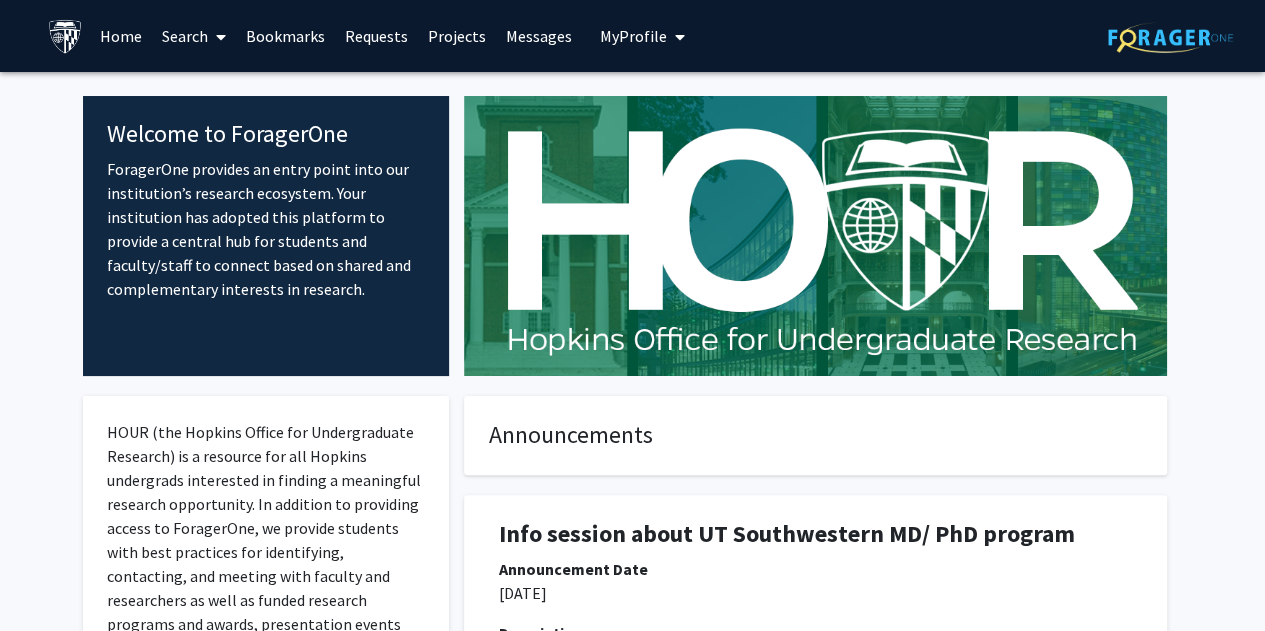 click on "My   Profile" at bounding box center (633, 36) 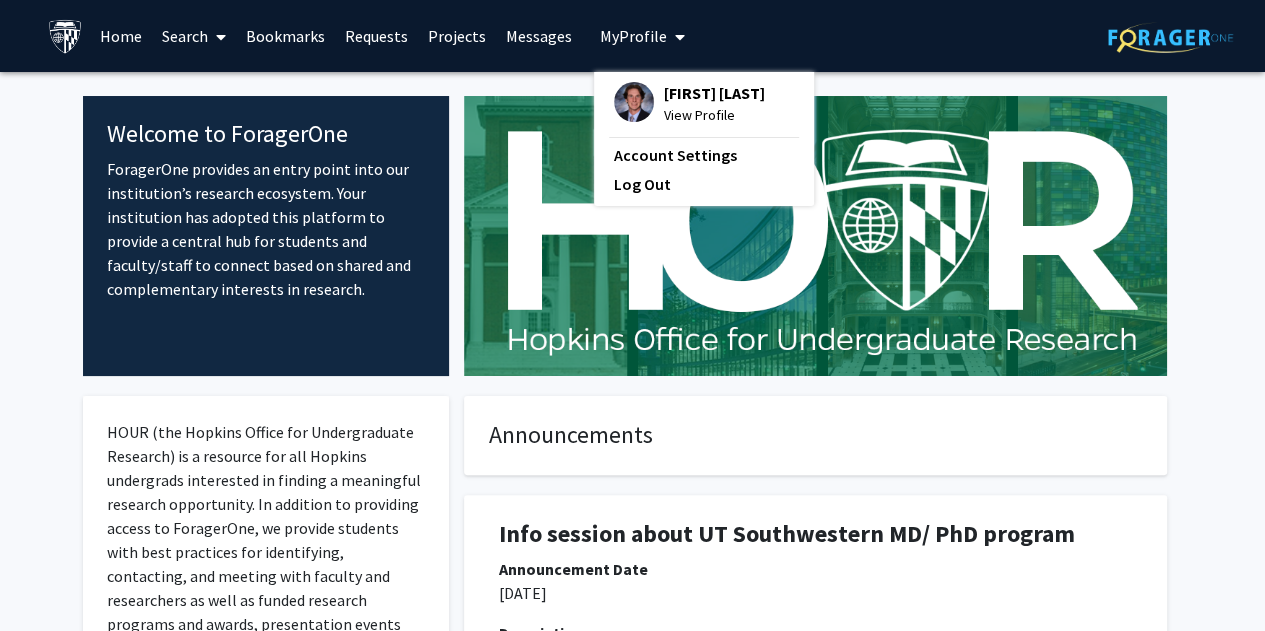 click on "View Profile" at bounding box center (714, 115) 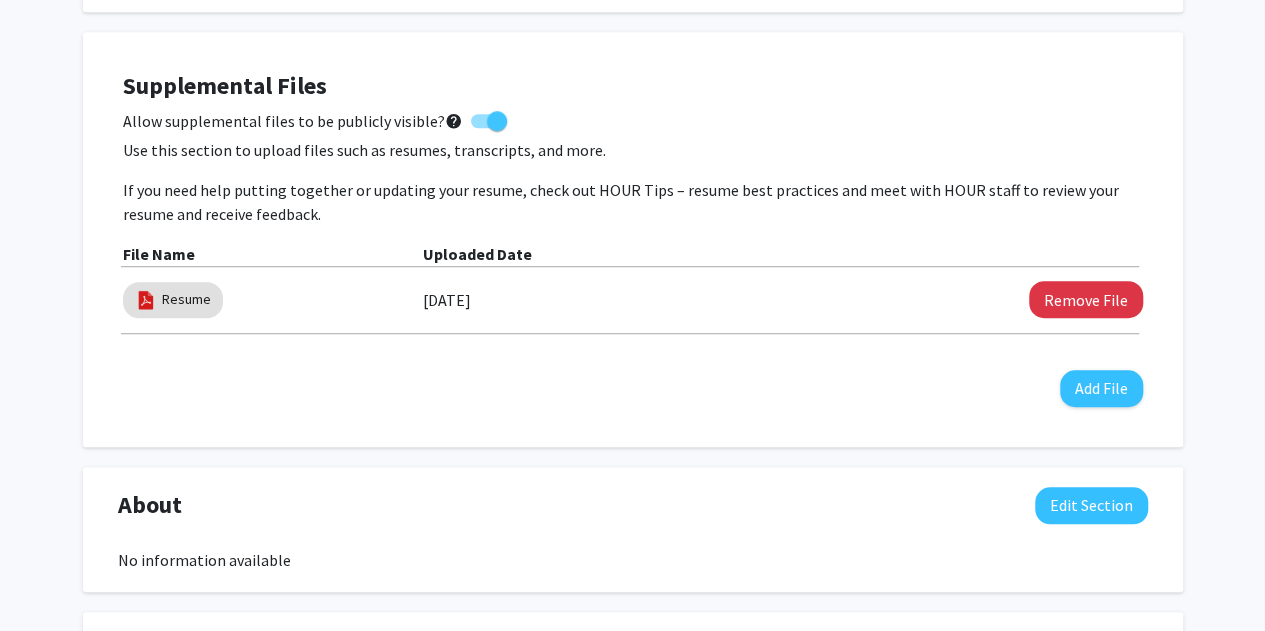 scroll, scrollTop: 586, scrollLeft: 0, axis: vertical 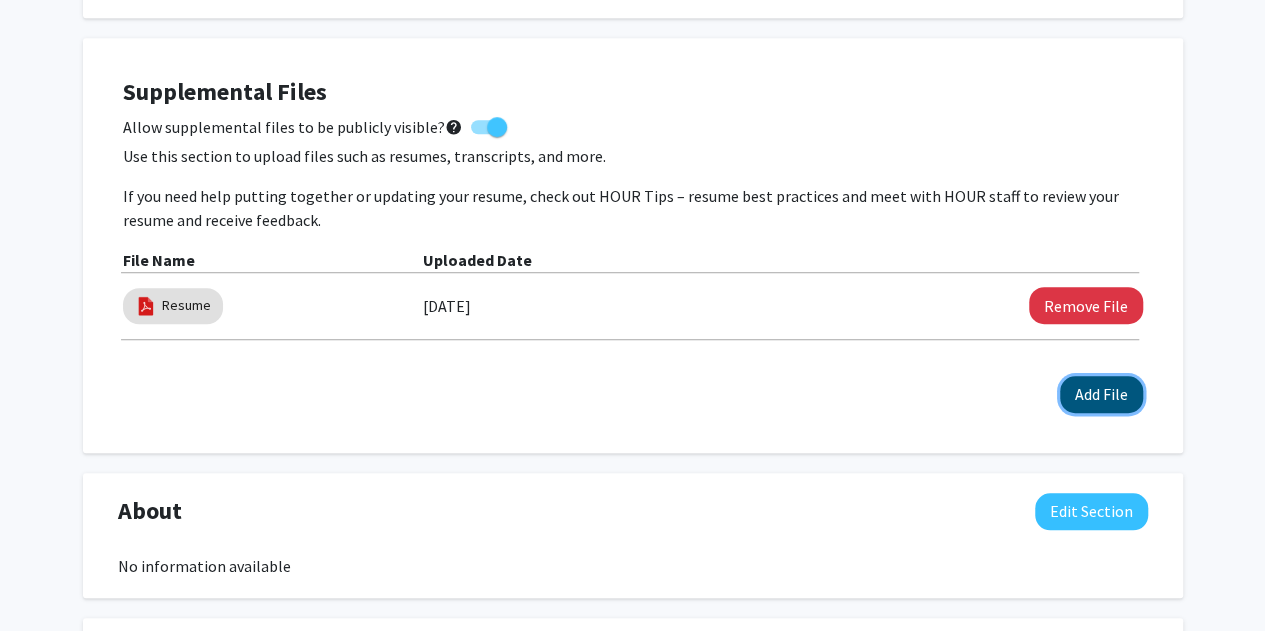 click on "Add File" 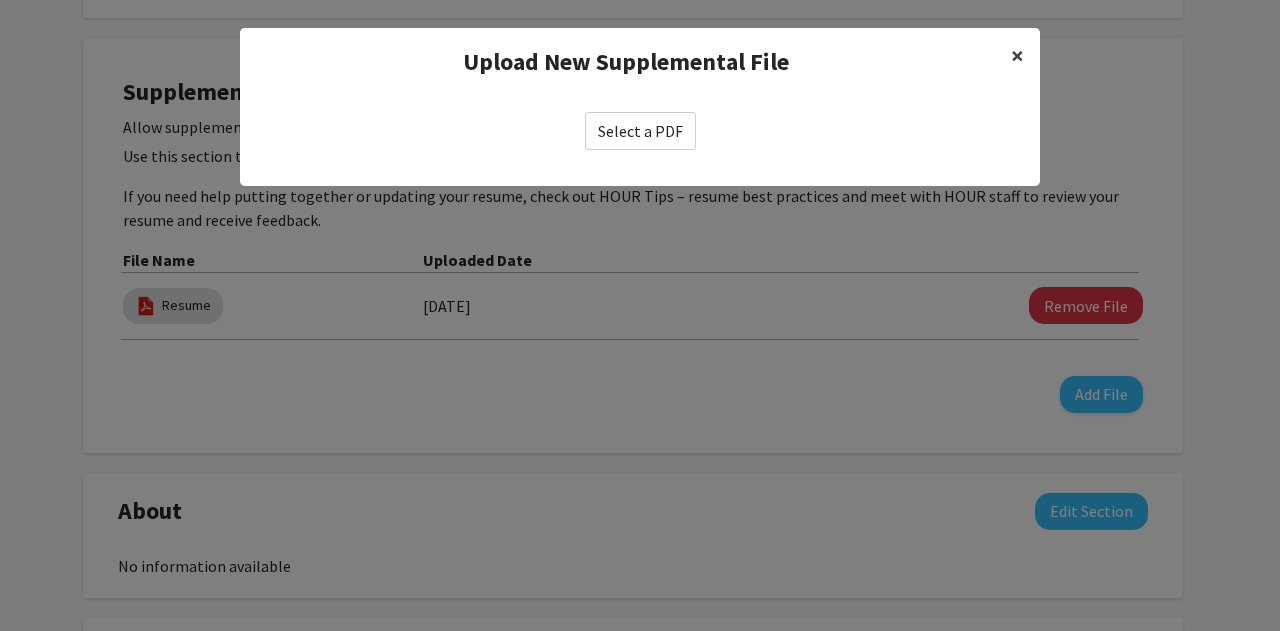 click on "×" 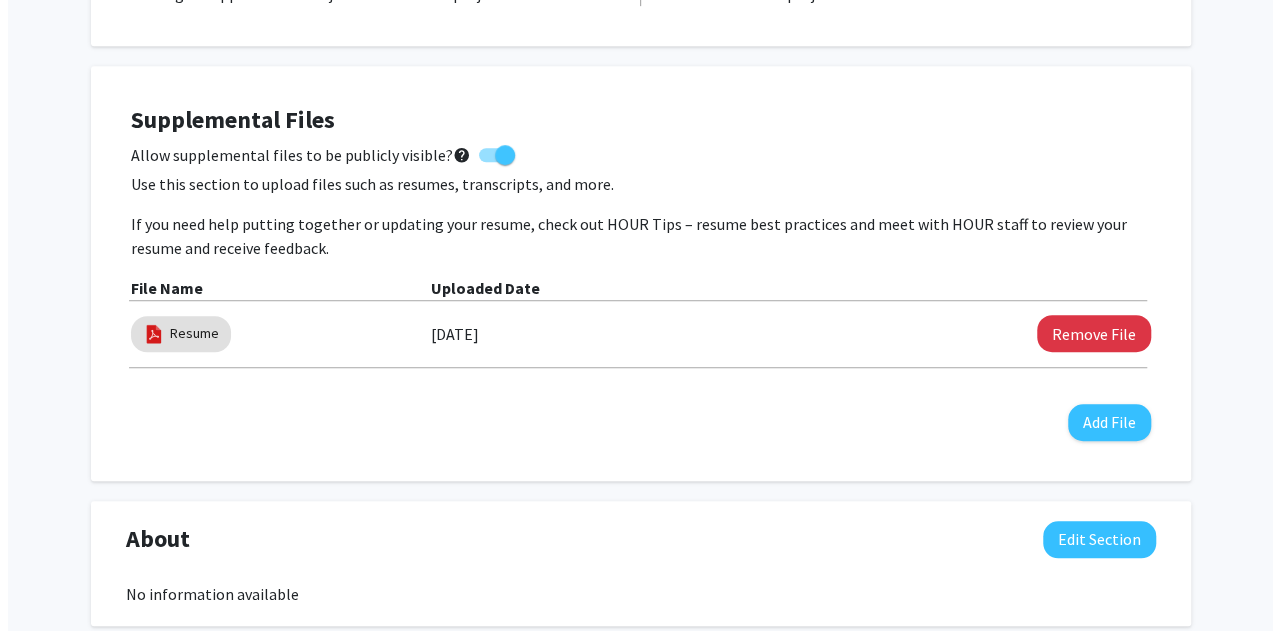 scroll, scrollTop: 556, scrollLeft: 0, axis: vertical 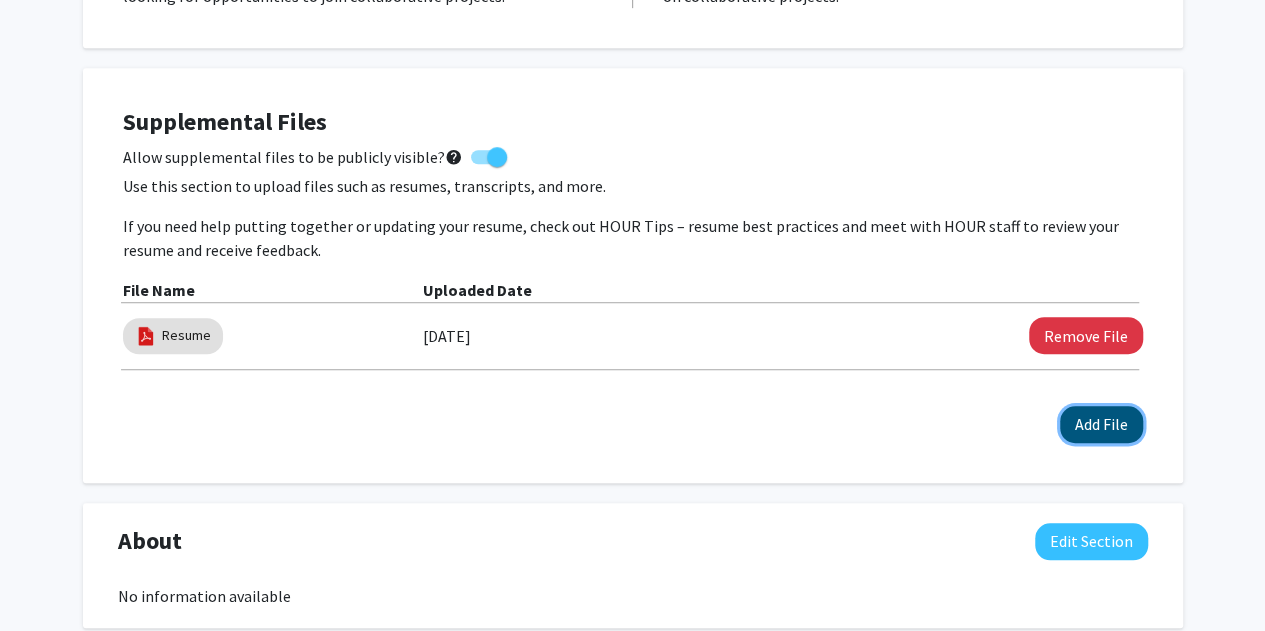 click on "Add File" 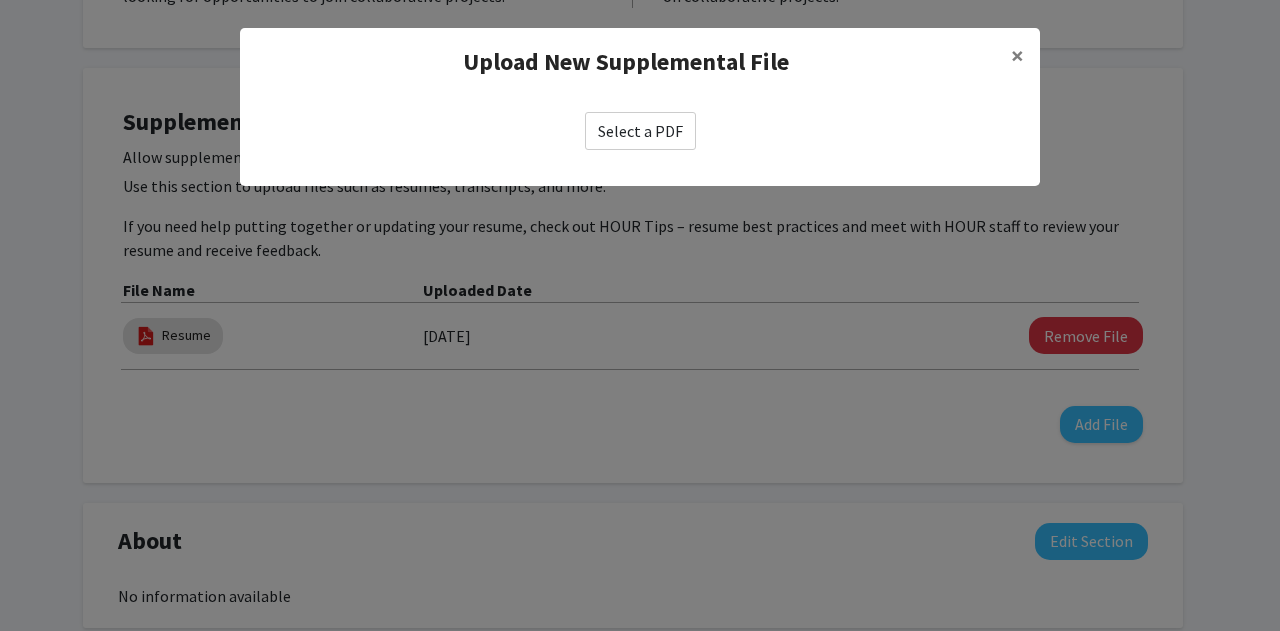 click on "Select a PDF" 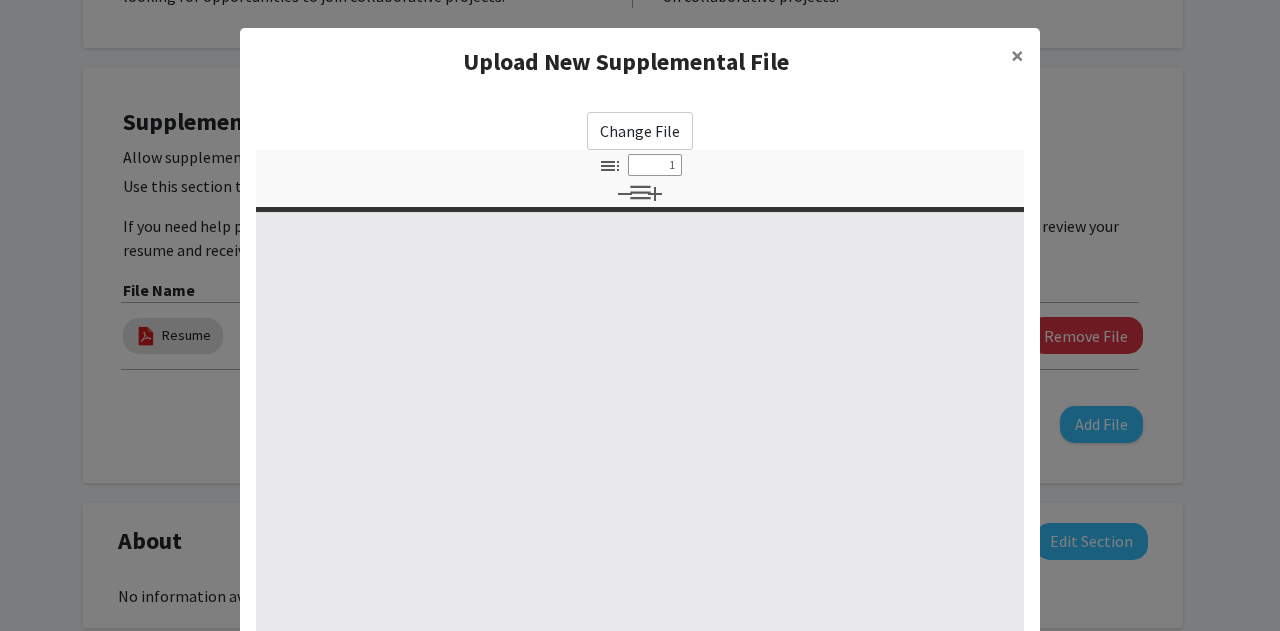 select on "custom" 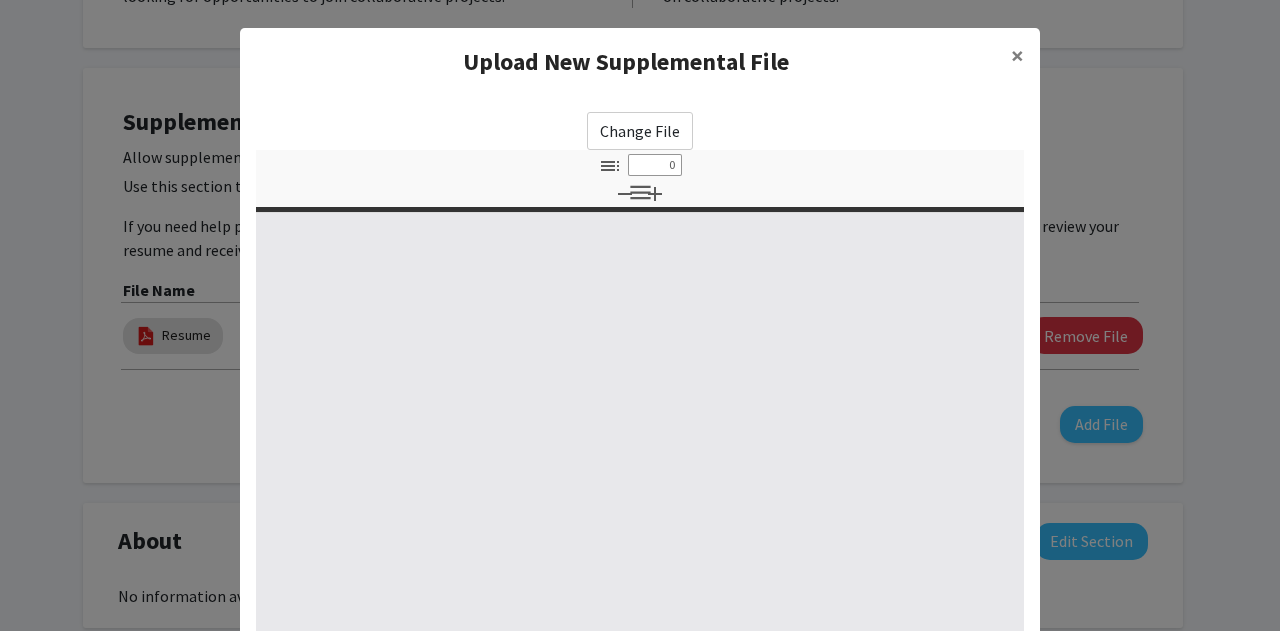 select on "custom" 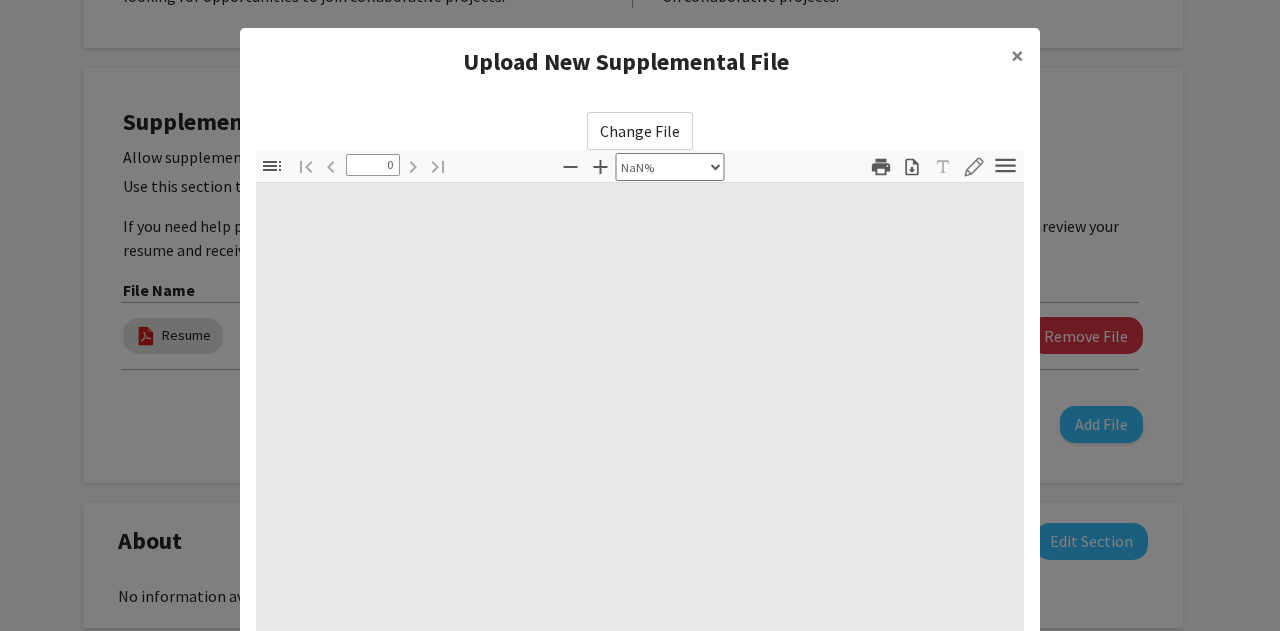 type on "1" 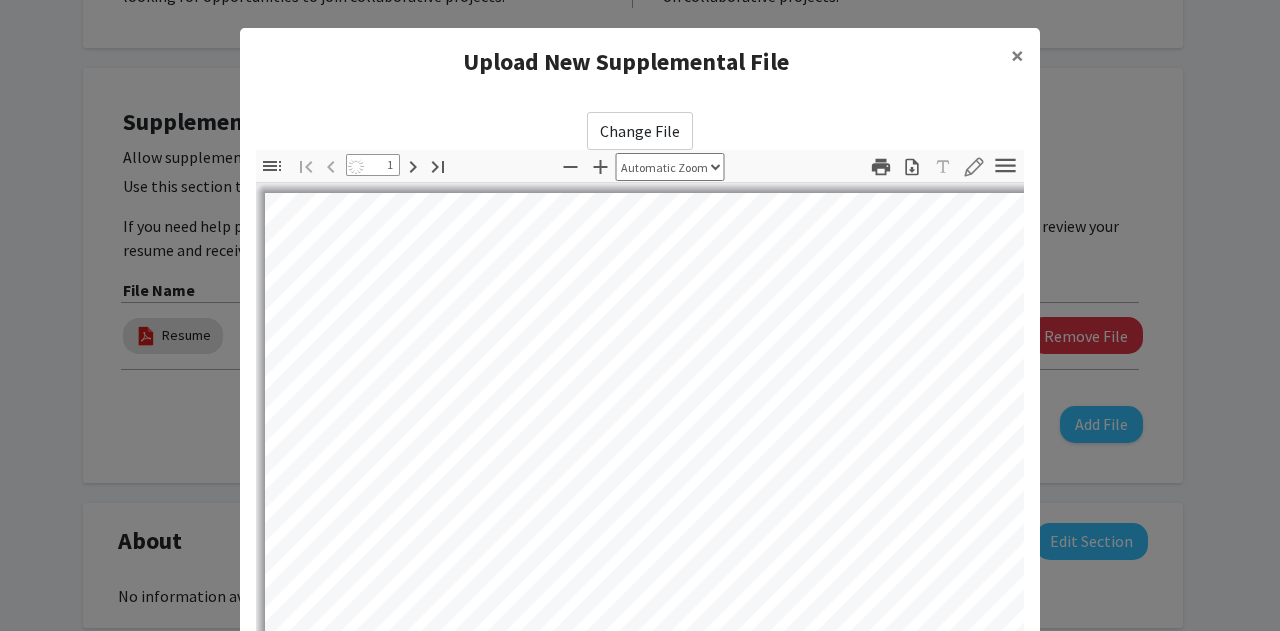 select on "auto" 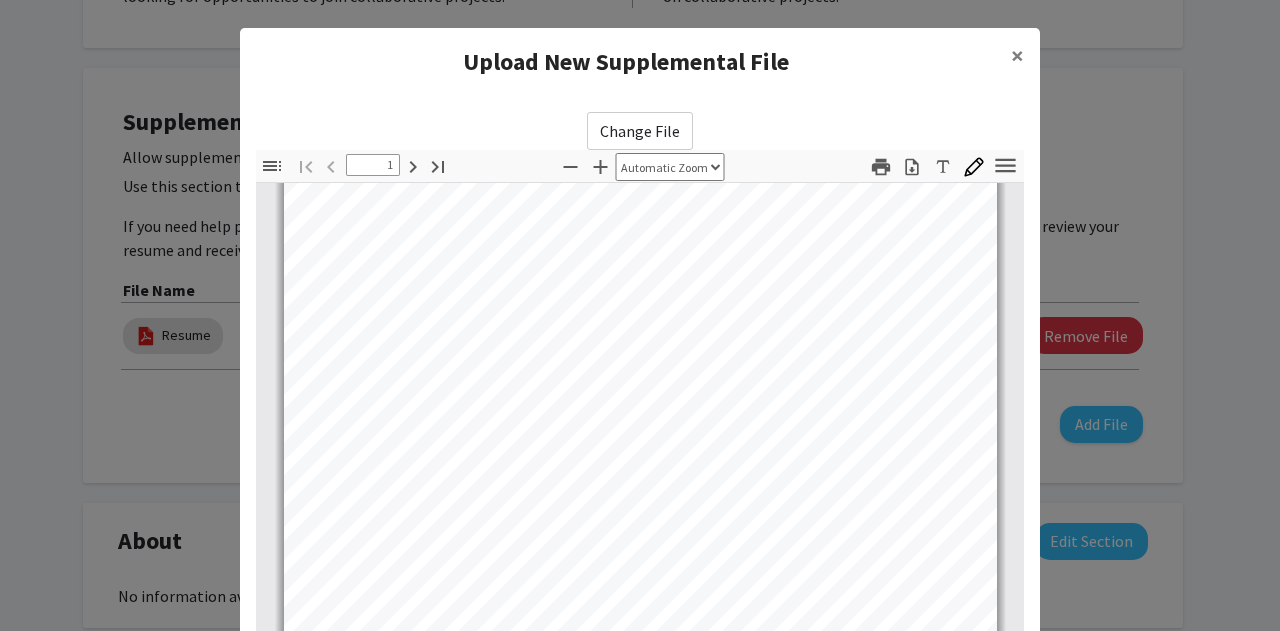 scroll, scrollTop: 508, scrollLeft: 0, axis: vertical 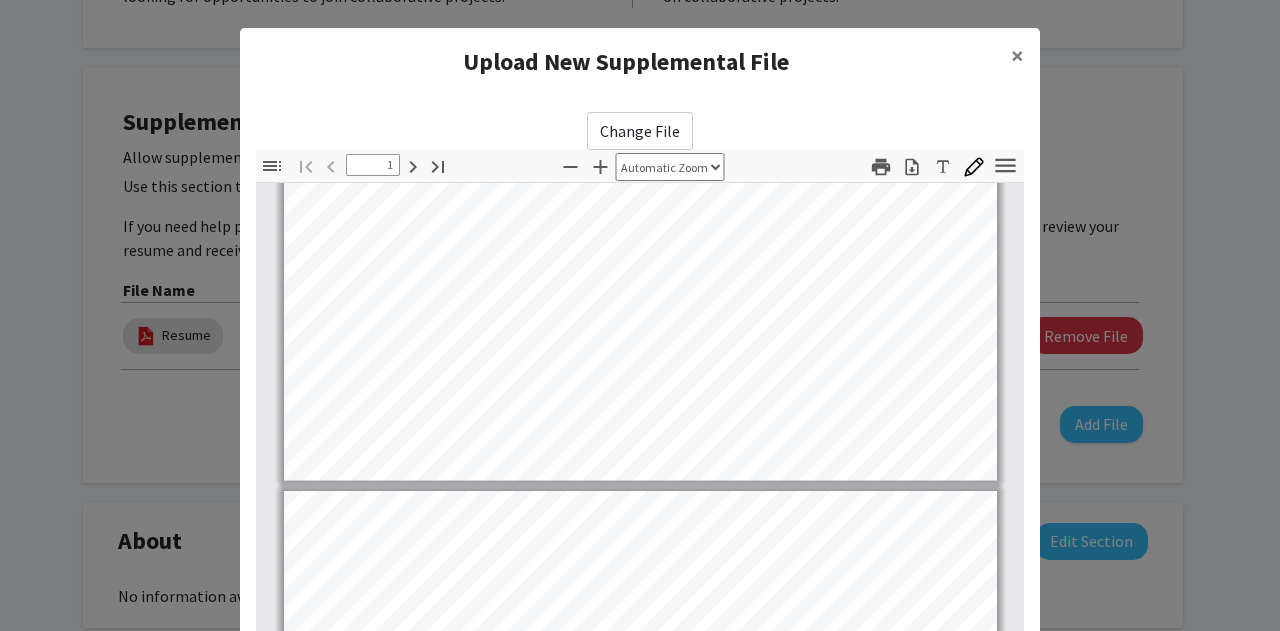 type on "2" 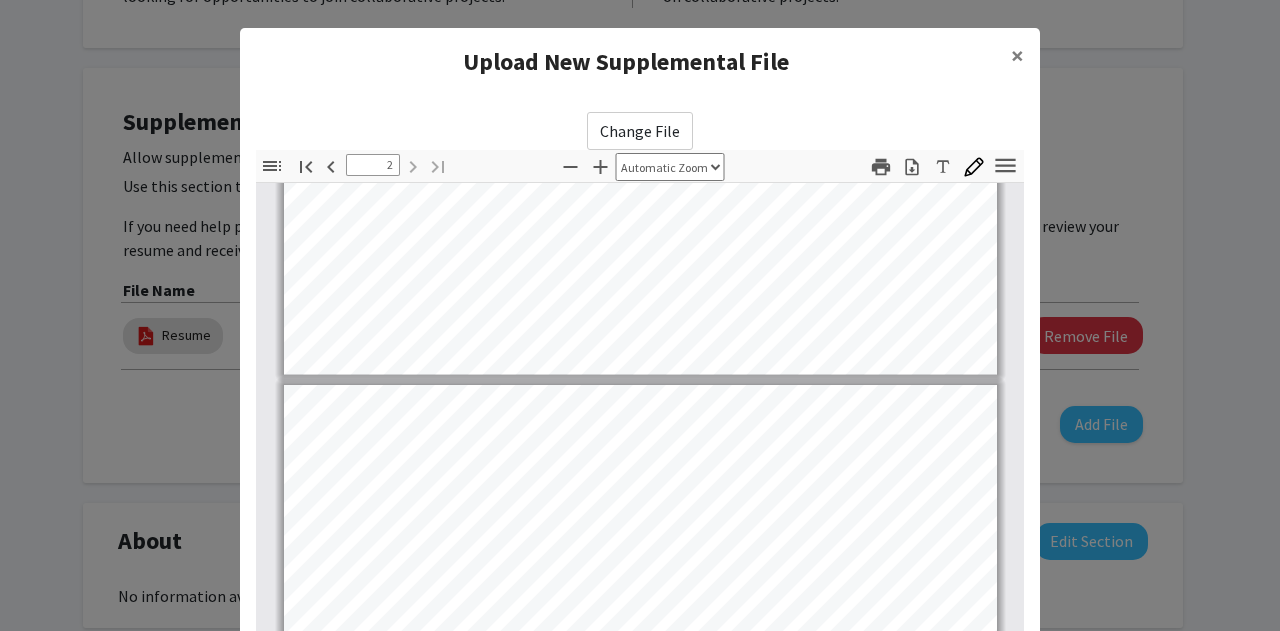 scroll, scrollTop: 1306, scrollLeft: 0, axis: vertical 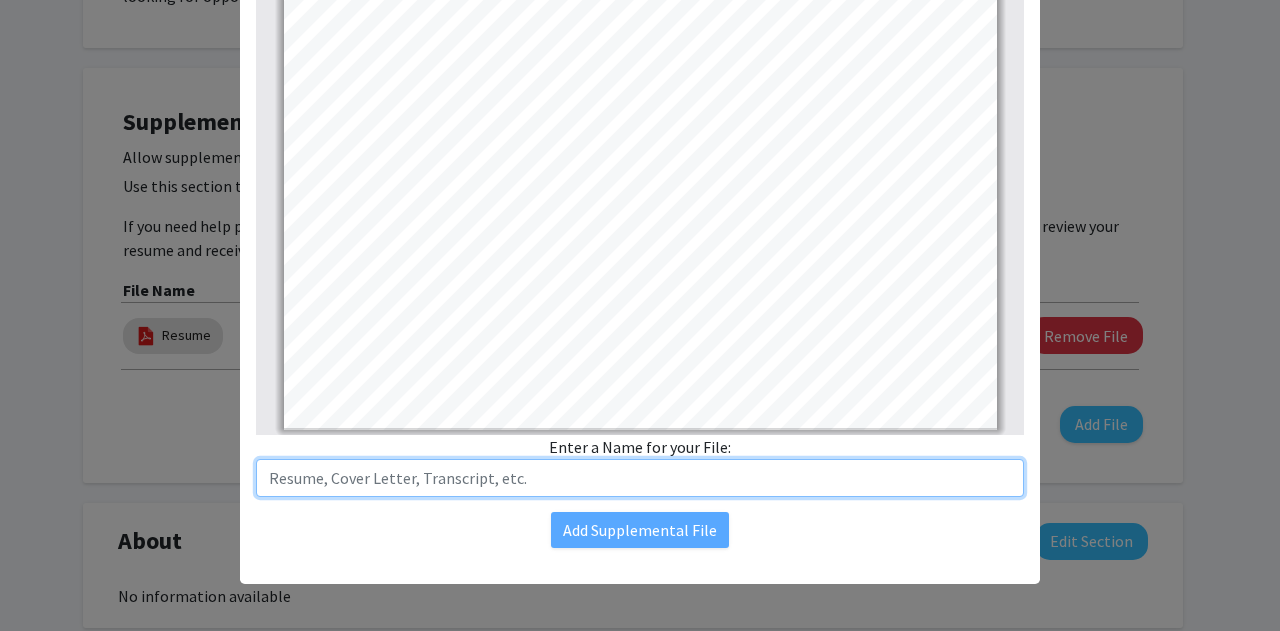 click at bounding box center (640, 478) 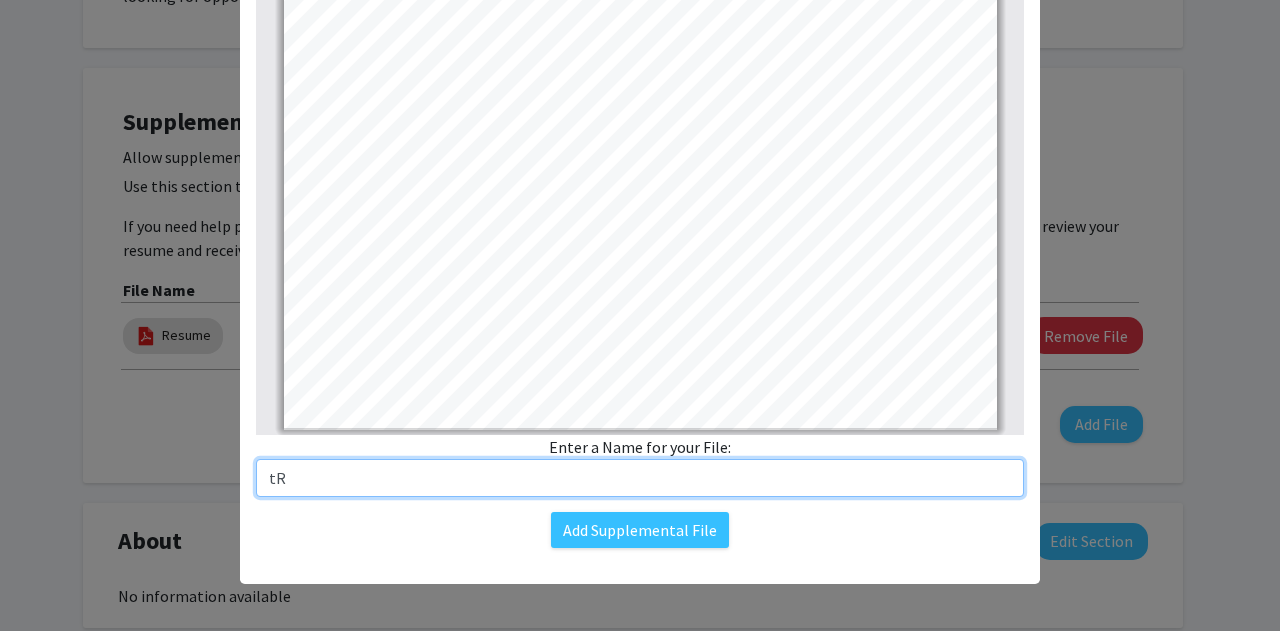 type on "t" 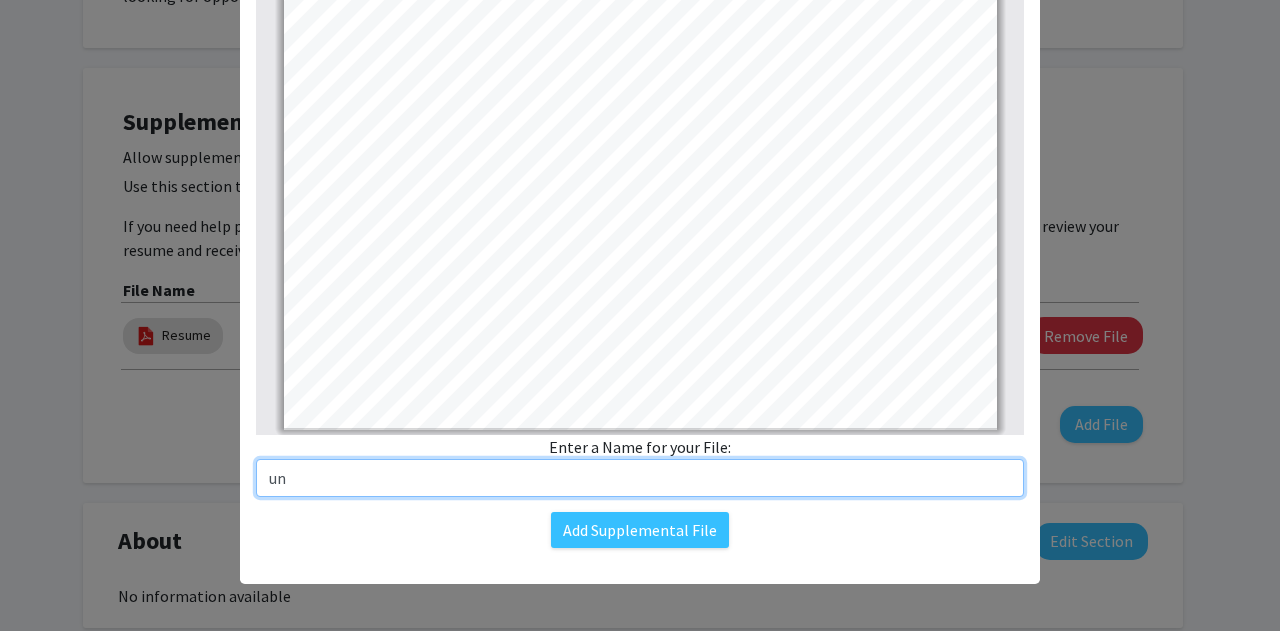 type on "u" 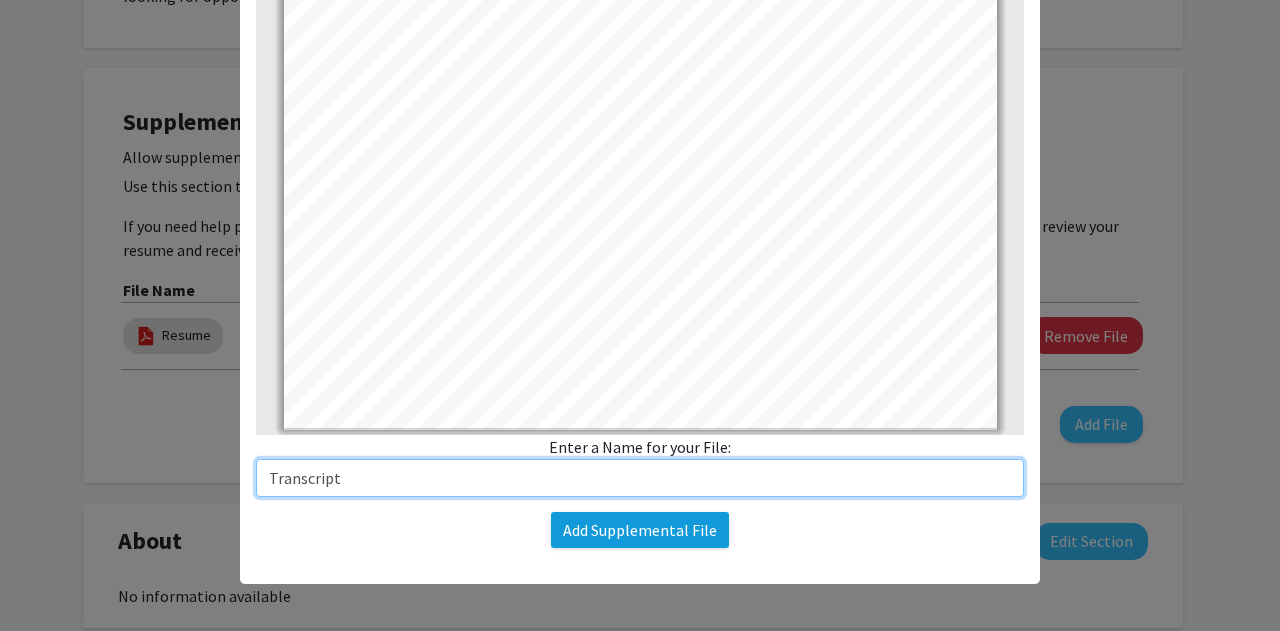type on "Transcript" 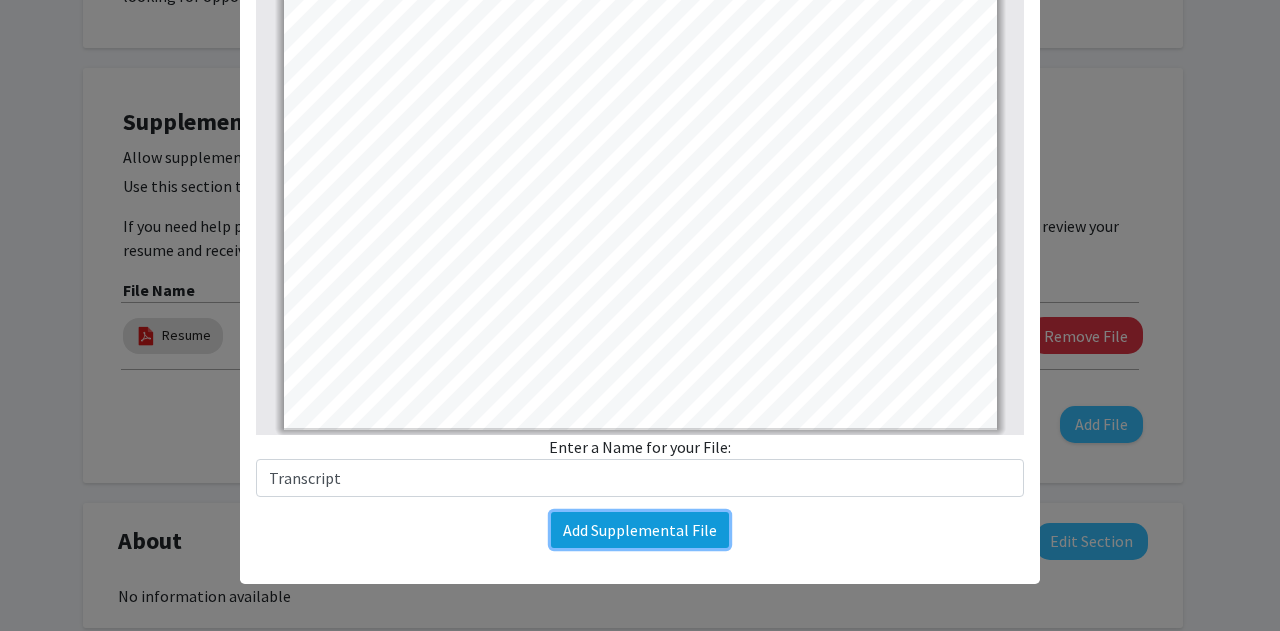 click on "Add Supplemental File" 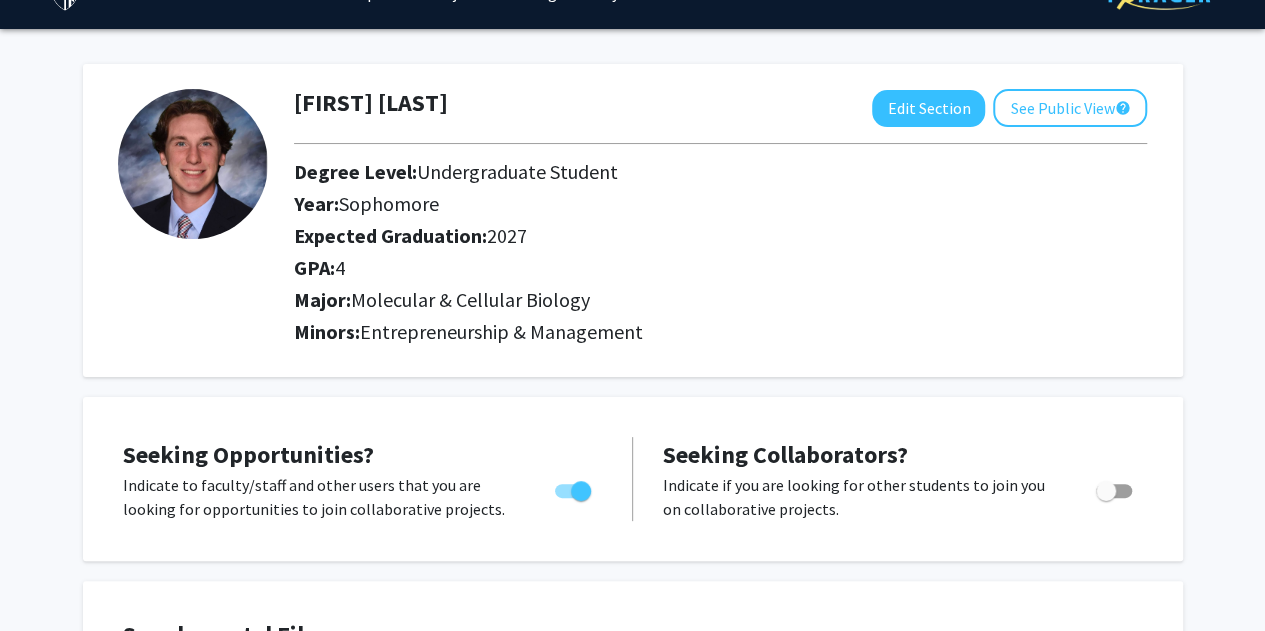 scroll, scrollTop: 0, scrollLeft: 0, axis: both 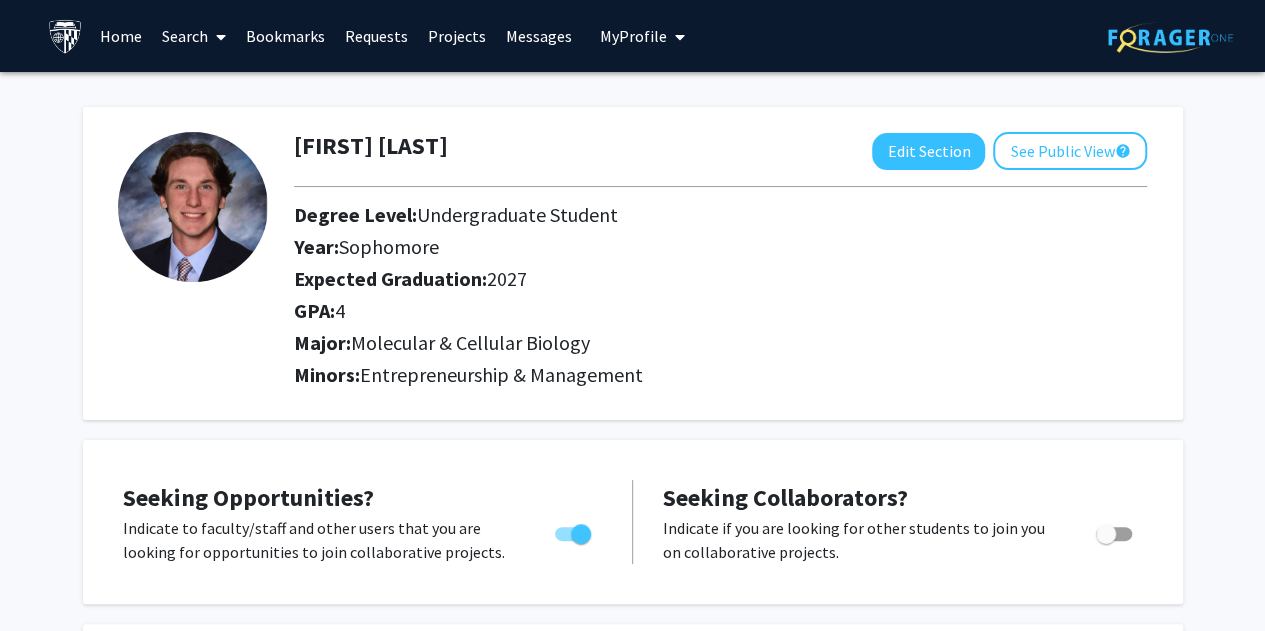 click on "Home" at bounding box center [121, 36] 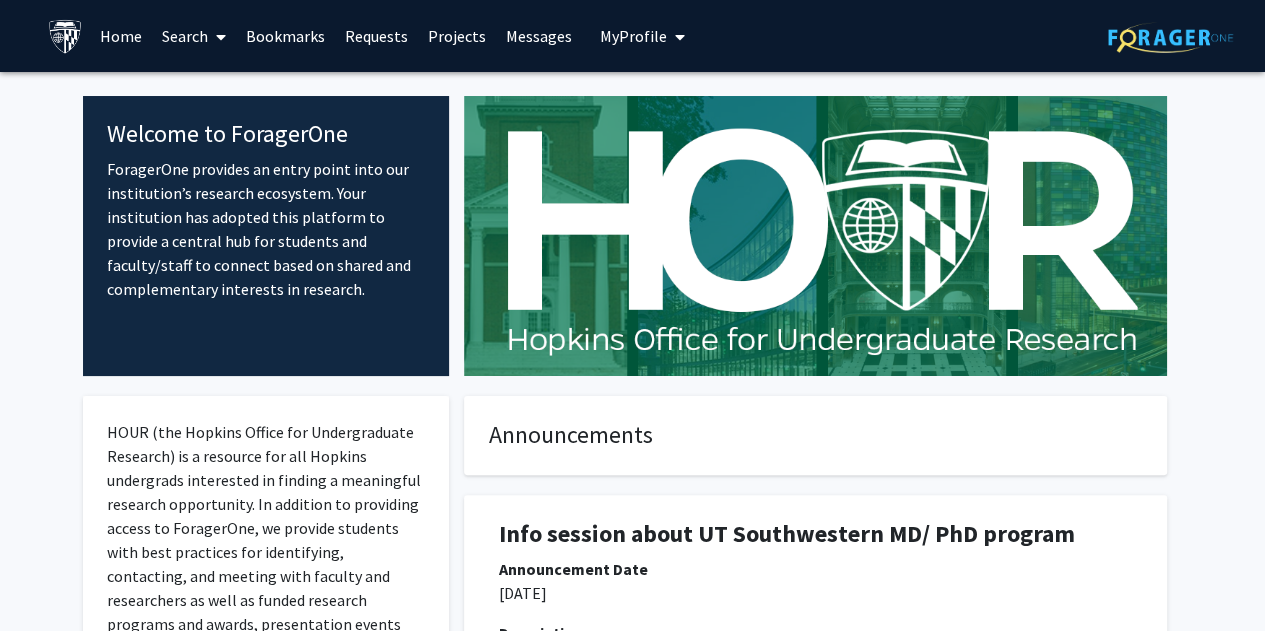 click on "Search" at bounding box center [194, 36] 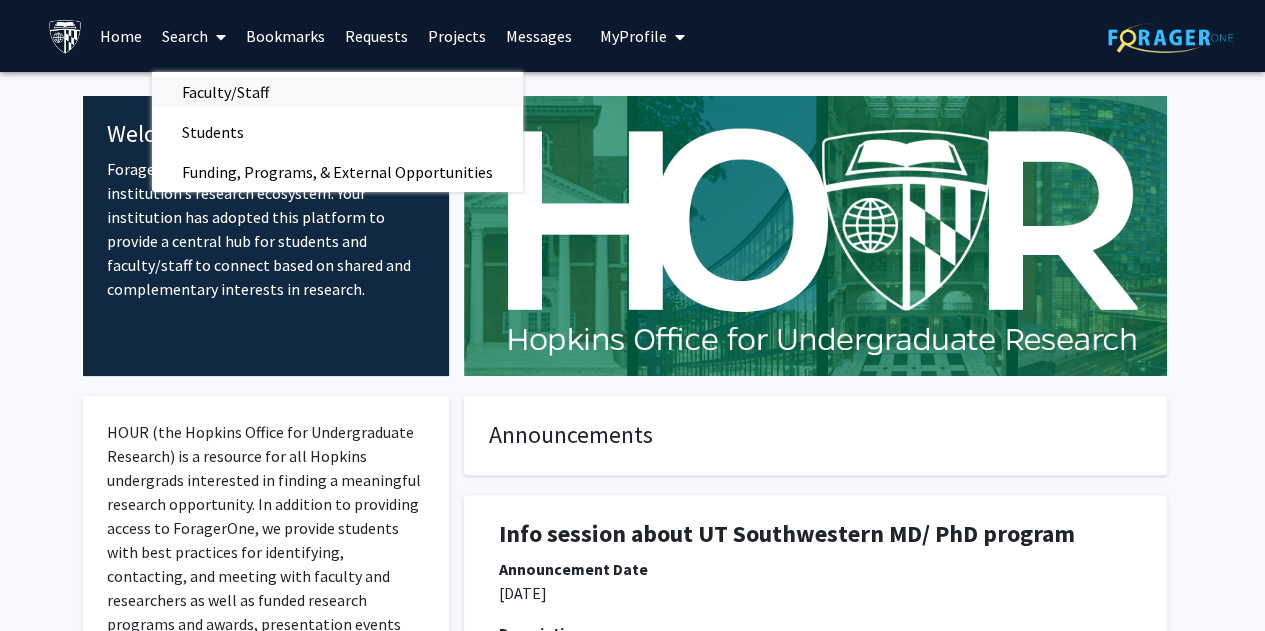click on "Faculty/Staff" at bounding box center [225, 92] 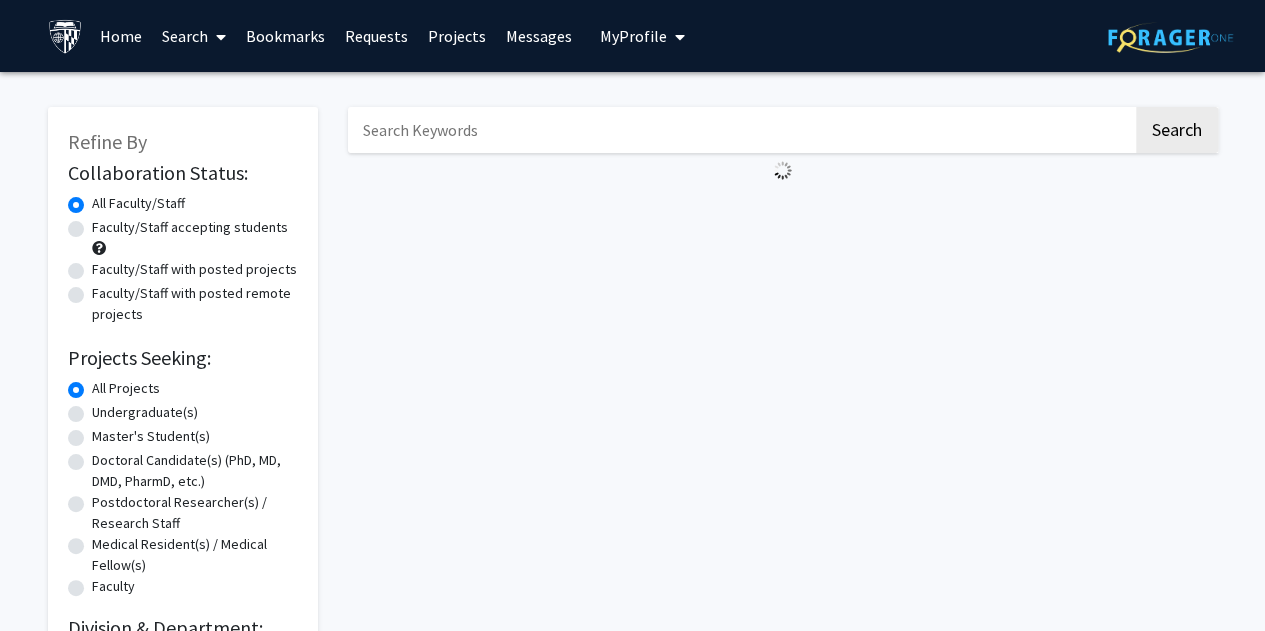 click at bounding box center (740, 130) 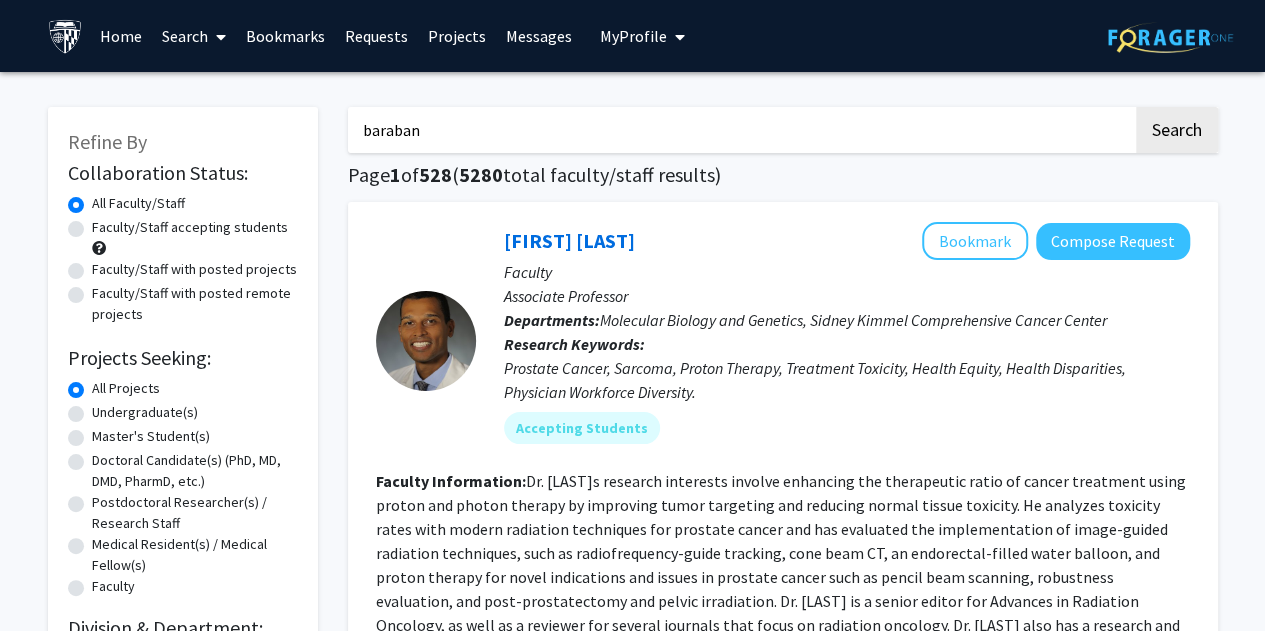 click on "Search" 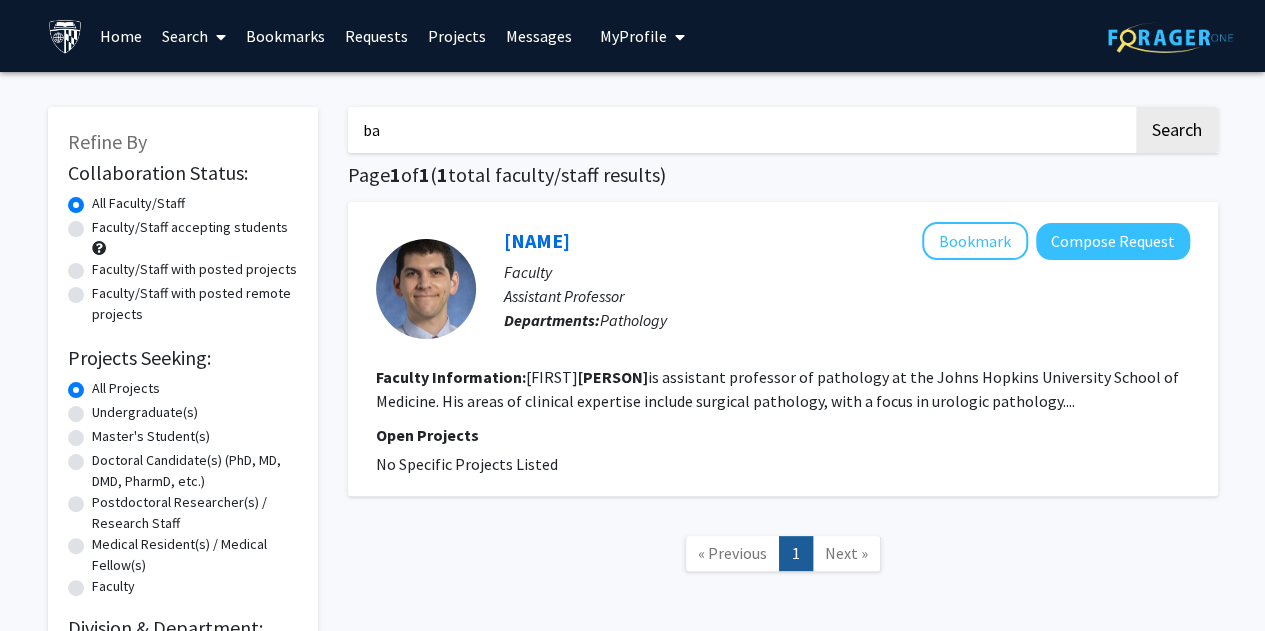 type on "b" 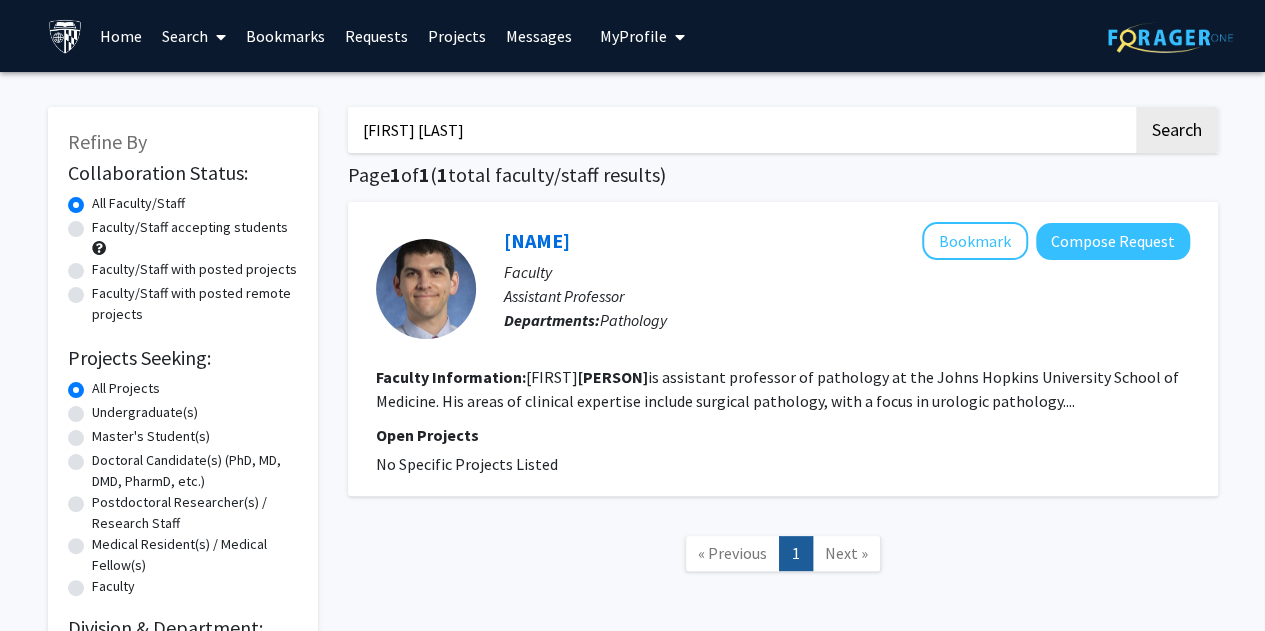 click on "Search" 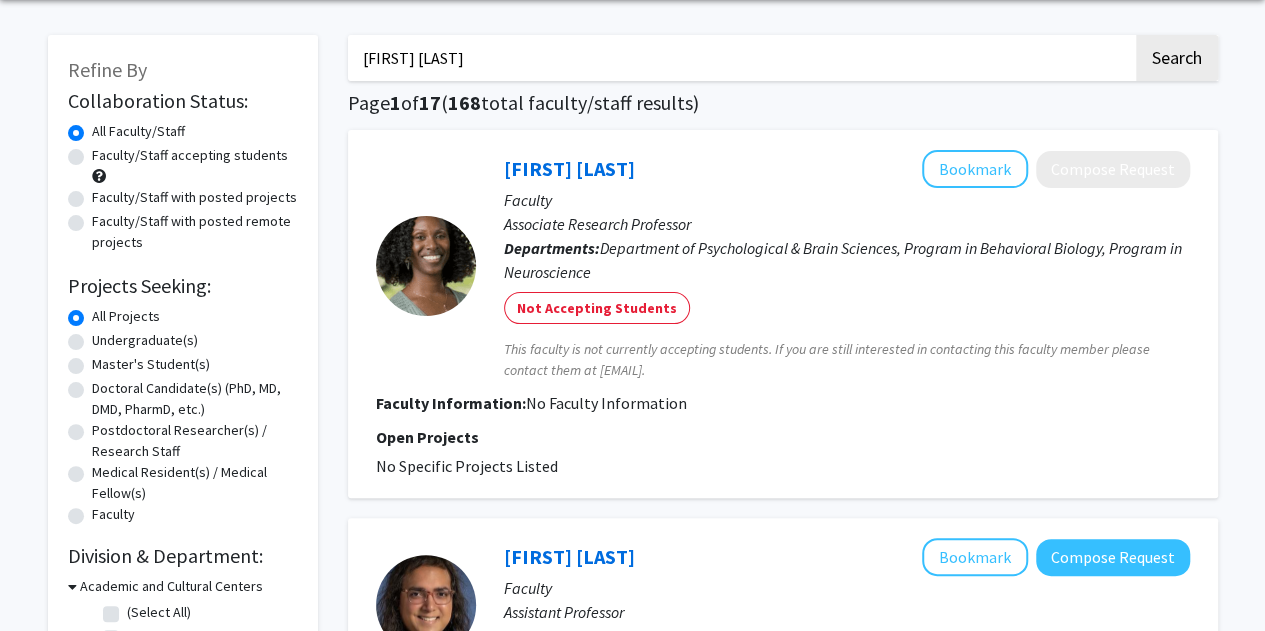 scroll, scrollTop: 103, scrollLeft: 0, axis: vertical 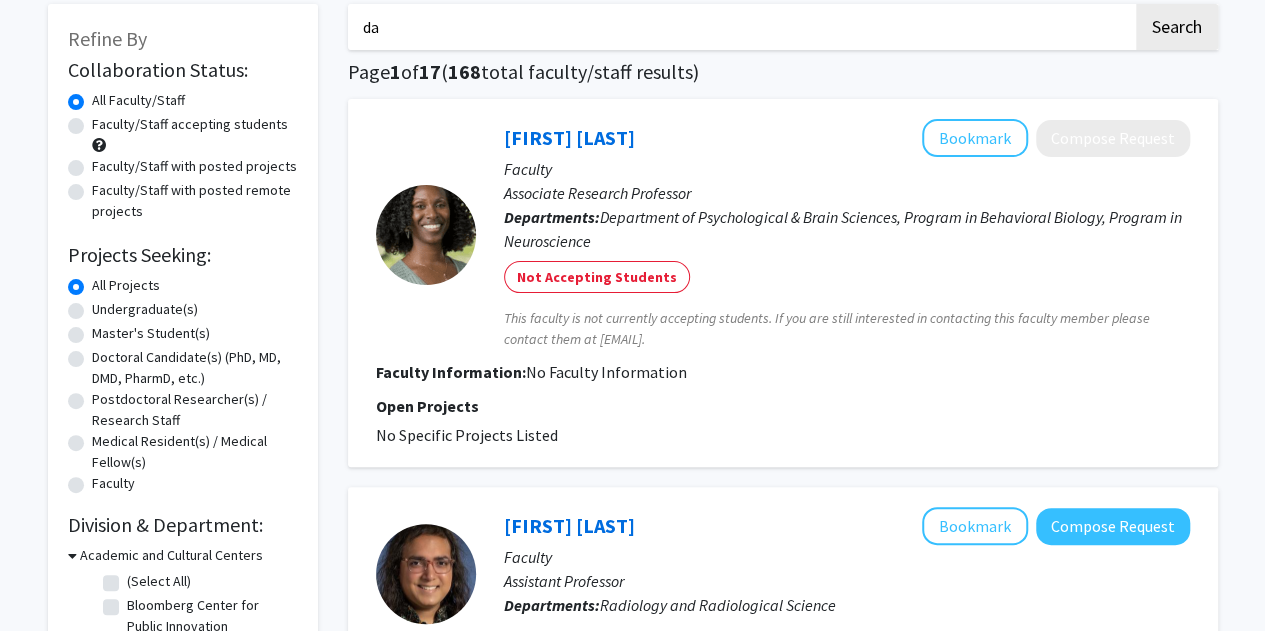 type on "d" 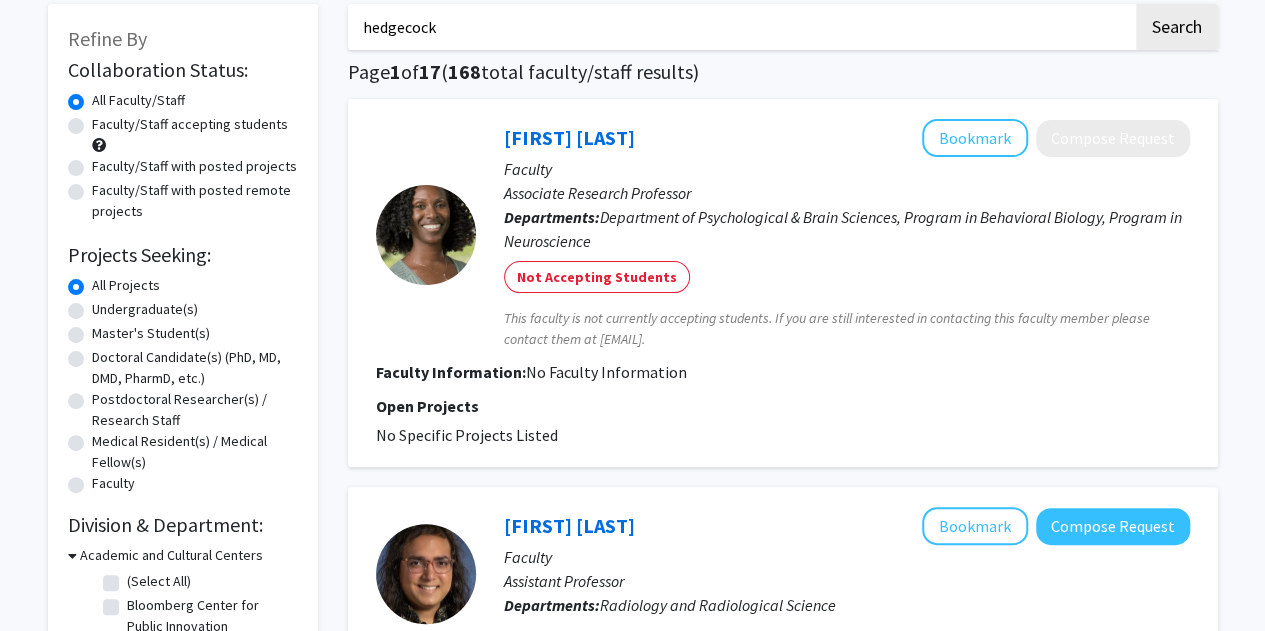 type on "hedgecock" 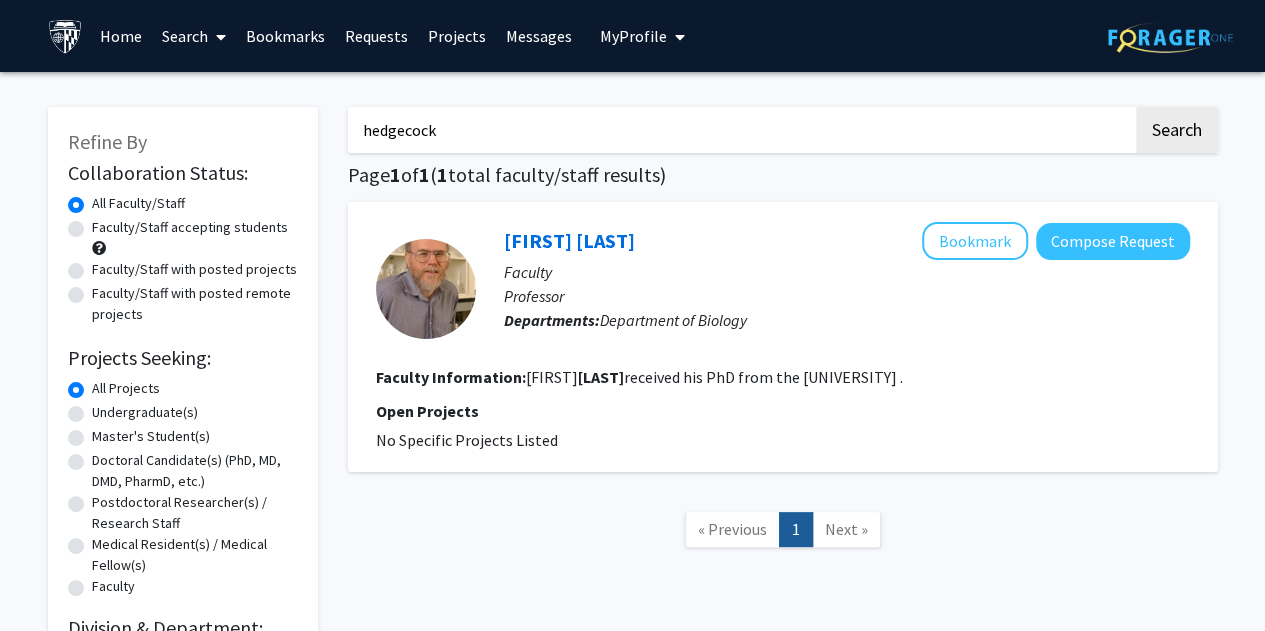 drag, startPoint x: 468, startPoint y: 143, endPoint x: 282, endPoint y: 83, distance: 195.43797 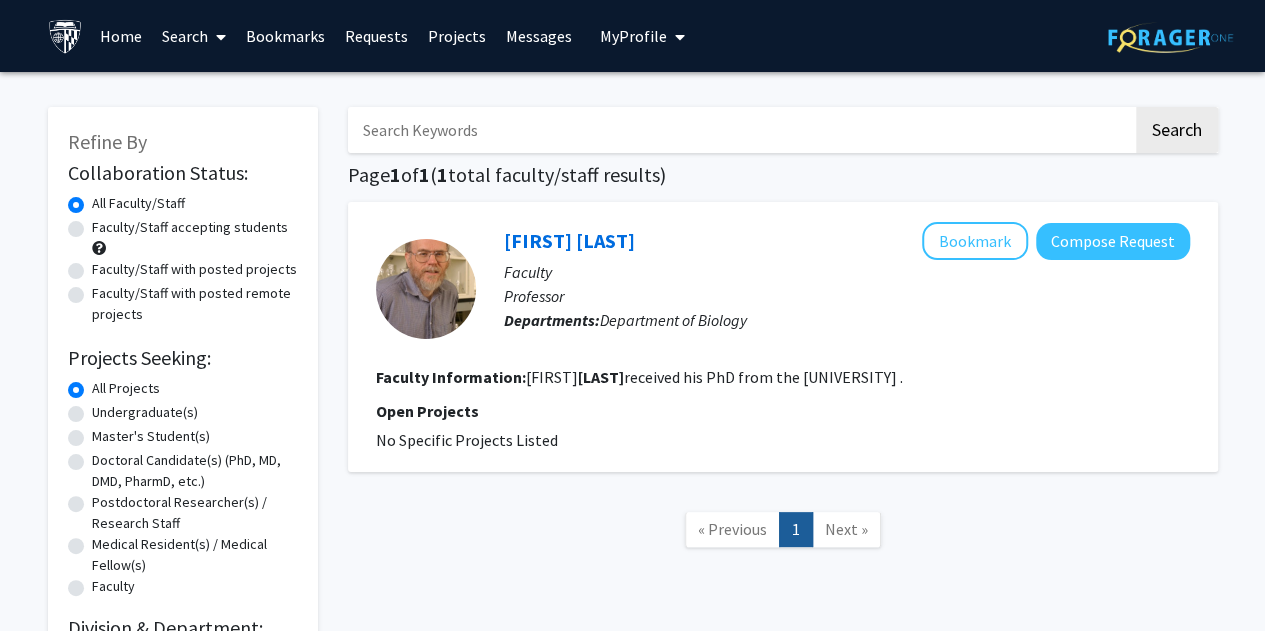 type 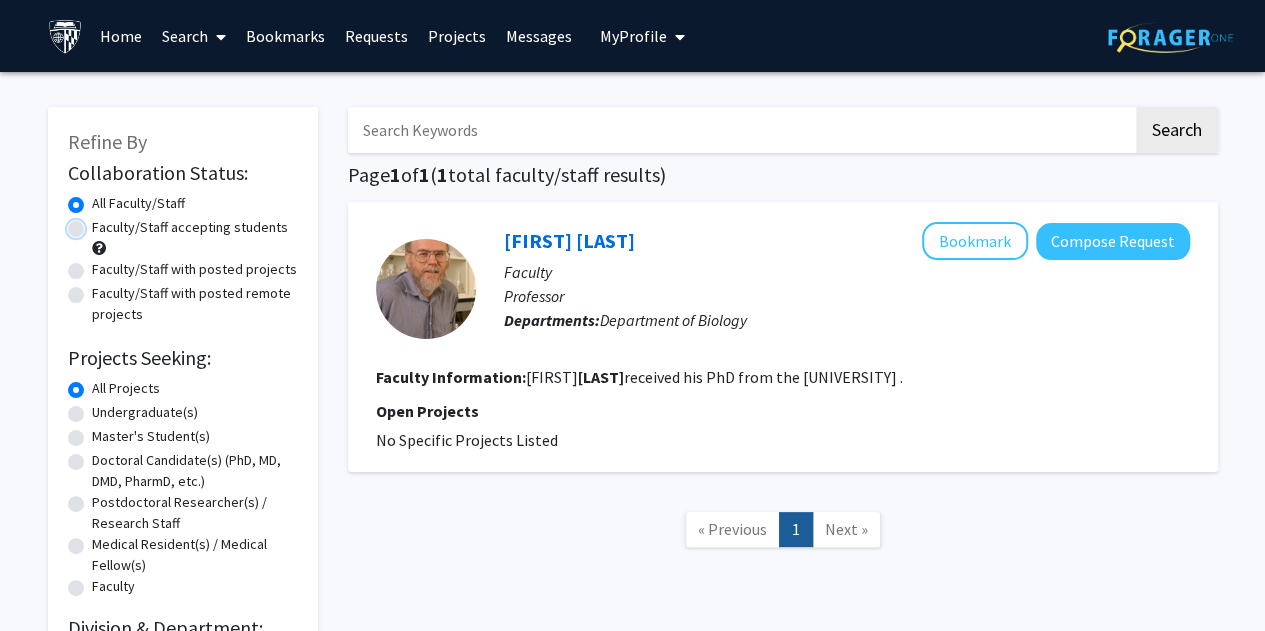 click on "Faculty/Staff accepting students" at bounding box center (98, 223) 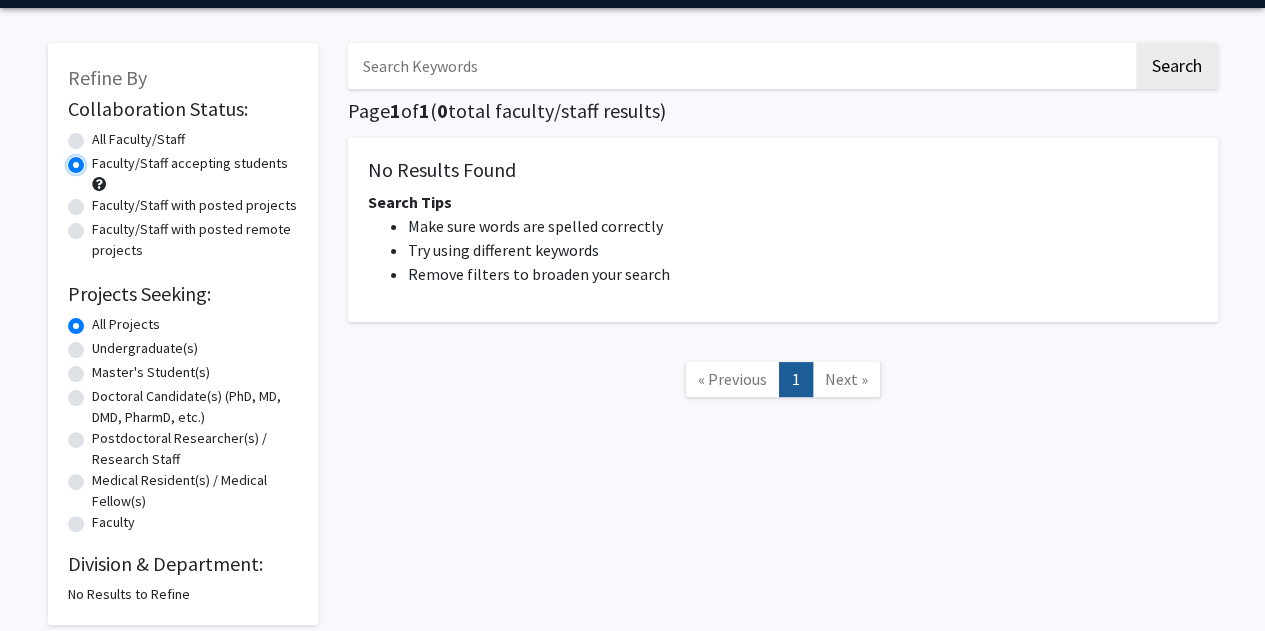 scroll, scrollTop: 0, scrollLeft: 0, axis: both 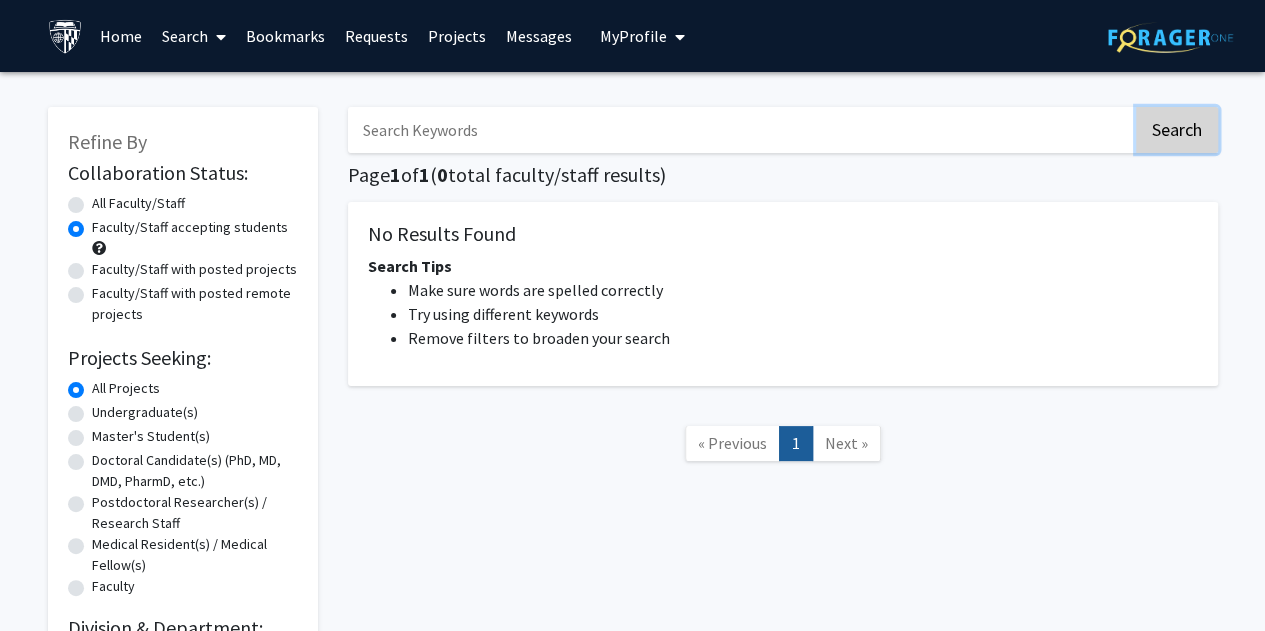 click on "Search" 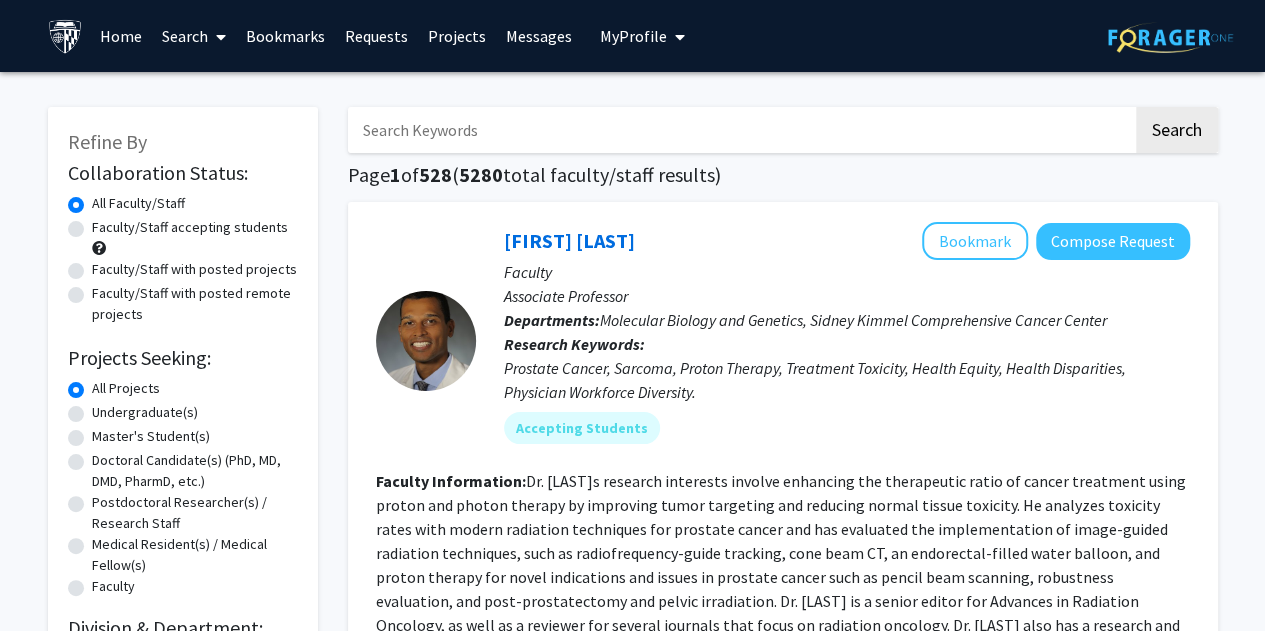 click on "Faculty/Staff accepting students" 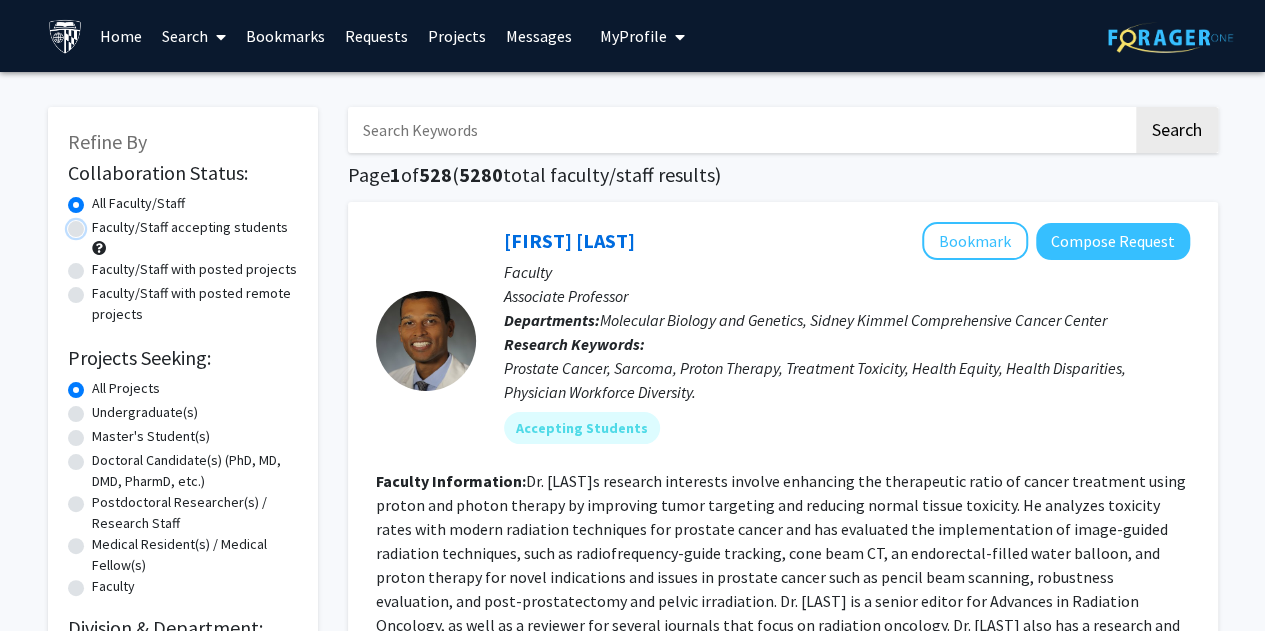 click on "Faculty/Staff accepting students" at bounding box center (98, 223) 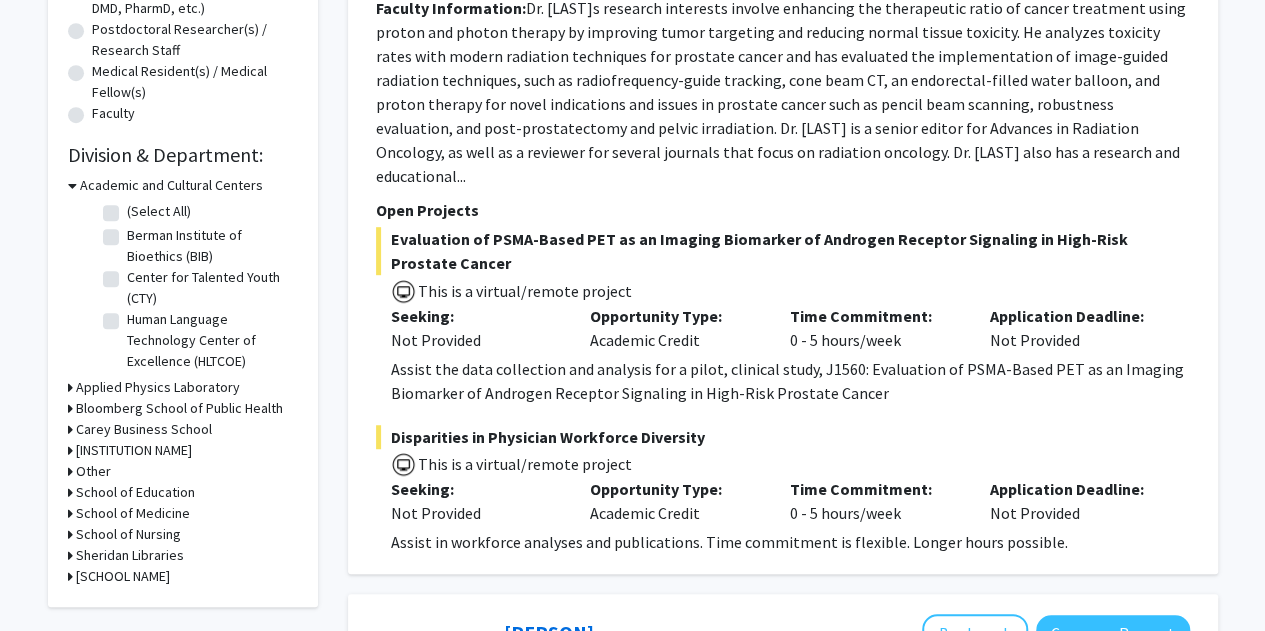 scroll, scrollTop: 487, scrollLeft: 0, axis: vertical 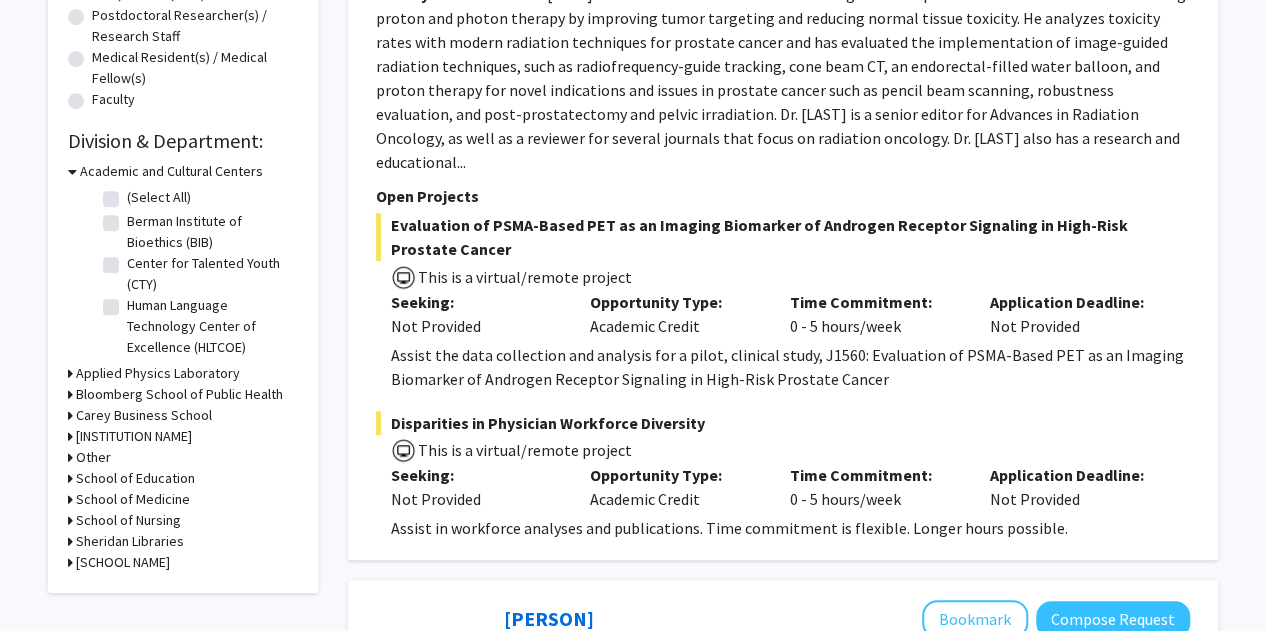 click on "[INSTITUTION NAME]" 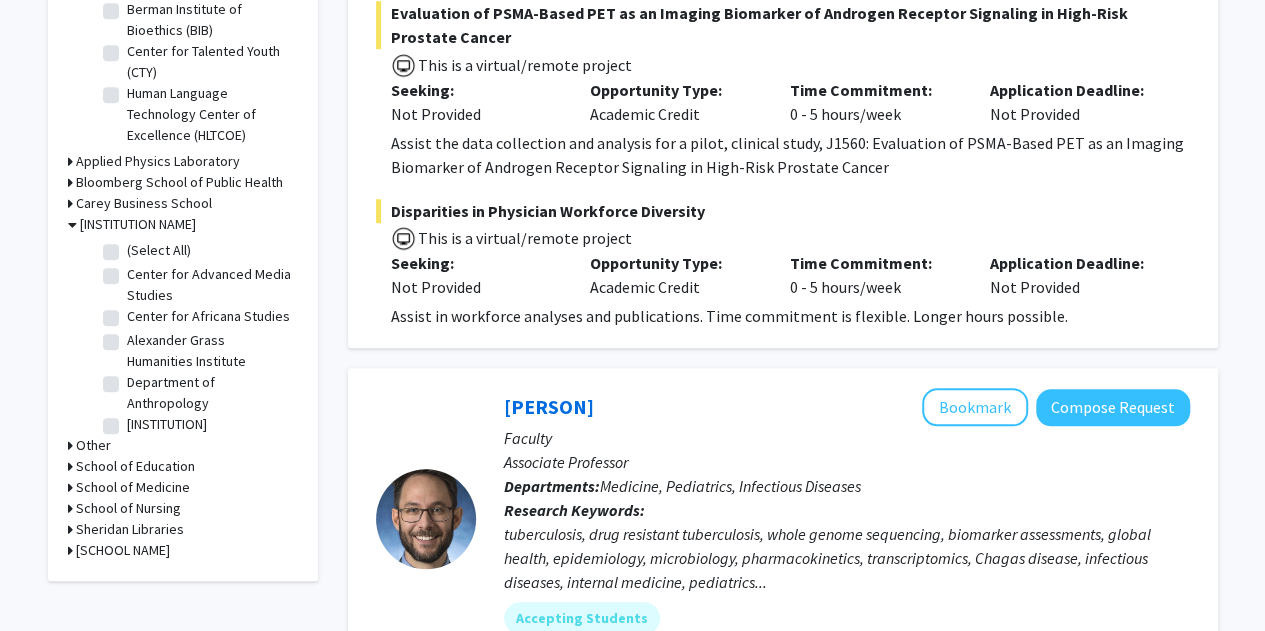 scroll, scrollTop: 702, scrollLeft: 0, axis: vertical 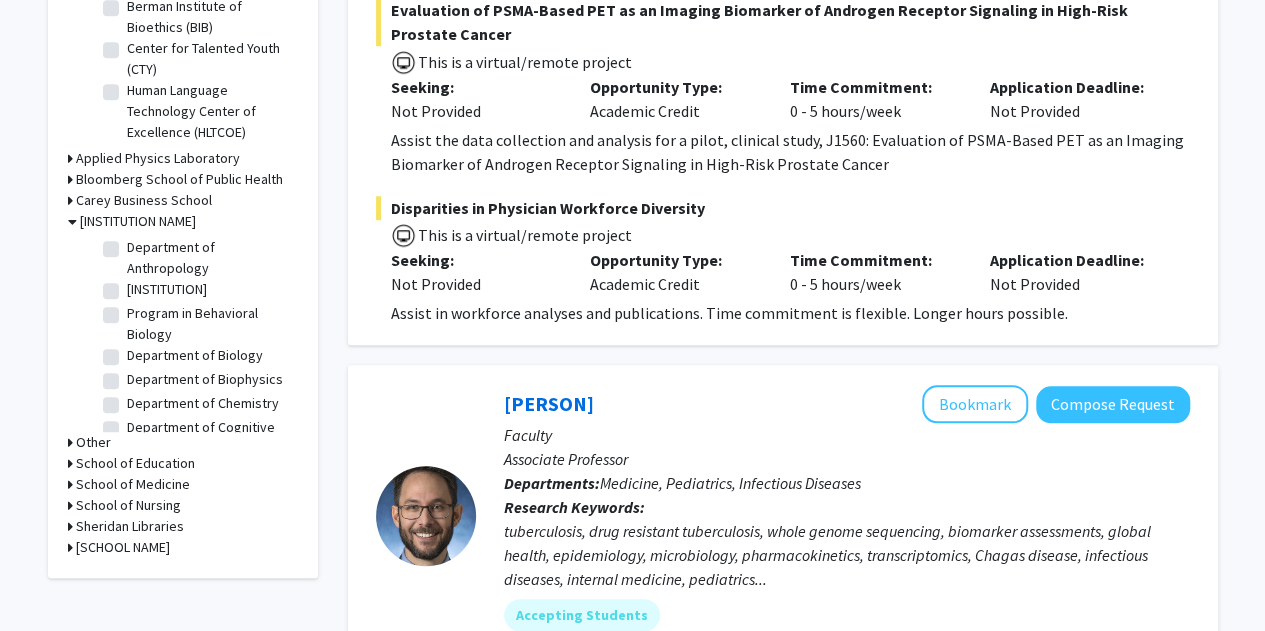 click on "Department of Biology" 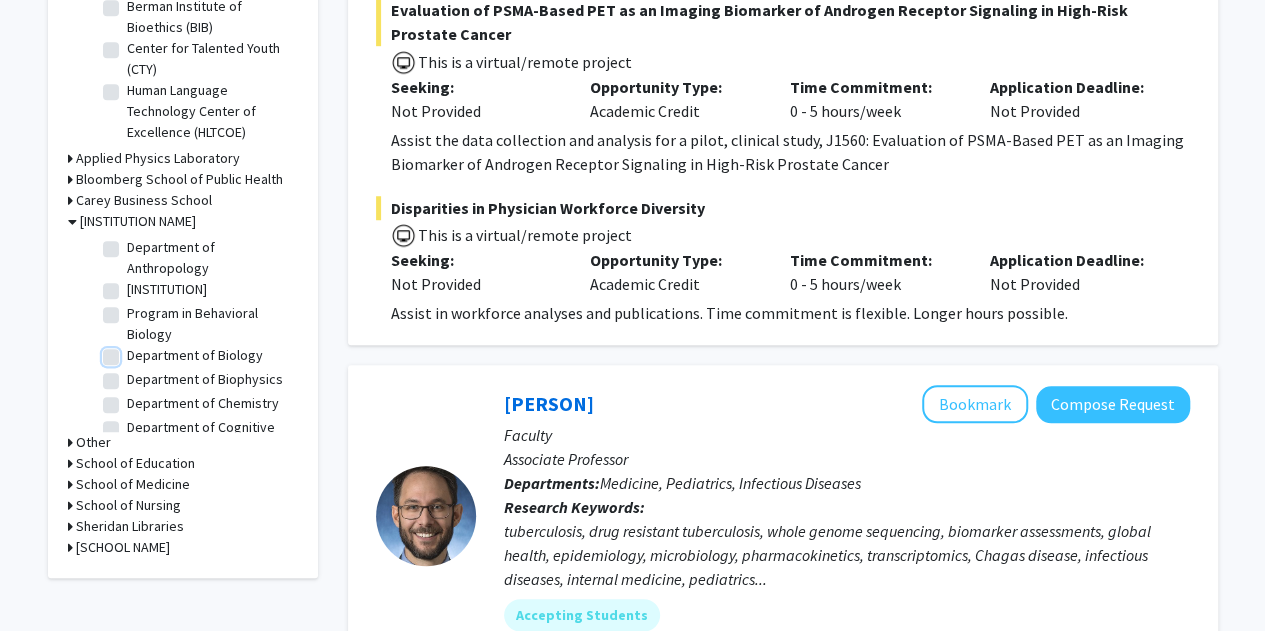 click on "Department of Biology" at bounding box center (133, 351) 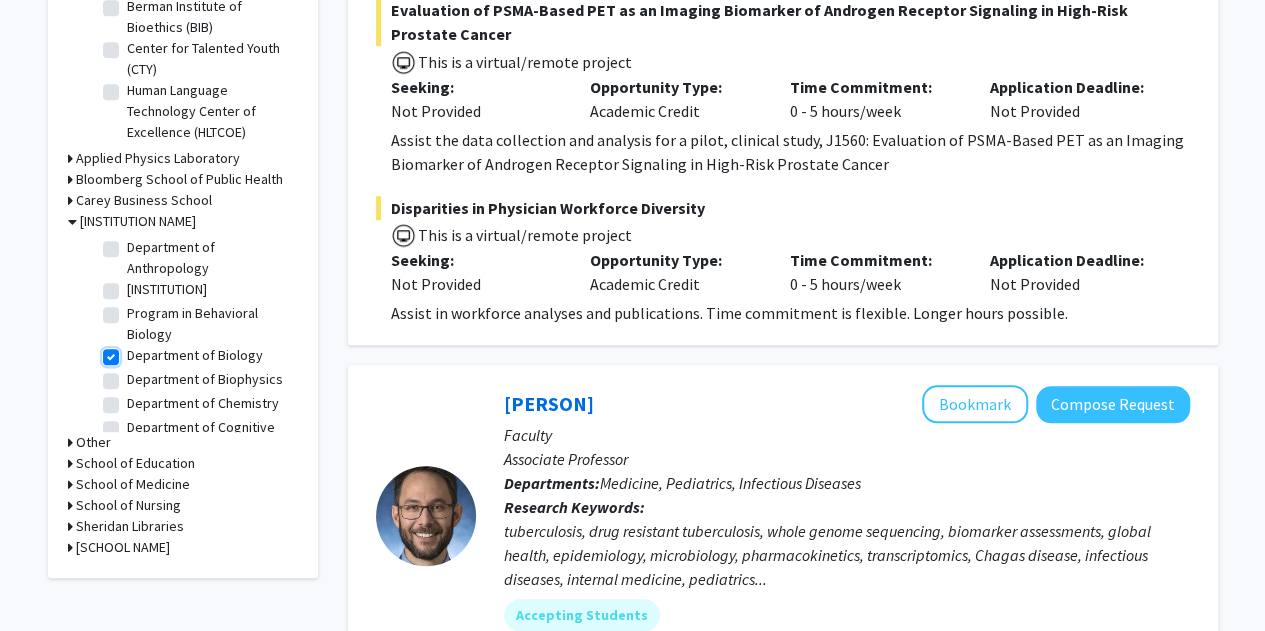 checkbox on "true" 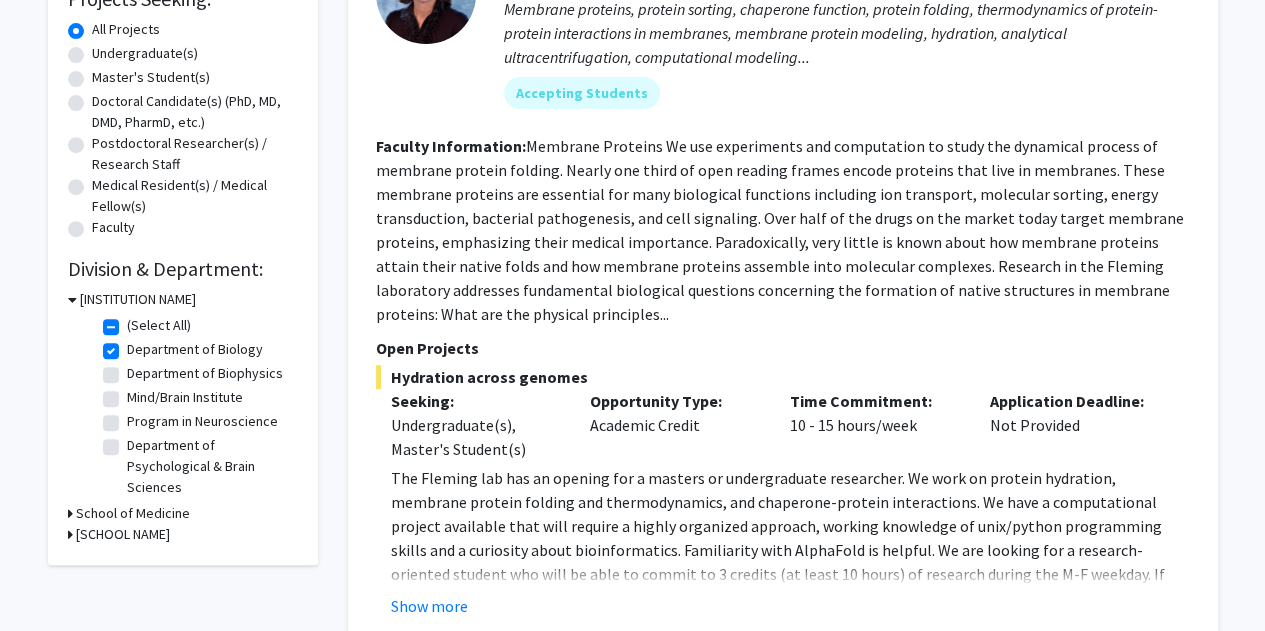 scroll, scrollTop: 360, scrollLeft: 0, axis: vertical 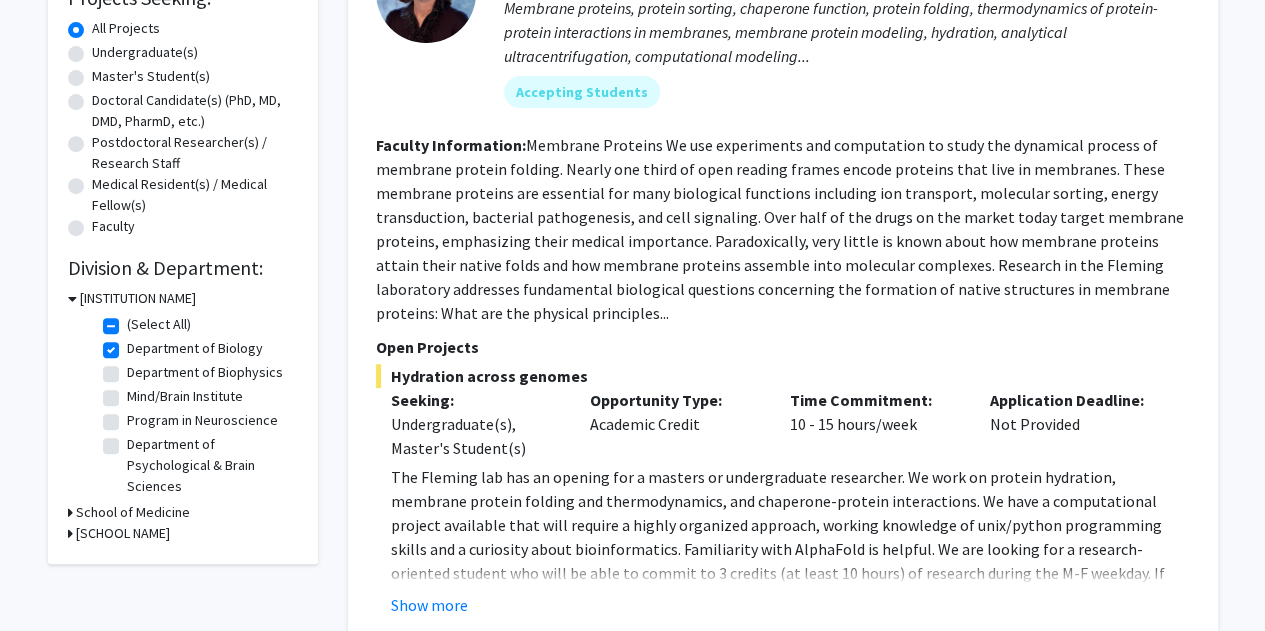 click on "Mind/Brain Institute" 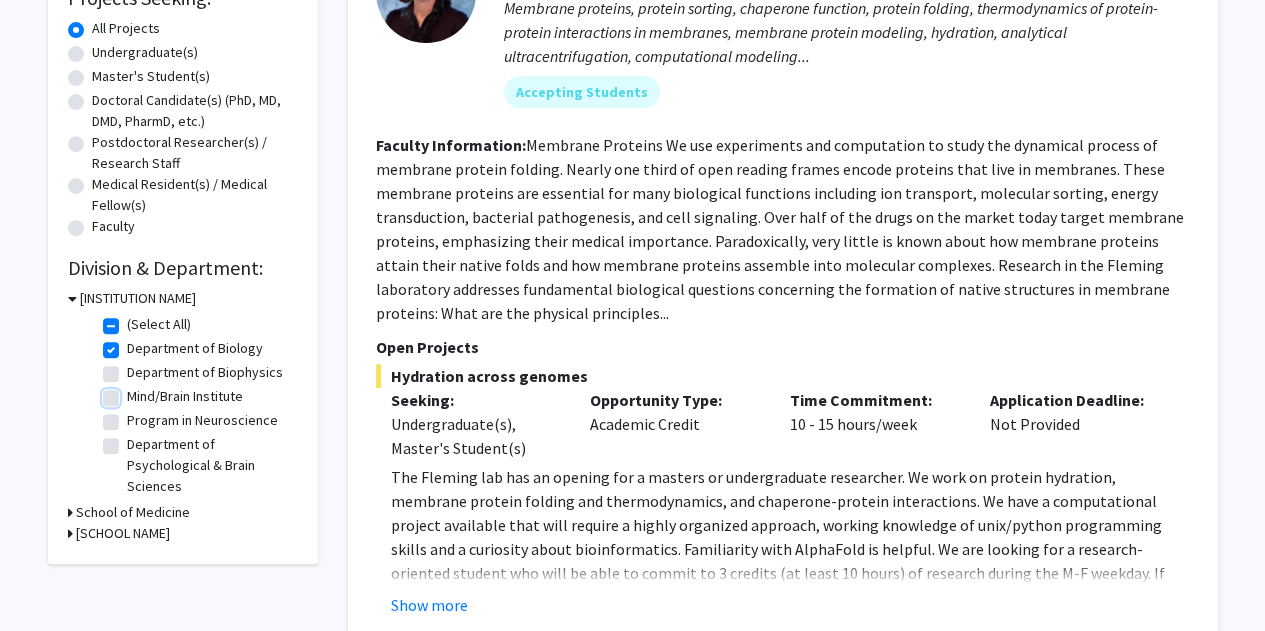 click on "Mind/Brain Institute" at bounding box center [133, 392] 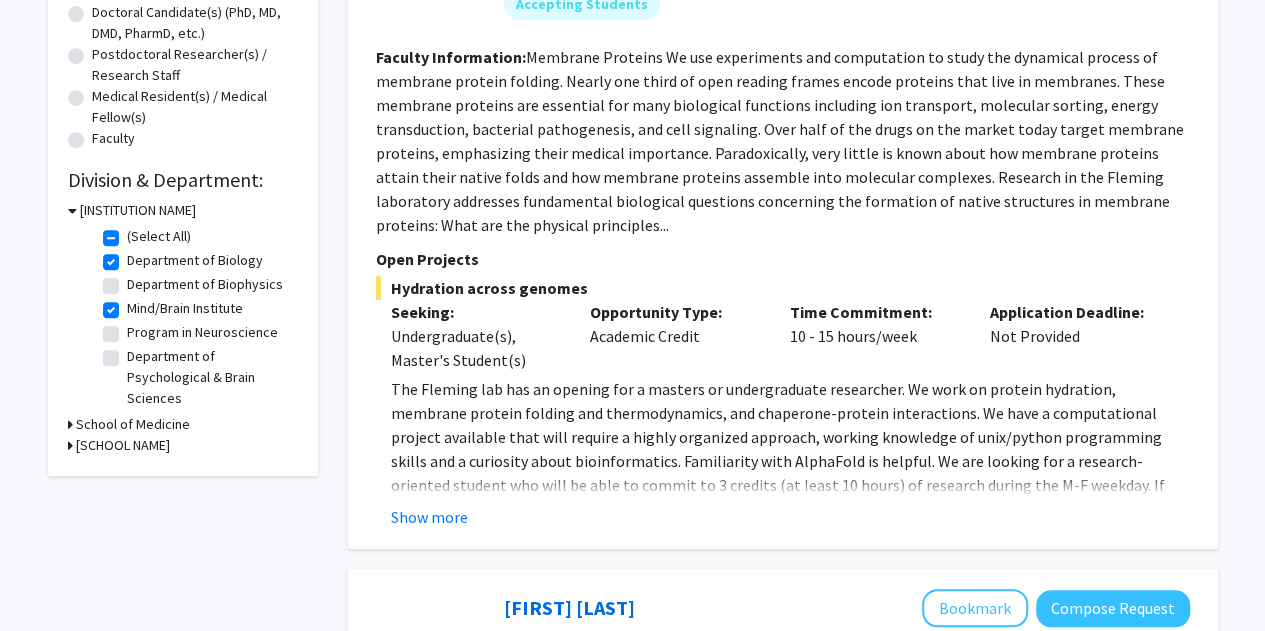 scroll, scrollTop: 450, scrollLeft: 0, axis: vertical 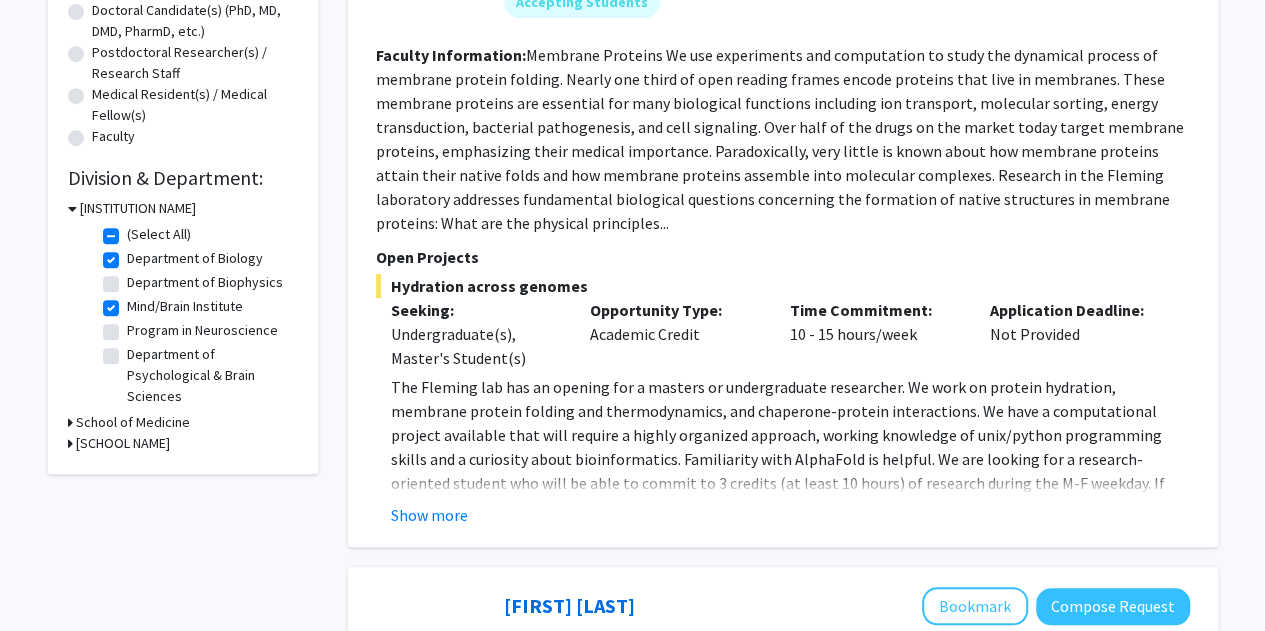 click on "Department of Psychological & Brain Sciences" 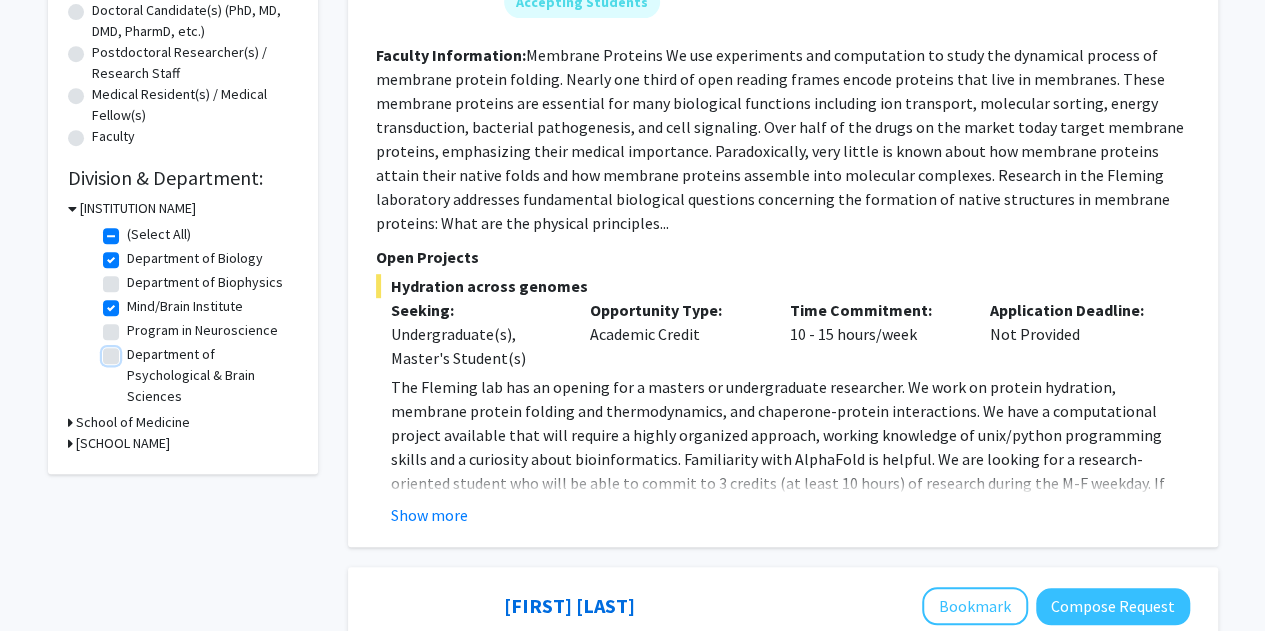 click on "Department of Psychological & Brain Sciences" at bounding box center (133, 350) 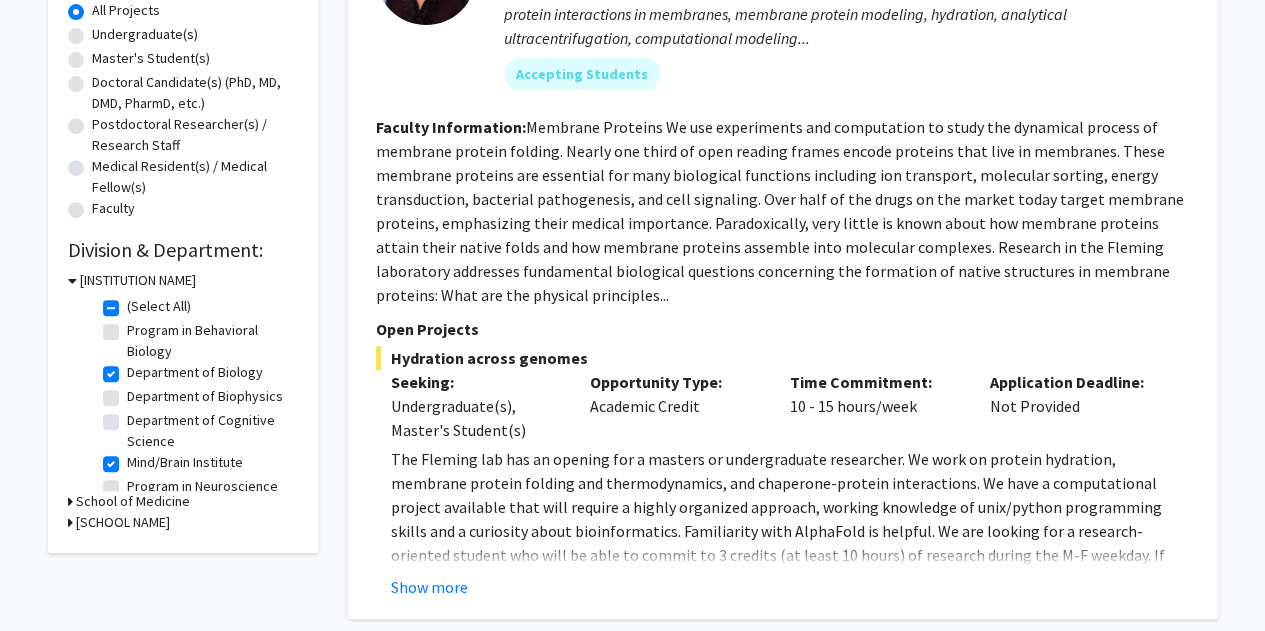 scroll, scrollTop: 379, scrollLeft: 0, axis: vertical 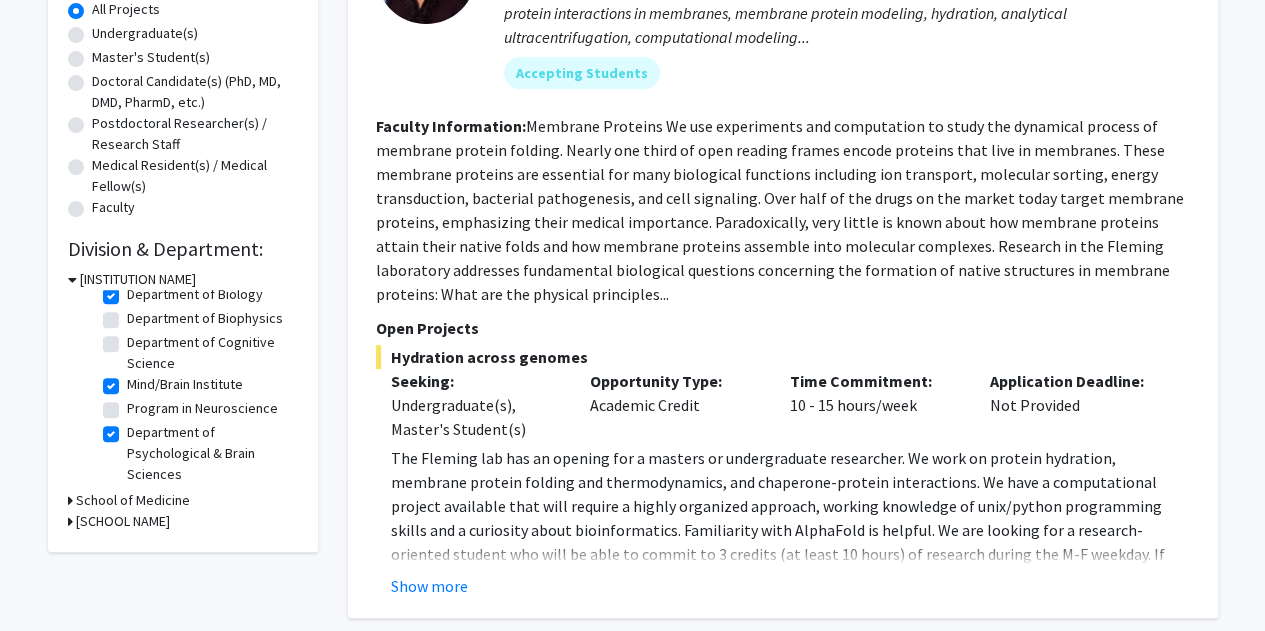 click on "Program in Neuroscience" 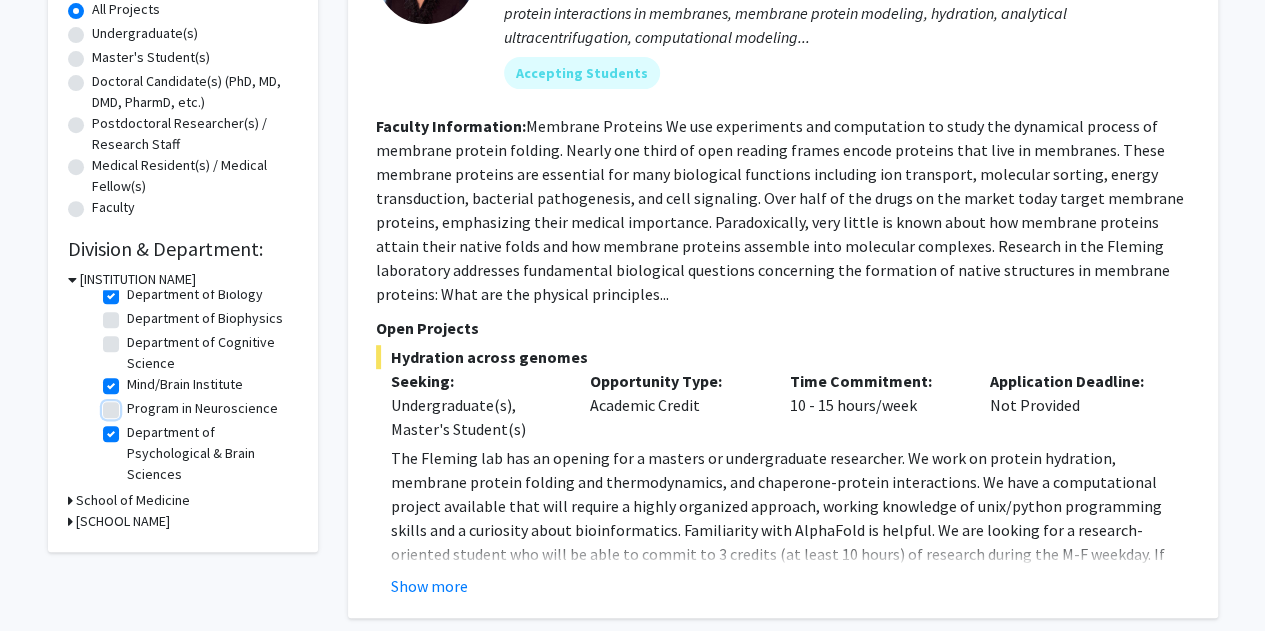 click on "Program in Neuroscience" at bounding box center (133, 404) 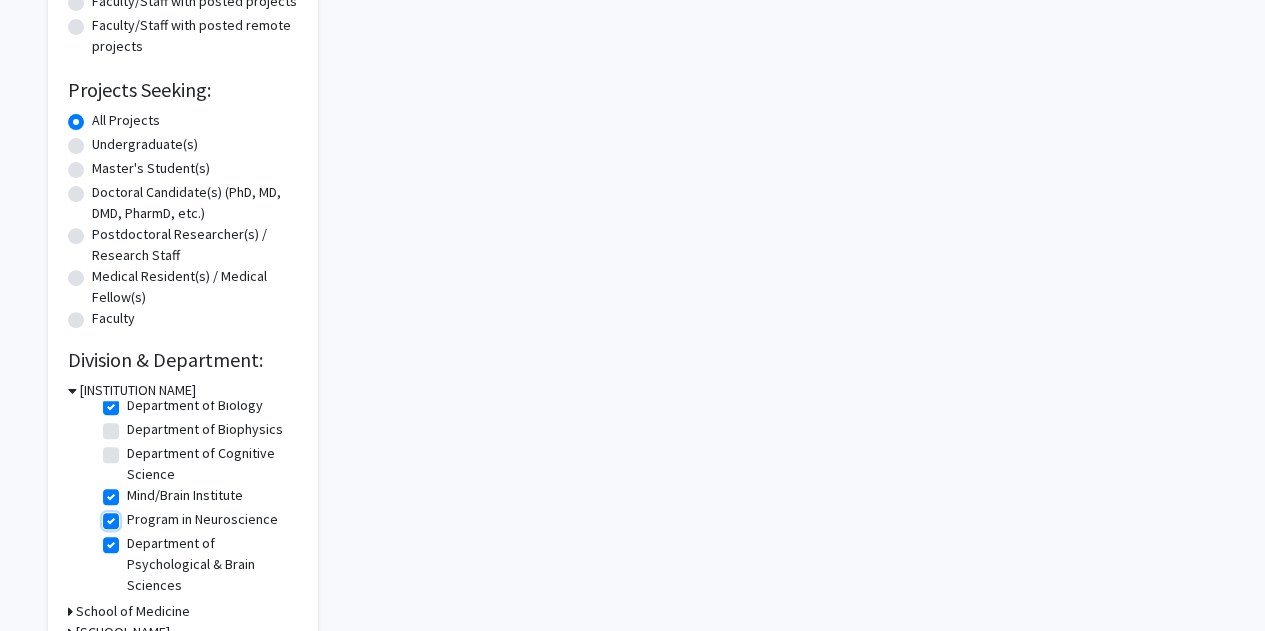 scroll, scrollTop: 285, scrollLeft: 0, axis: vertical 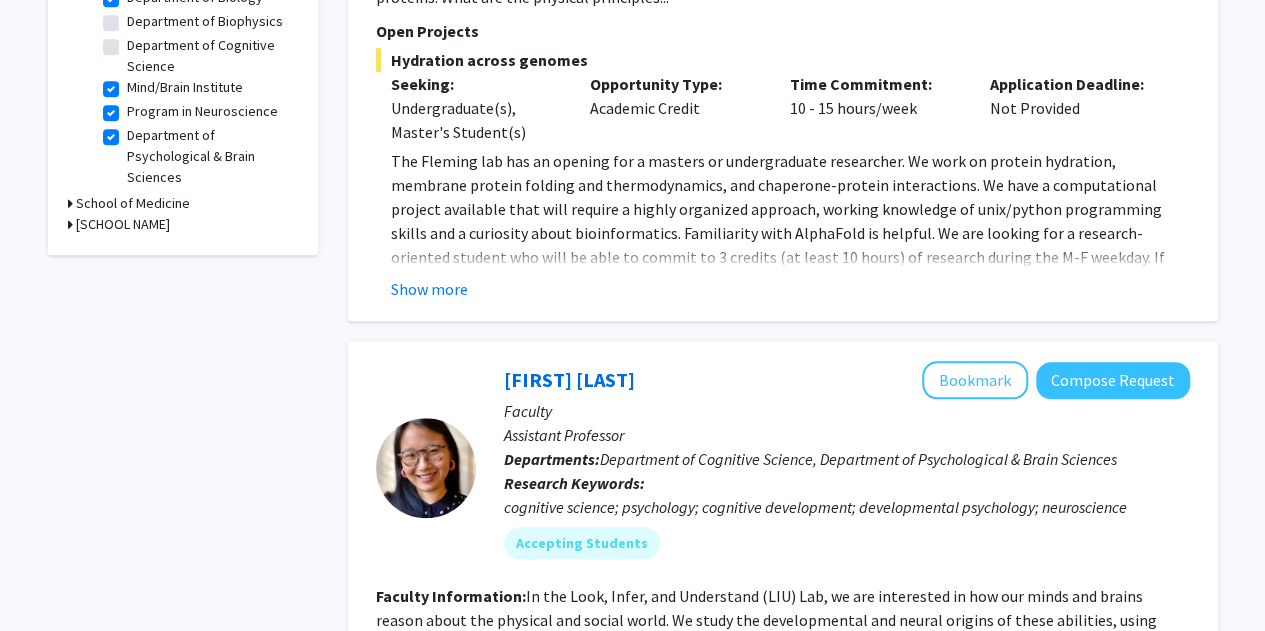 click 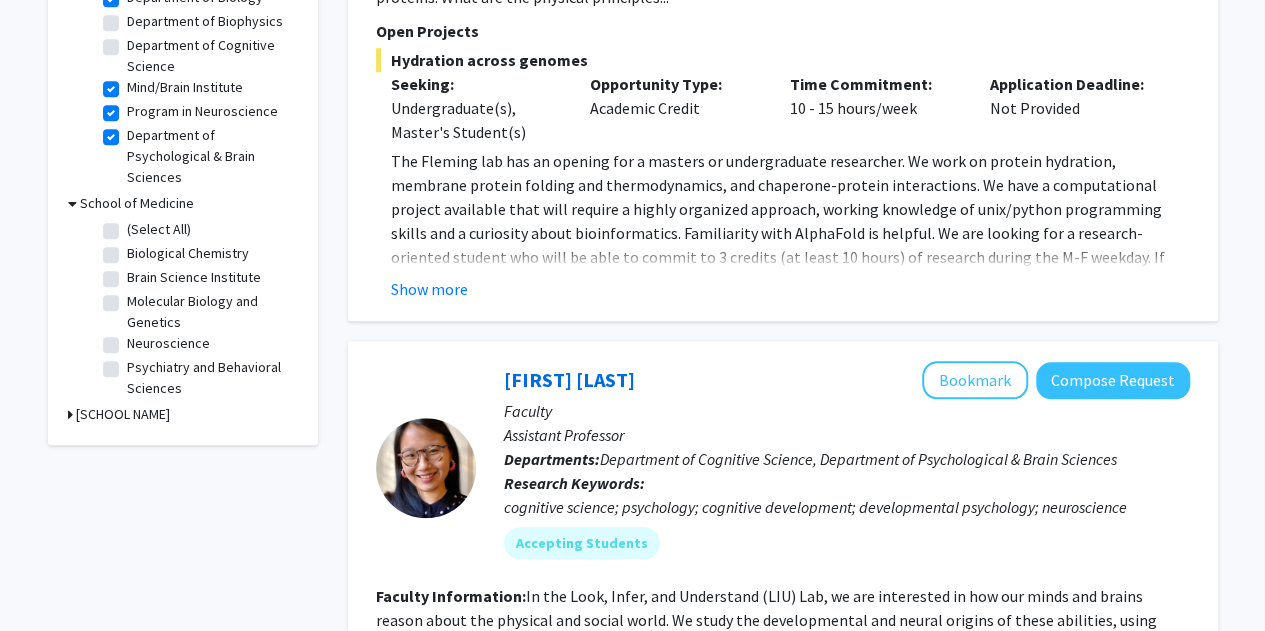 click on "Molecular Biology and Genetics" 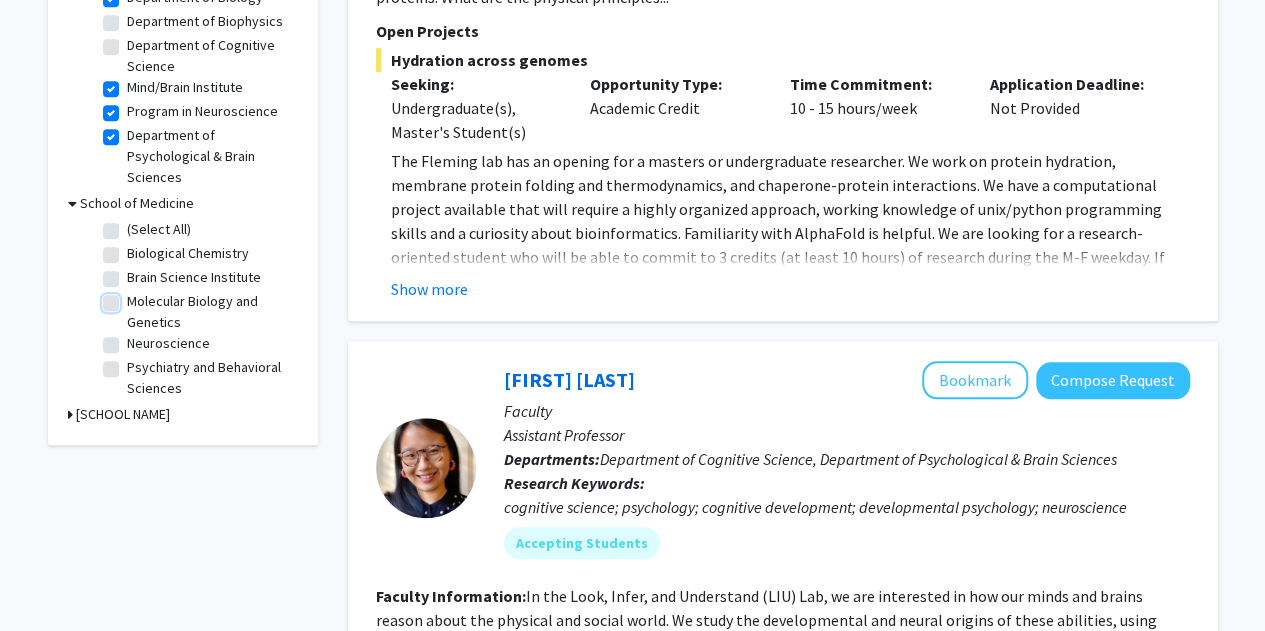 click on "Molecular Biology and Genetics" at bounding box center [133, 297] 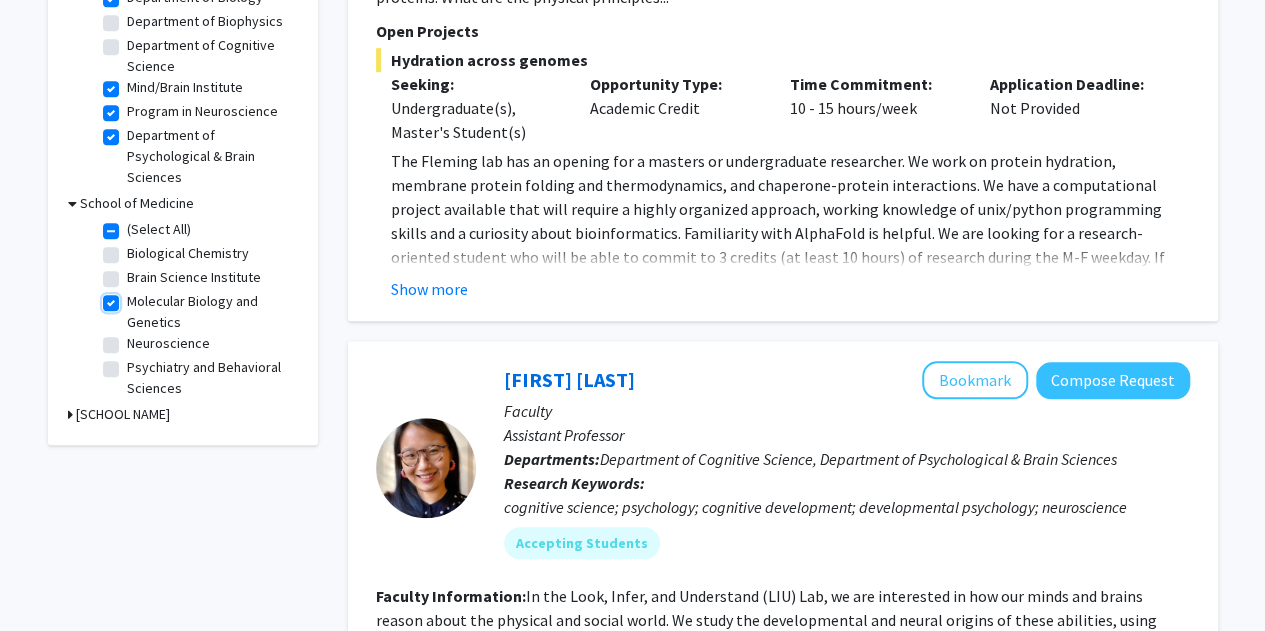 checkbox on "true" 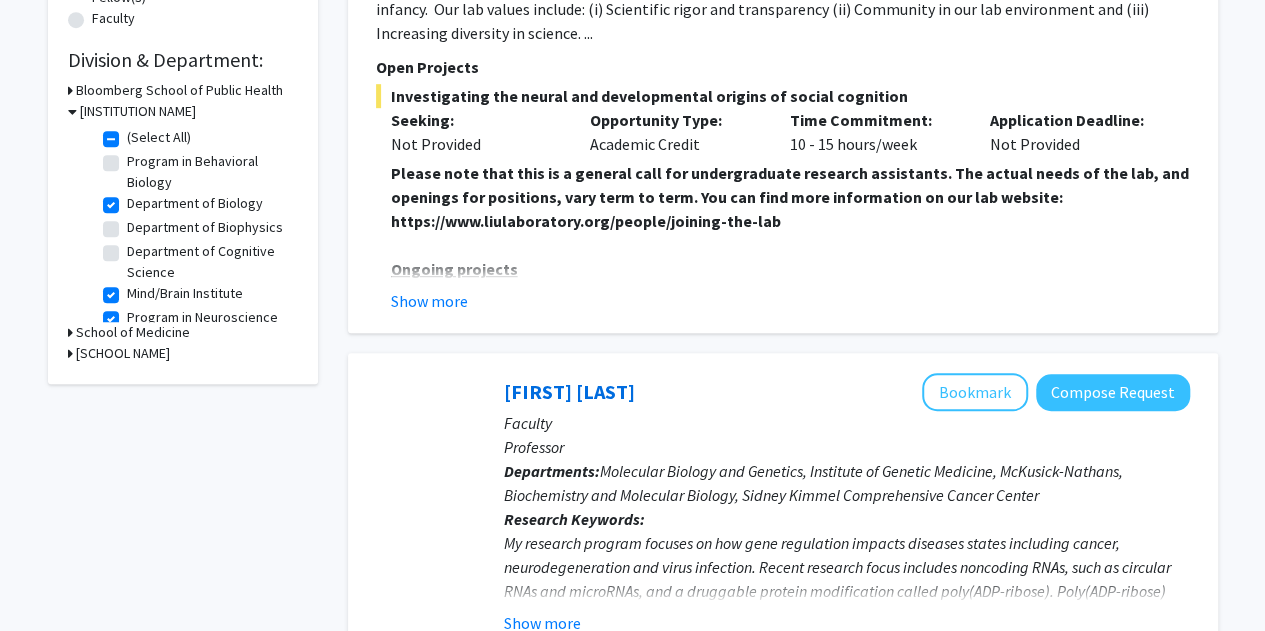 scroll, scrollTop: 579, scrollLeft: 0, axis: vertical 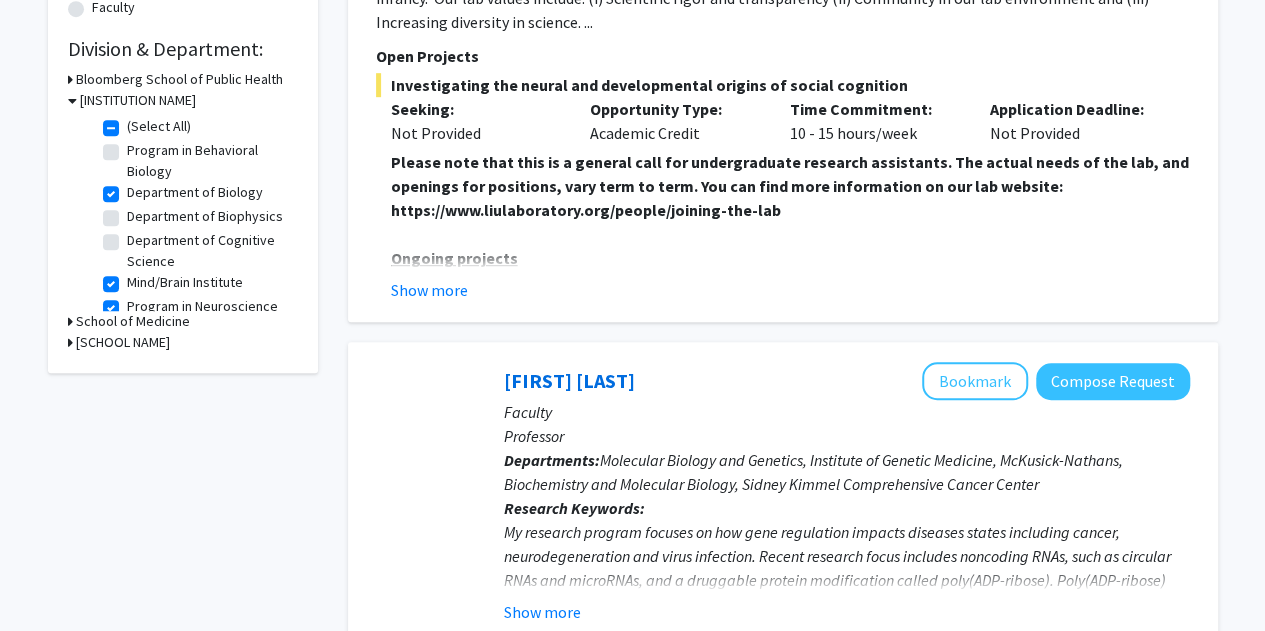 click 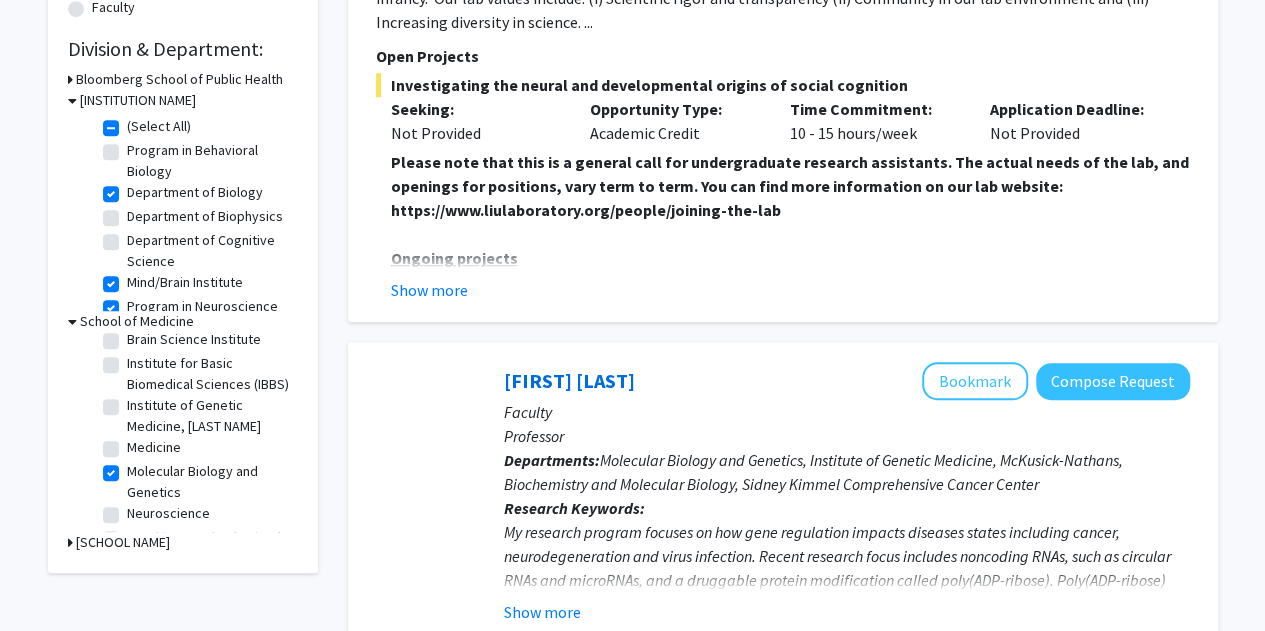 scroll, scrollTop: 55, scrollLeft: 0, axis: vertical 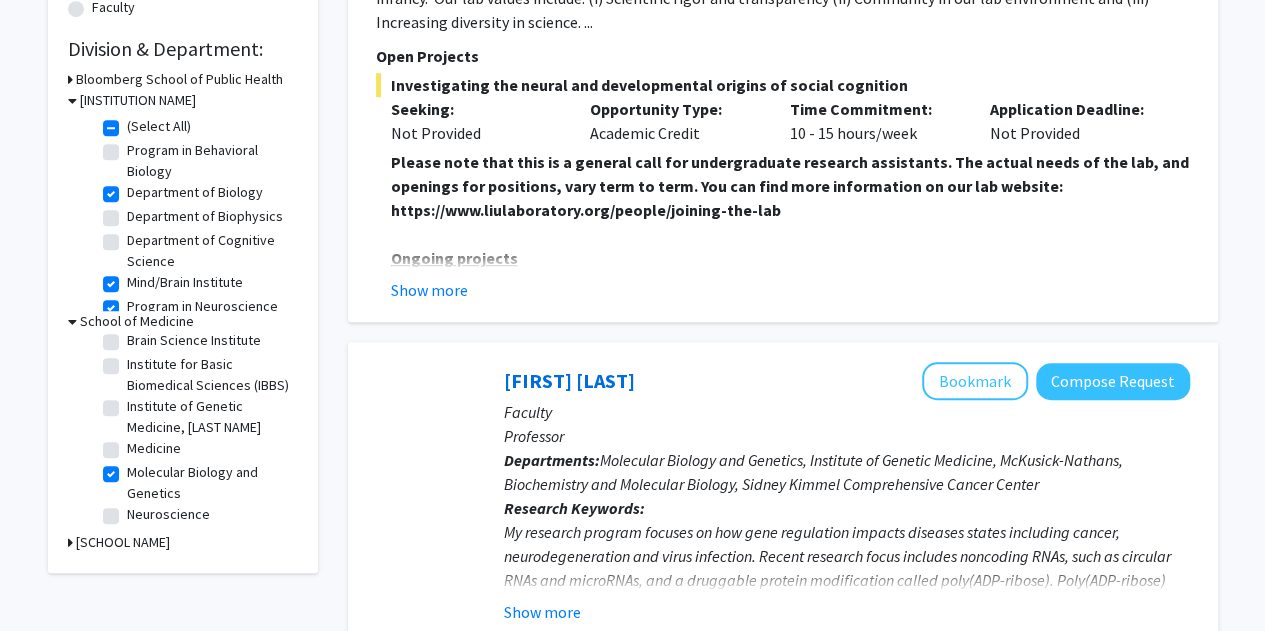 click on "Institute of Genetic Medicine, [LAST NAME]" 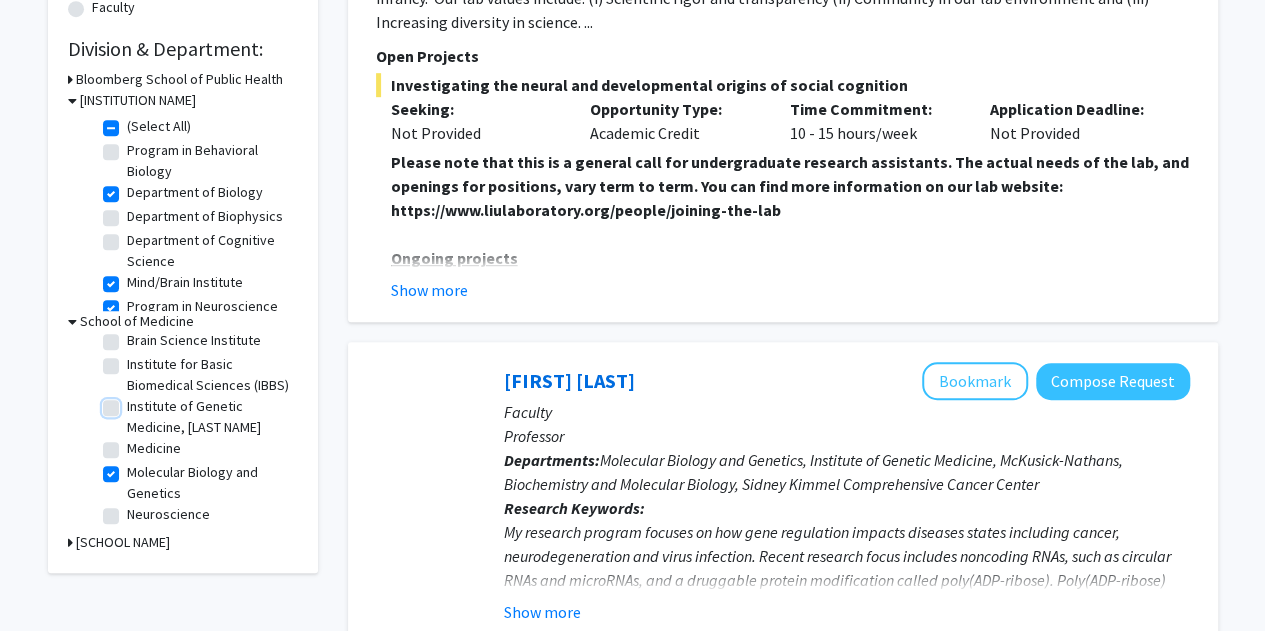 click on "Institute of Genetic Medicine, [LAST NAME]" at bounding box center (133, 402) 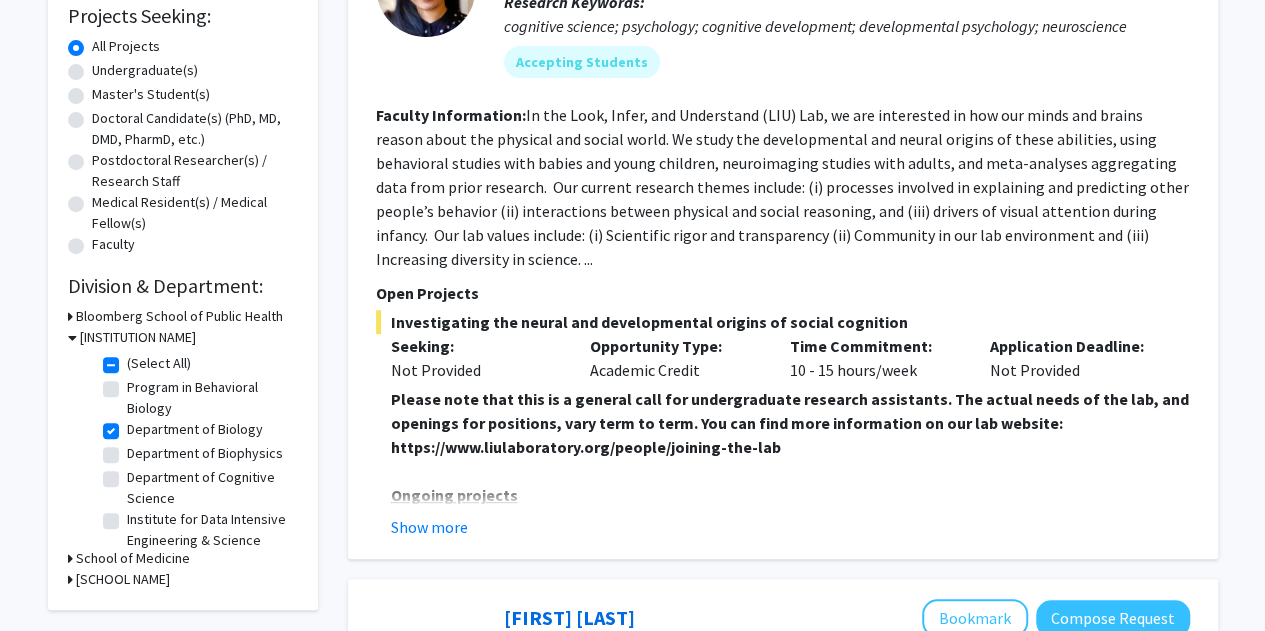 scroll, scrollTop: 351, scrollLeft: 0, axis: vertical 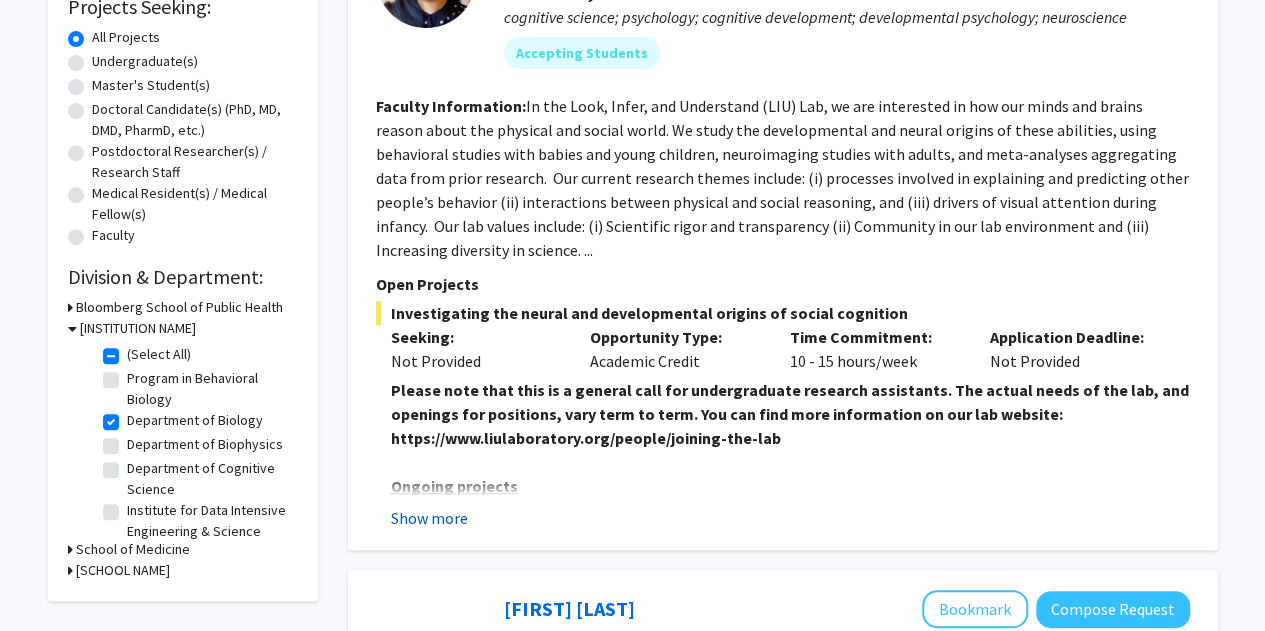 click on "Show more" 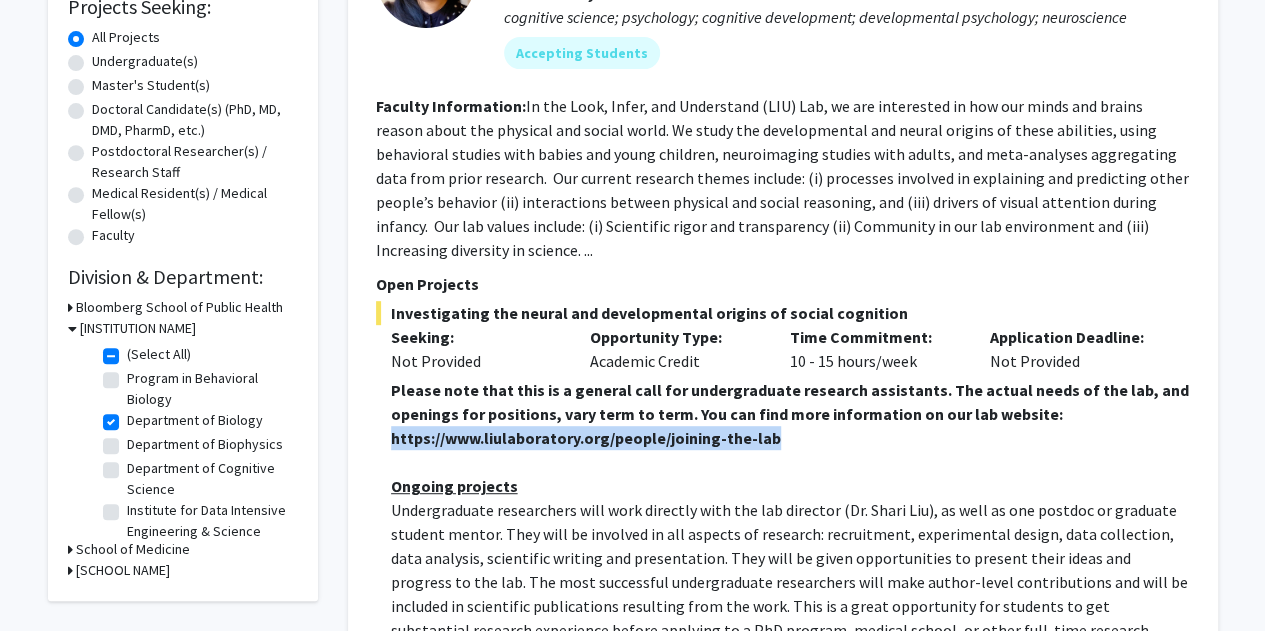 drag, startPoint x: 390, startPoint y: 439, endPoint x: 777, endPoint y: 440, distance: 387.00128 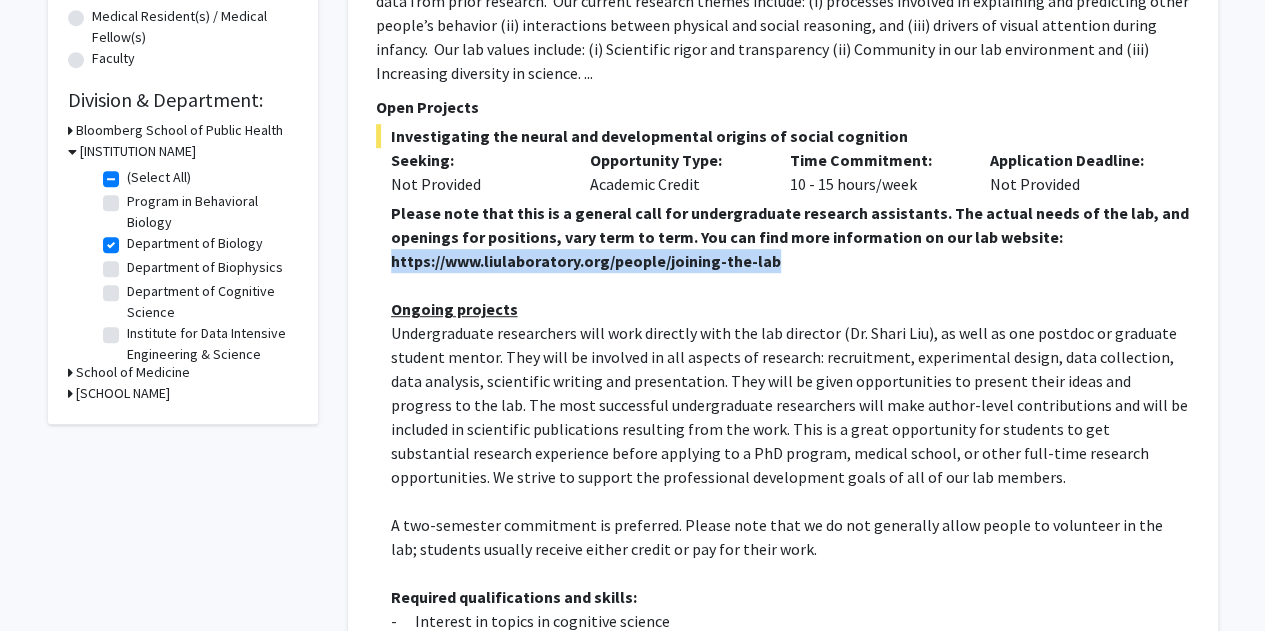 scroll, scrollTop: 529, scrollLeft: 0, axis: vertical 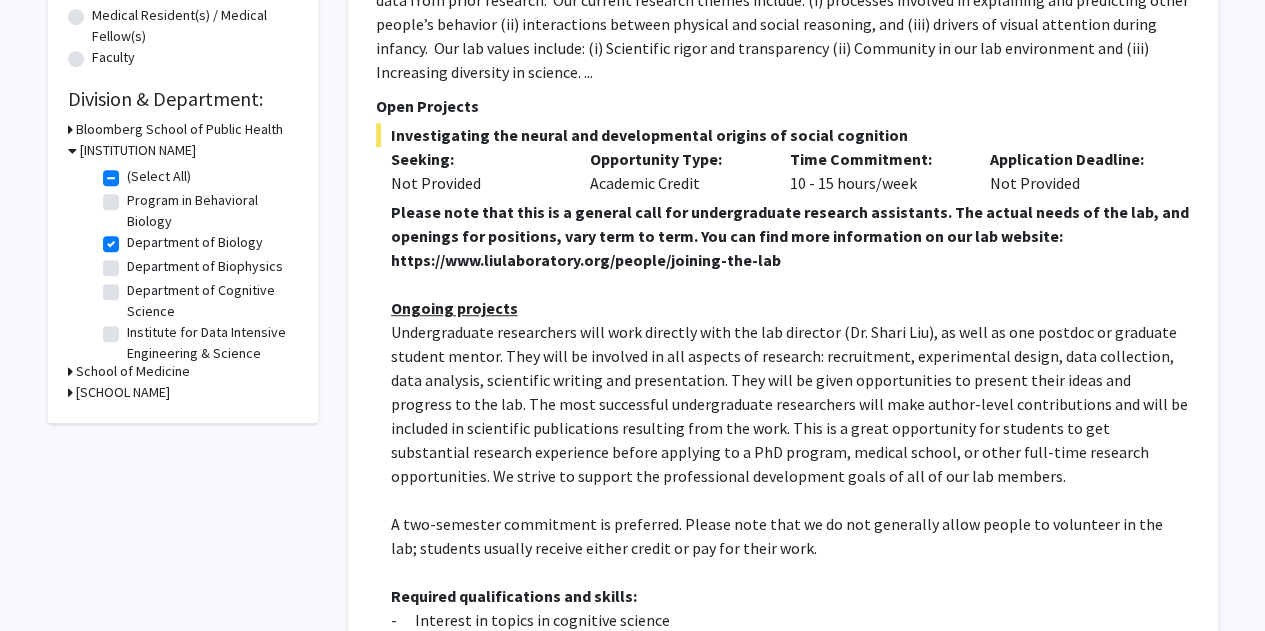 click 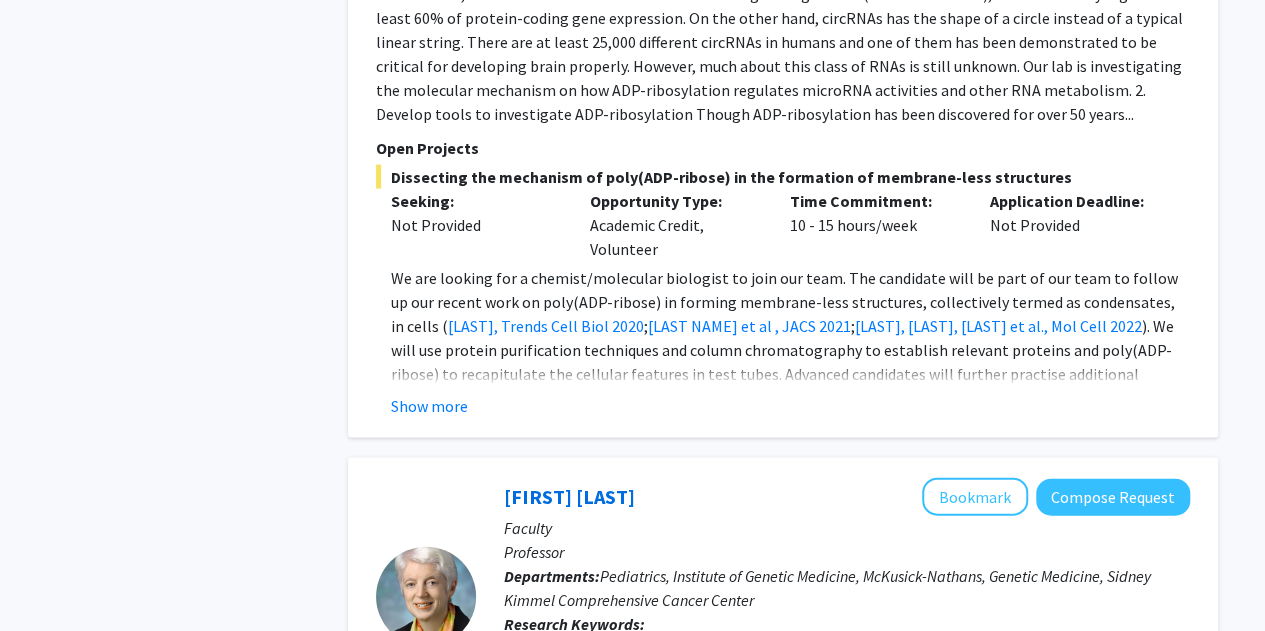 scroll, scrollTop: 1907, scrollLeft: 0, axis: vertical 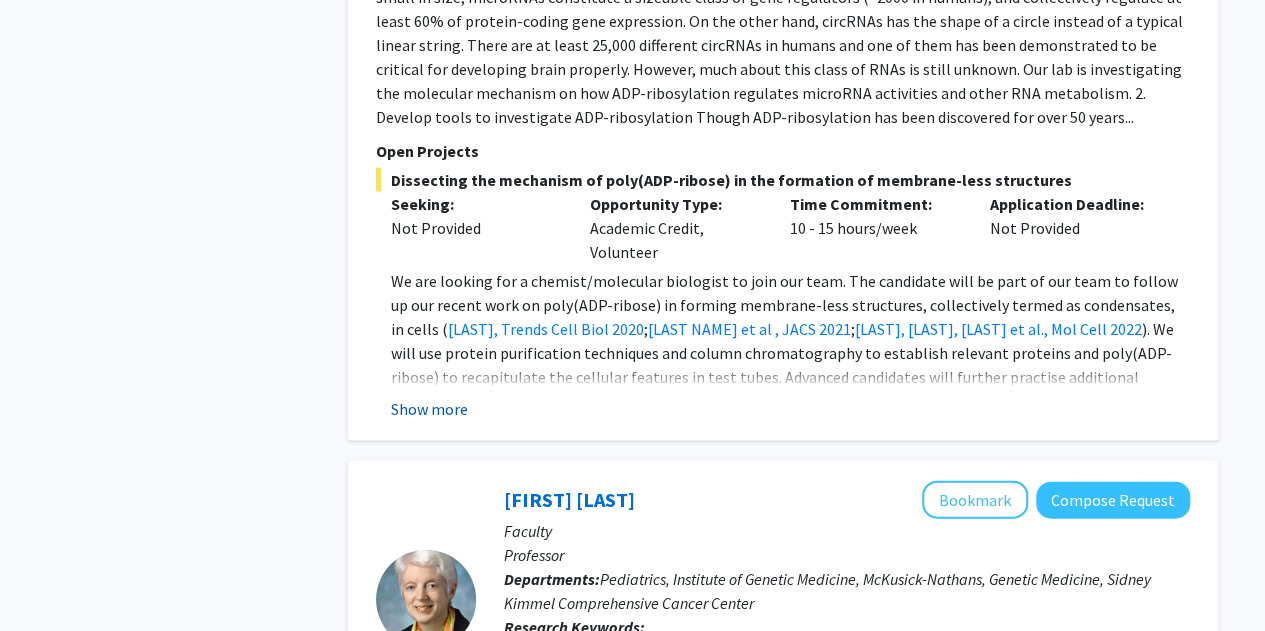 click on "Show more" 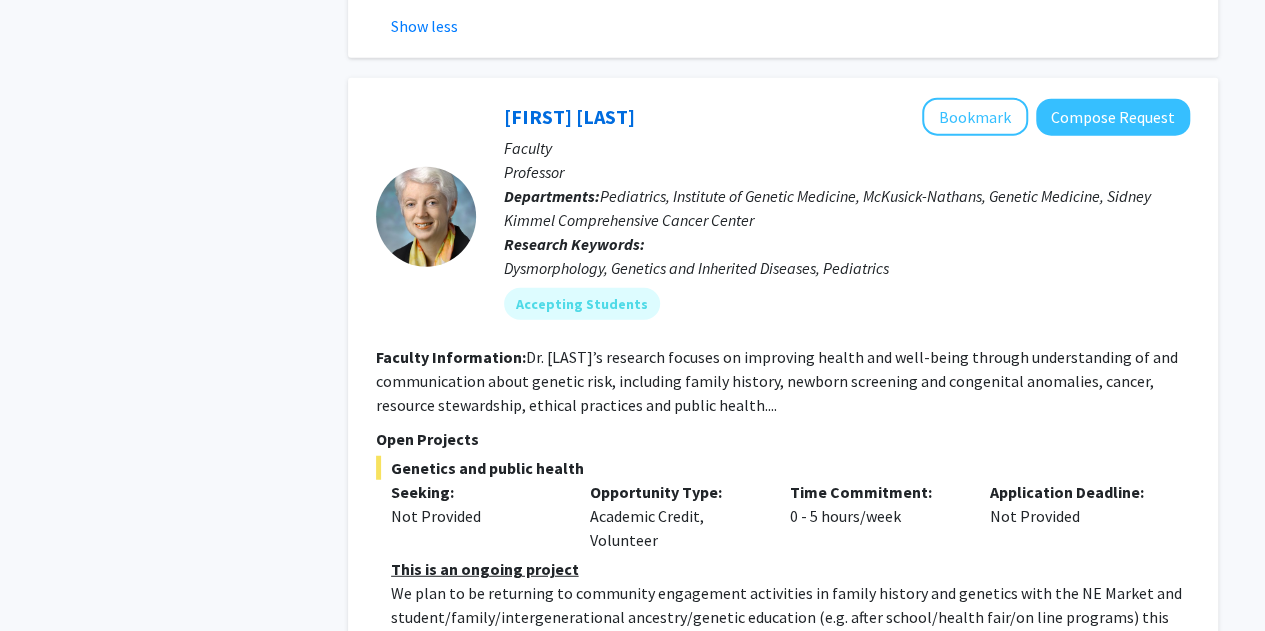 scroll, scrollTop: 2536, scrollLeft: 0, axis: vertical 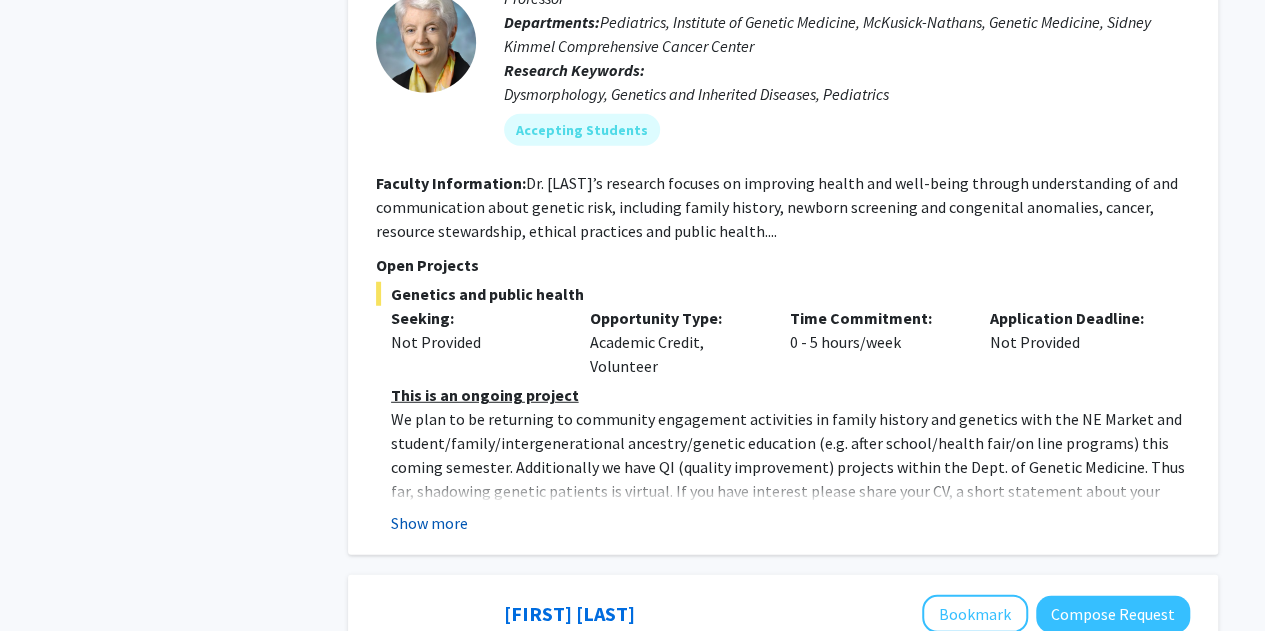 click on "Show more" 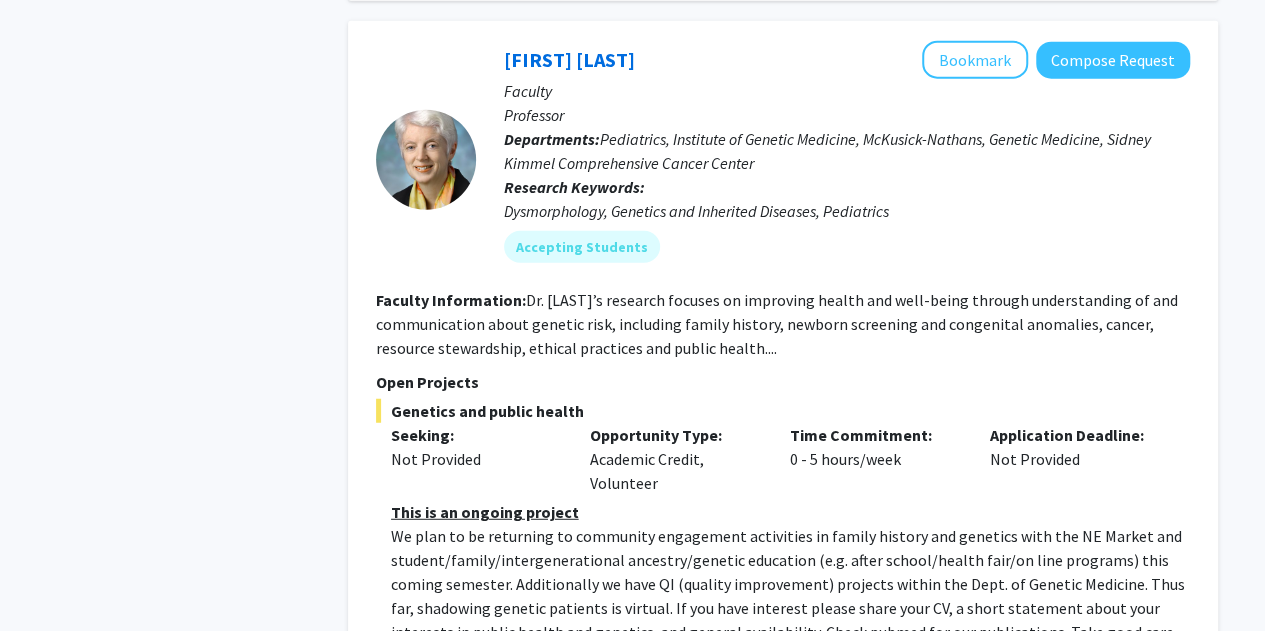scroll, scrollTop: 2418, scrollLeft: 0, axis: vertical 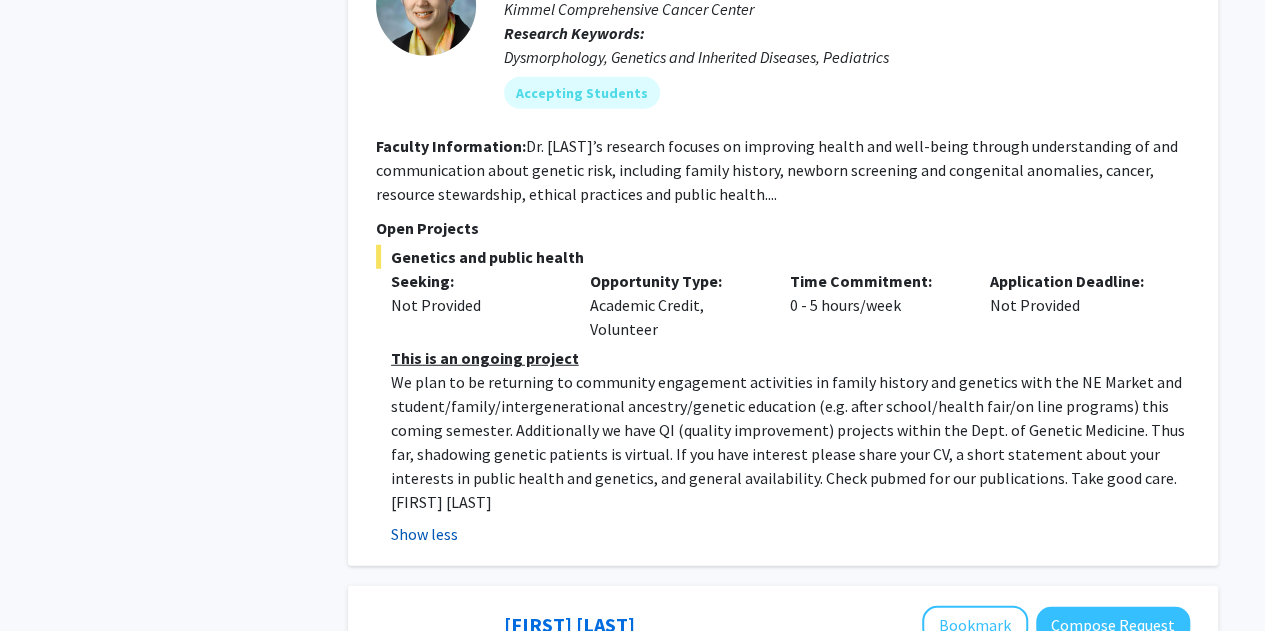 click on "Show less" 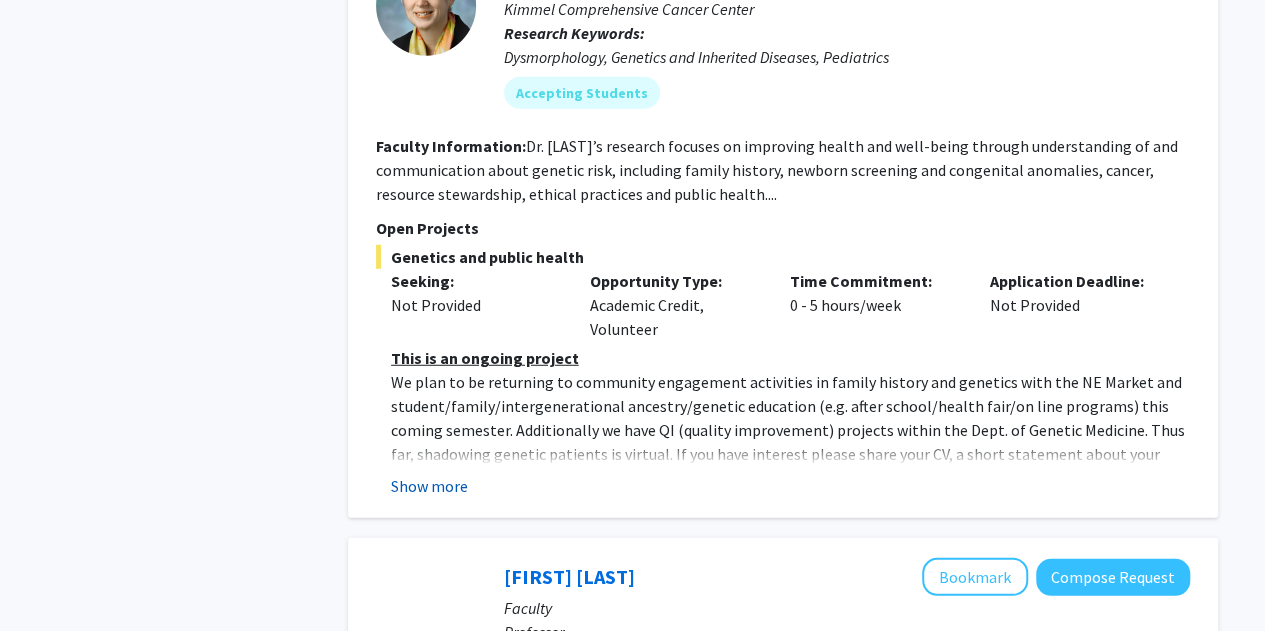 click on "Show more" 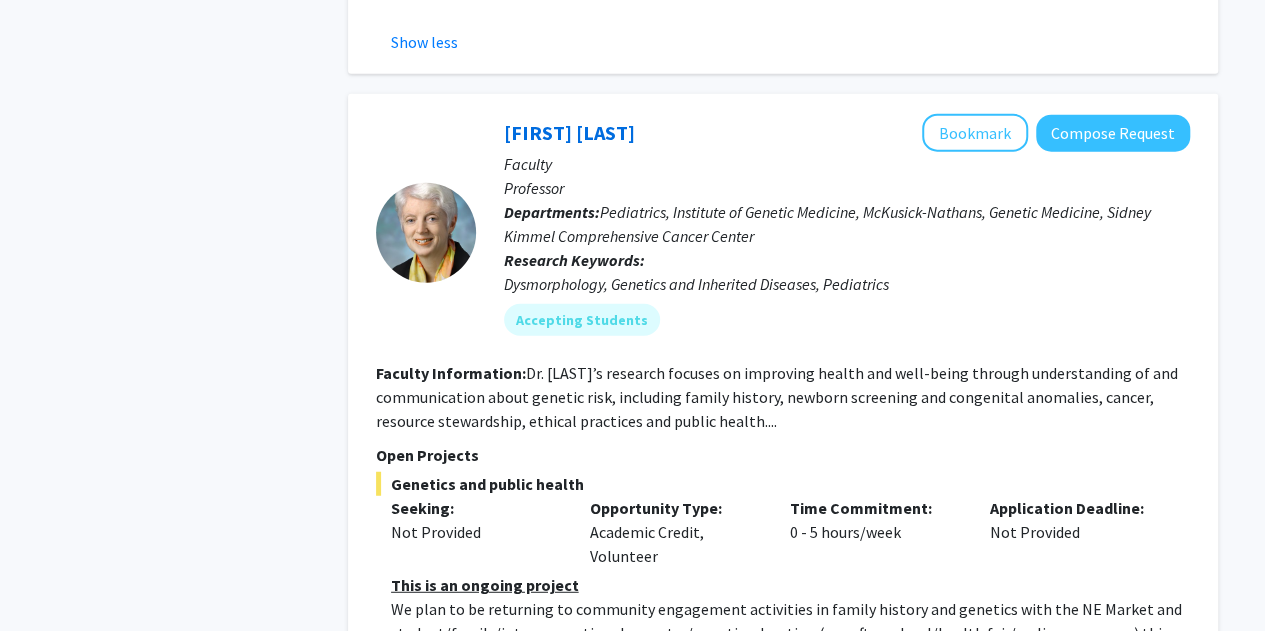 scroll, scrollTop: 2349, scrollLeft: 0, axis: vertical 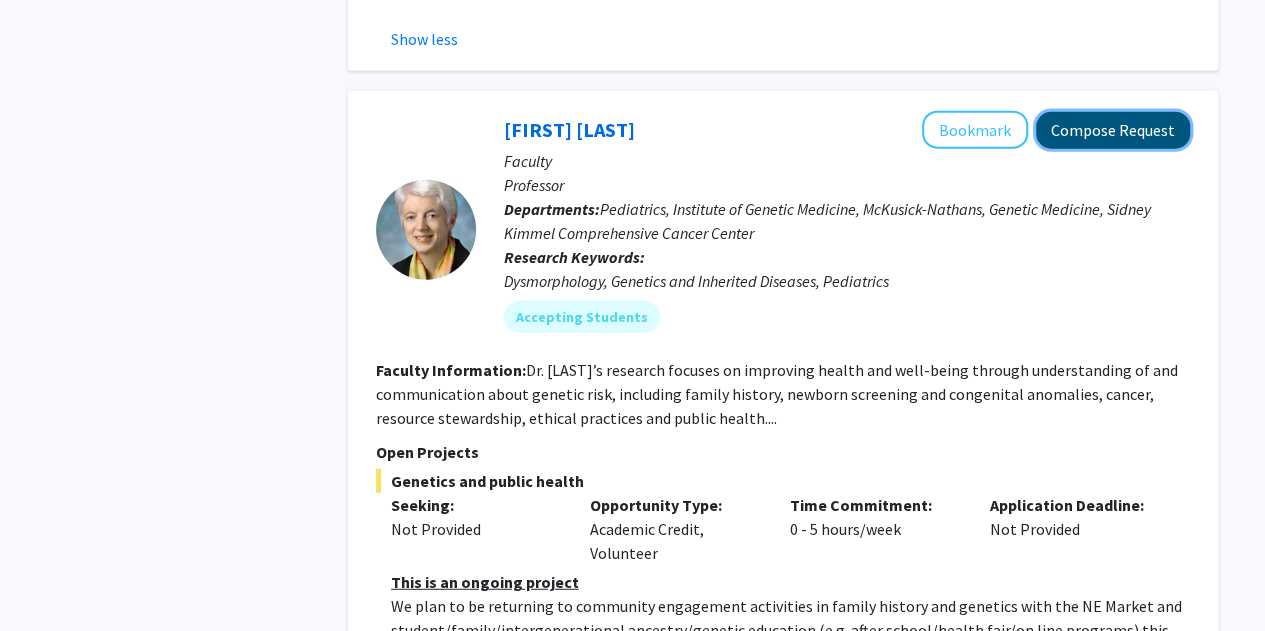 click on "Compose Request" 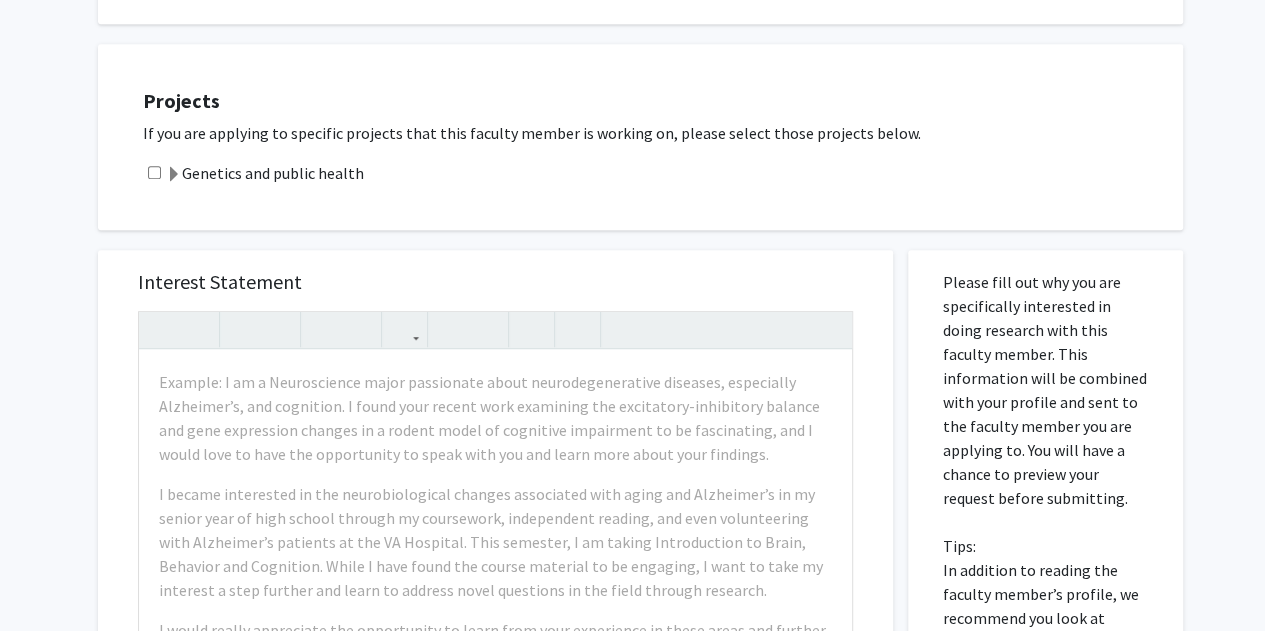 scroll, scrollTop: 534, scrollLeft: 0, axis: vertical 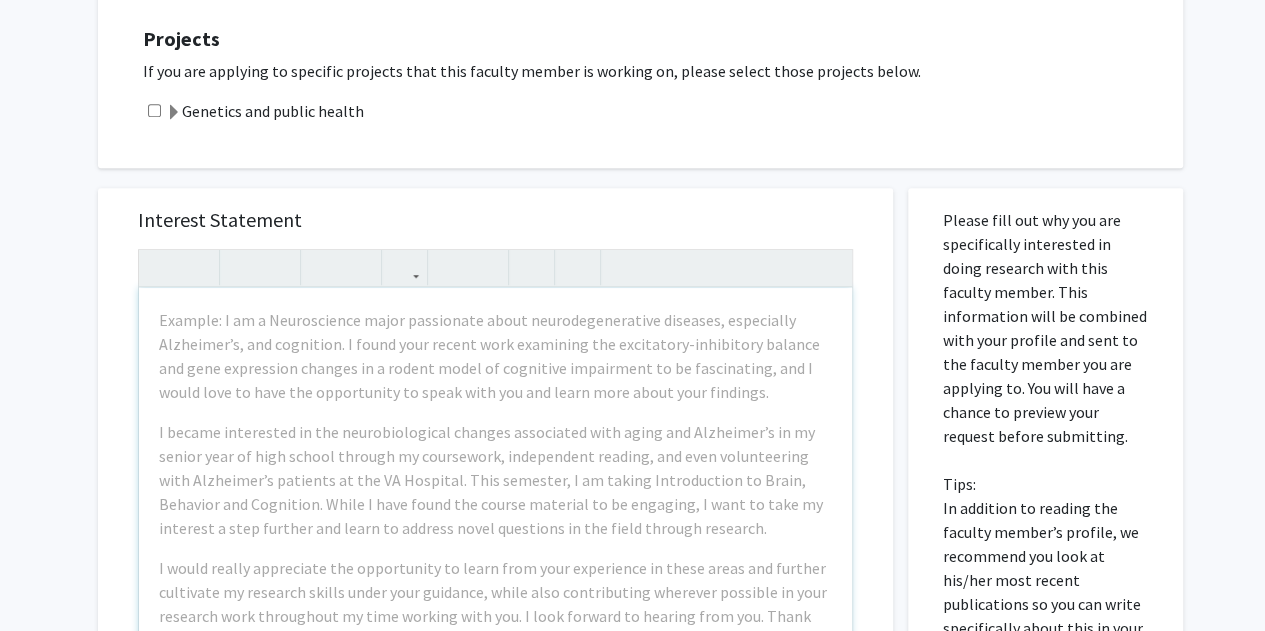 click 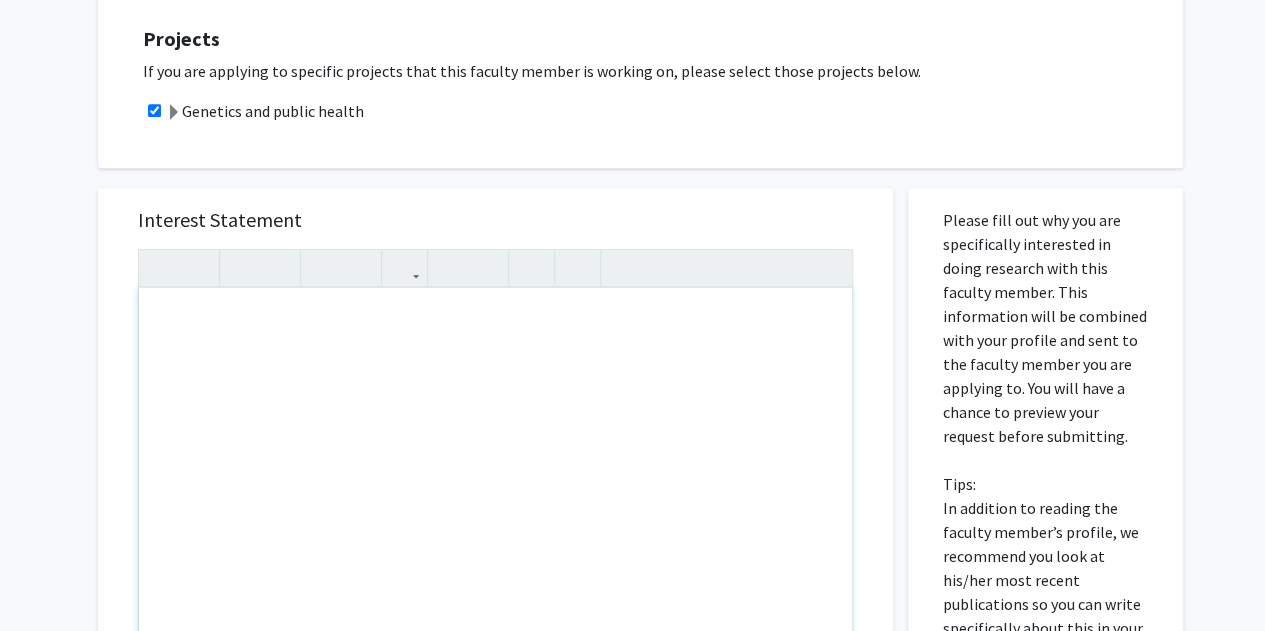 type 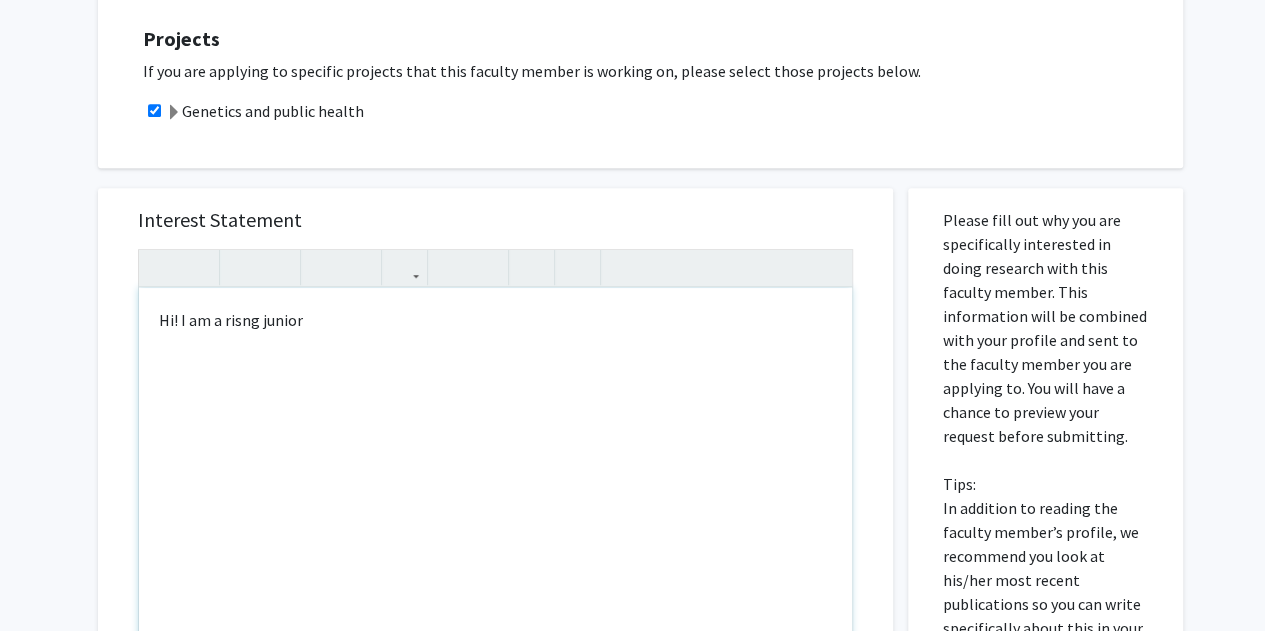 click on "Hi! I am a risng junior" at bounding box center [495, 517] 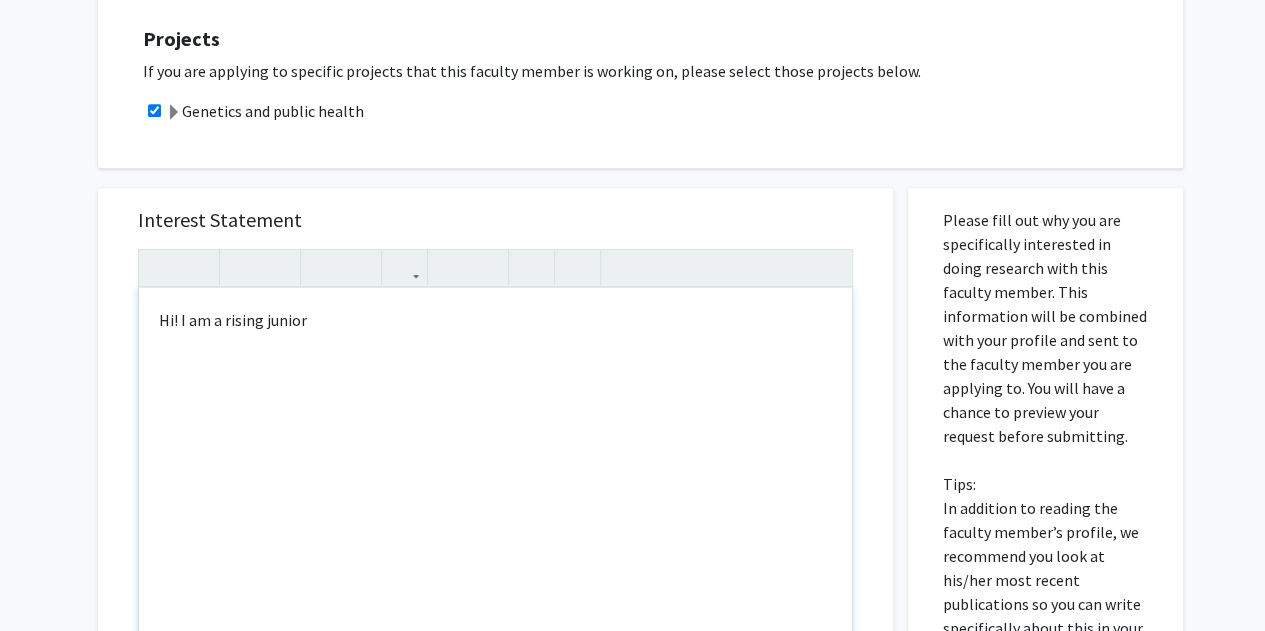 click on "Hi! I am a rising junior" at bounding box center (495, 517) 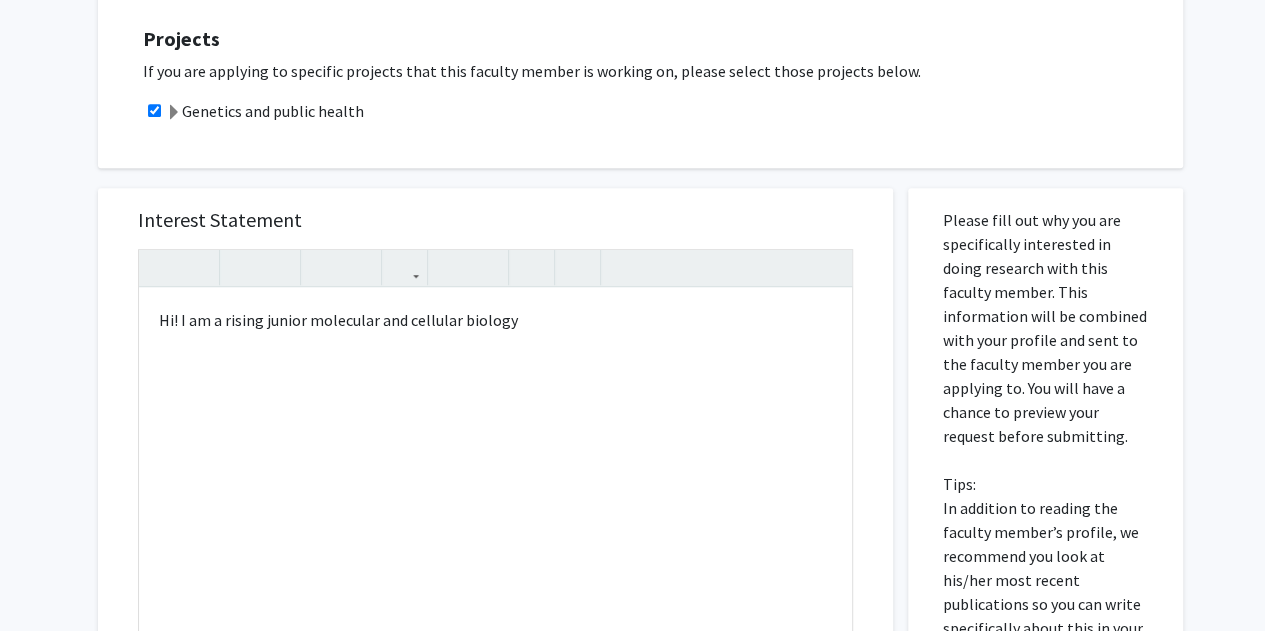 click 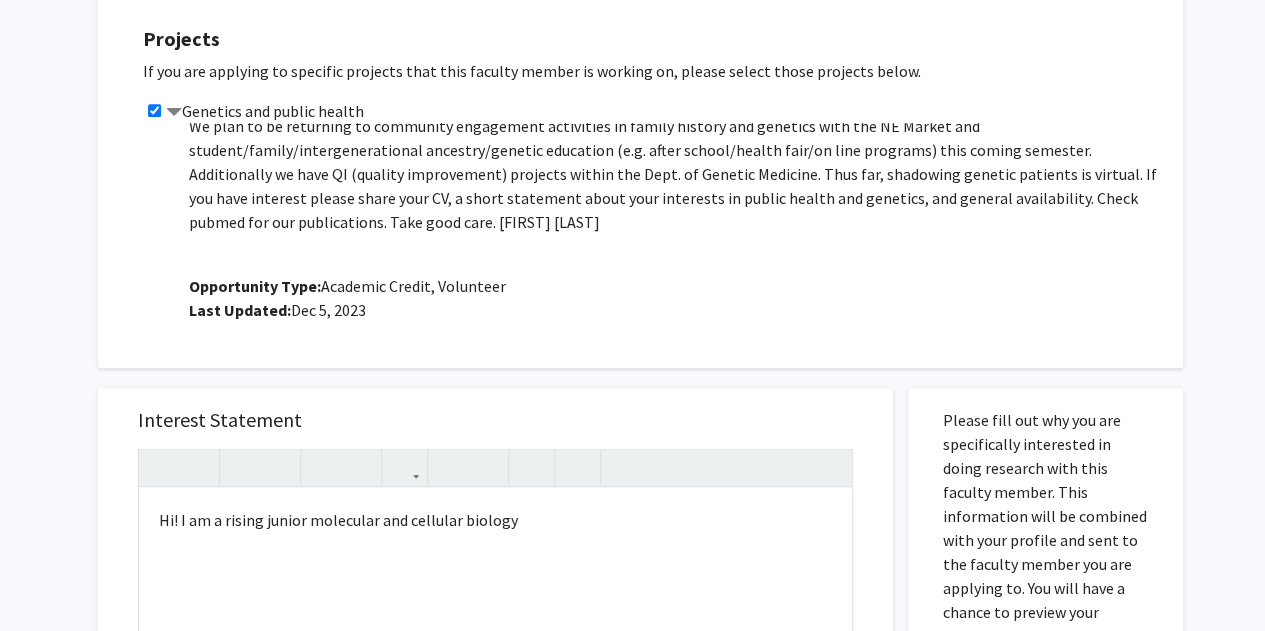 scroll, scrollTop: 88, scrollLeft: 0, axis: vertical 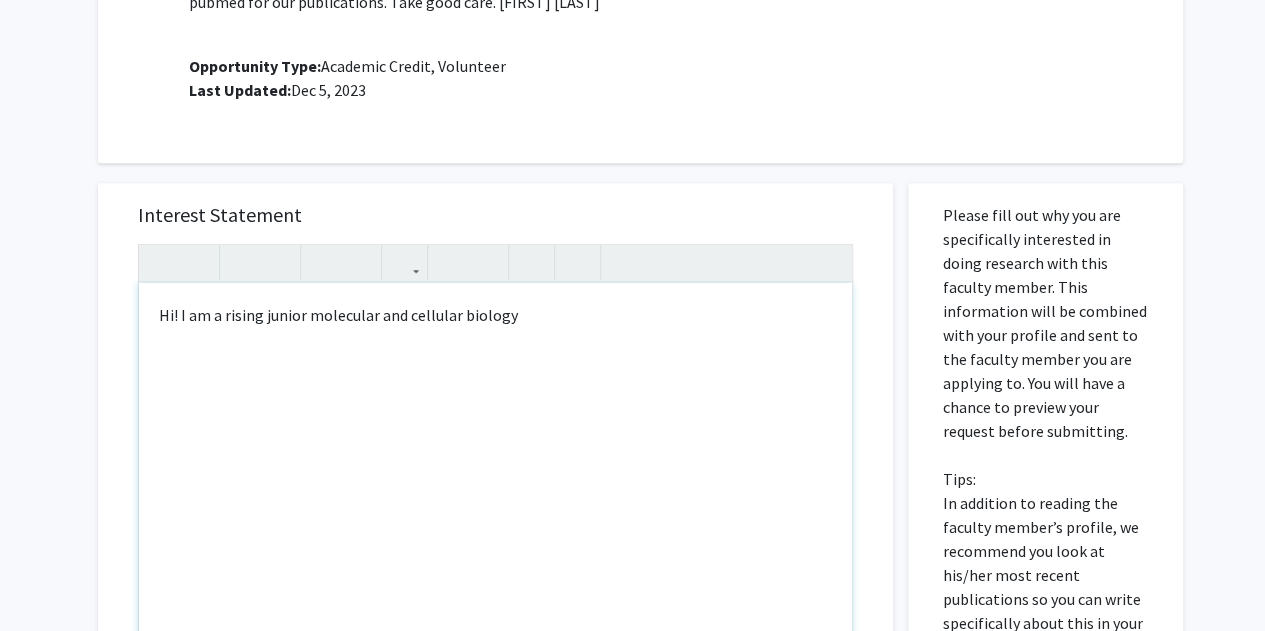 click on "Hi! I am a rising junior molecular and cellular biology" at bounding box center (495, 512) 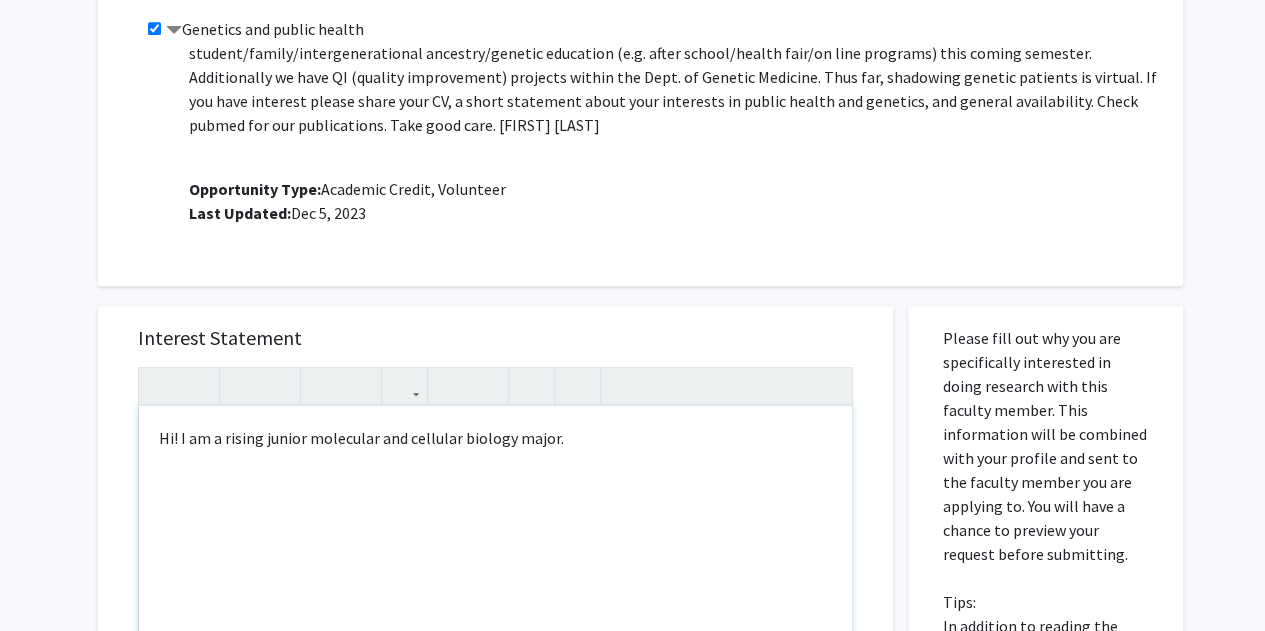 scroll, scrollTop: 627, scrollLeft: 0, axis: vertical 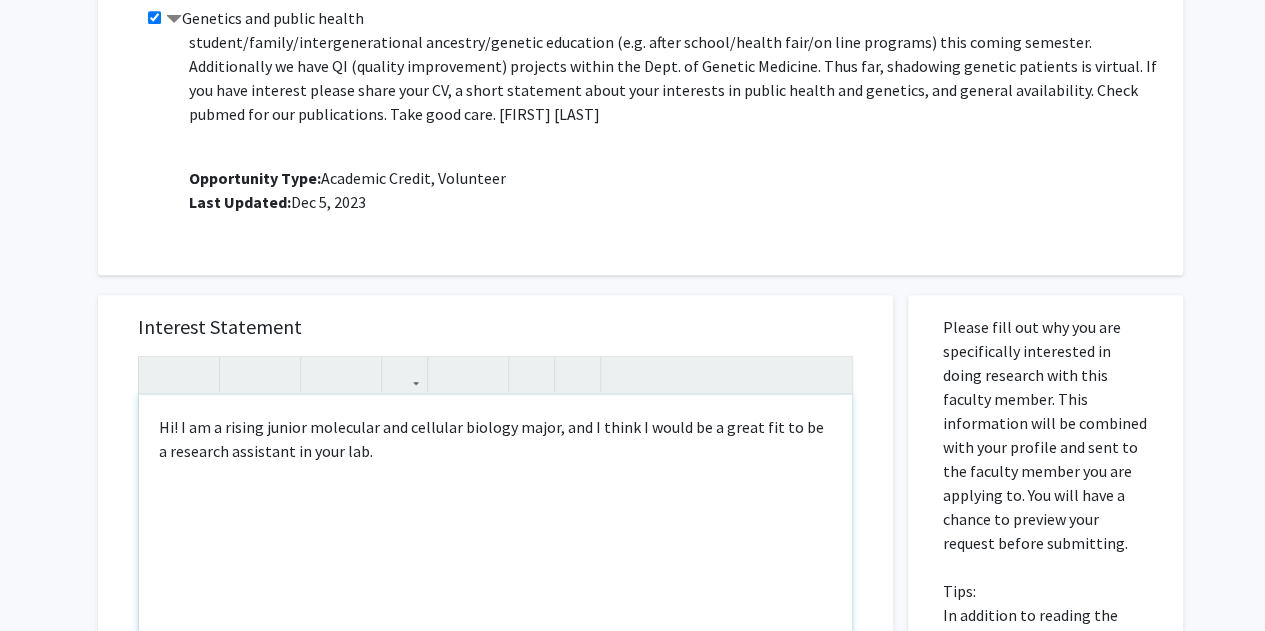 click on "Hi! I am a rising junior molecular and cellular biology major, and I think I would be a great fit to be a research assistant in your lab." at bounding box center (495, 624) 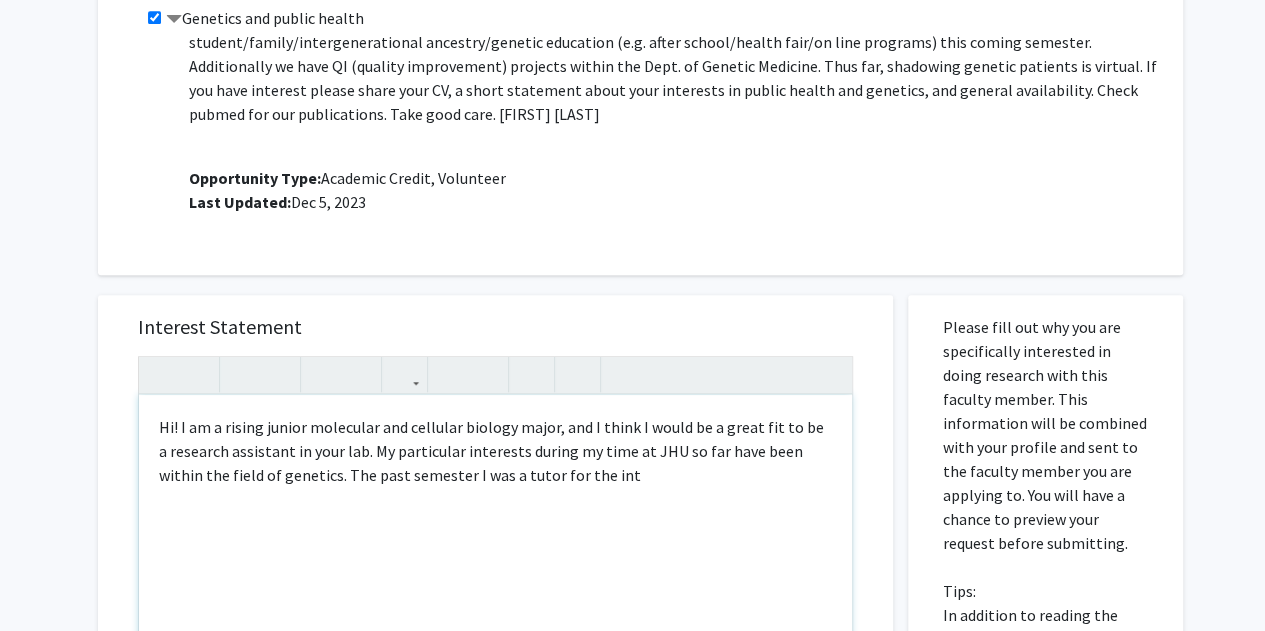 click on "Hi! I am a rising junior molecular and cellular biology major, and I think I would be a great fit to be a research assistant in your lab. My particular interests during my time at JHU so far have been within the field of genetics. The past semester I was a tutor for the int" at bounding box center (495, 624) 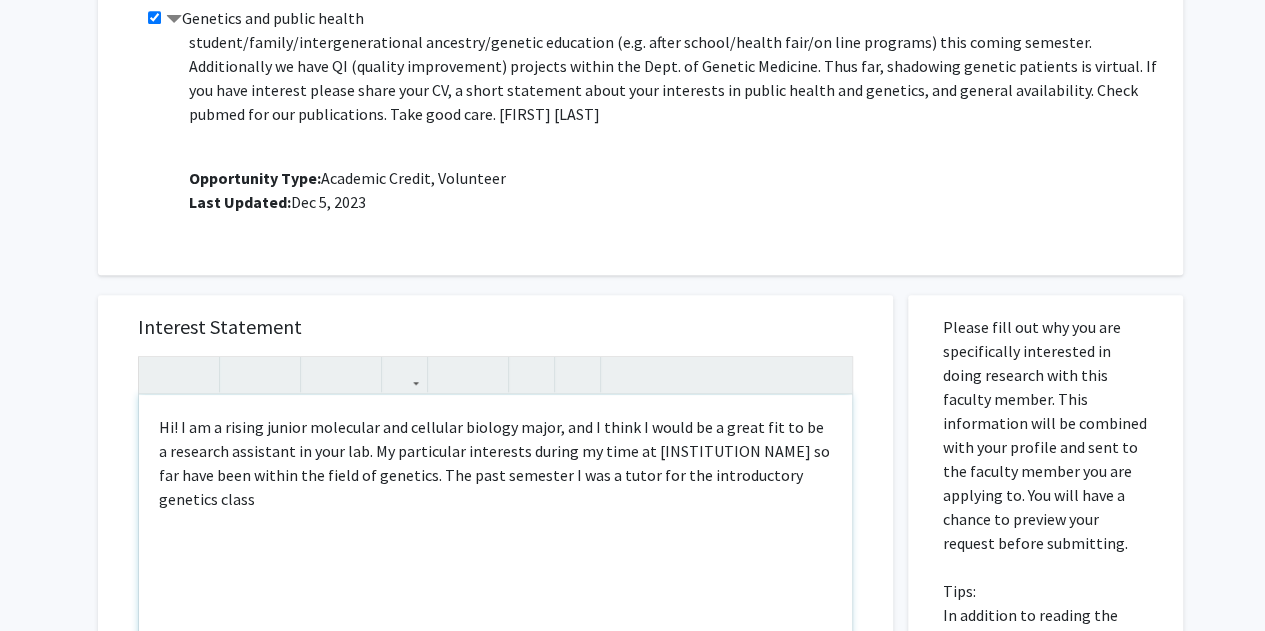 click on "Hi! I am a rising junior molecular and cellular biology major, and I think I would be a great fit to be a research assistant in your lab. My particular interests during my time at [INSTITUTION NAME] so far have been within the field of genetics. The past semester I was a tutor for the introductory genetics class" at bounding box center [495, 624] 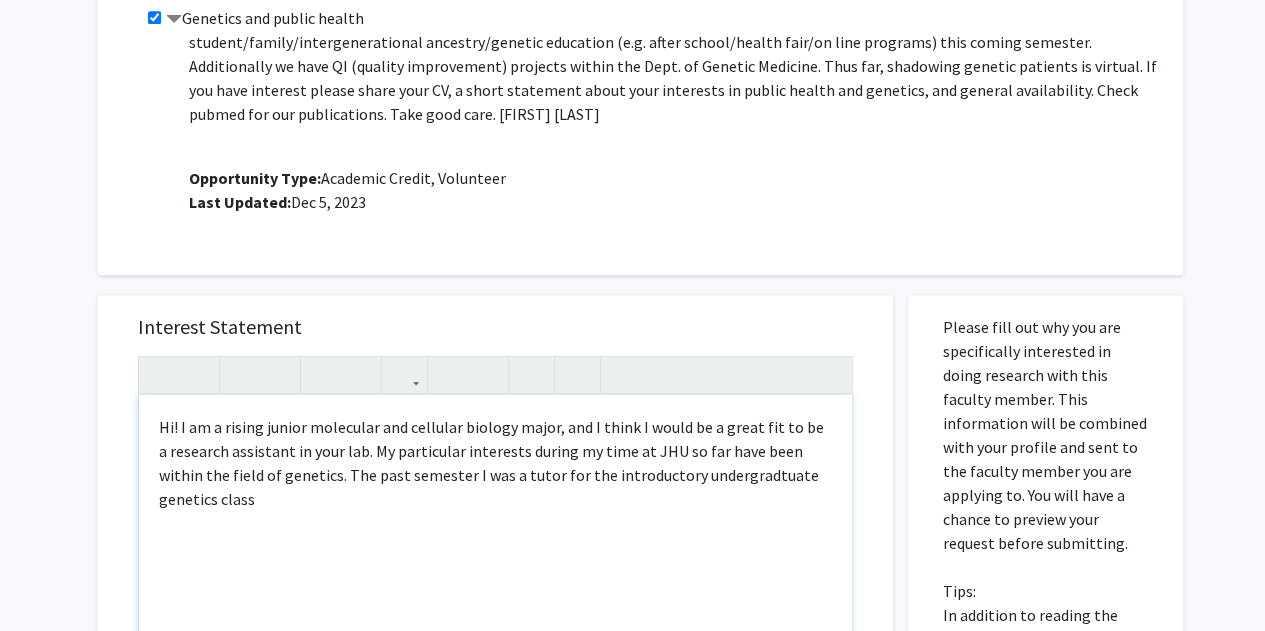click on "Hi! I am a rising junior molecular and cellular biology major, and I think I would be a great fit to be a research assistant in your lab. My particular interests during my time at JHU so far have been within the field of genetics. The past semester I was a tutor for the introductory undergradtuate genetics class" at bounding box center (495, 624) 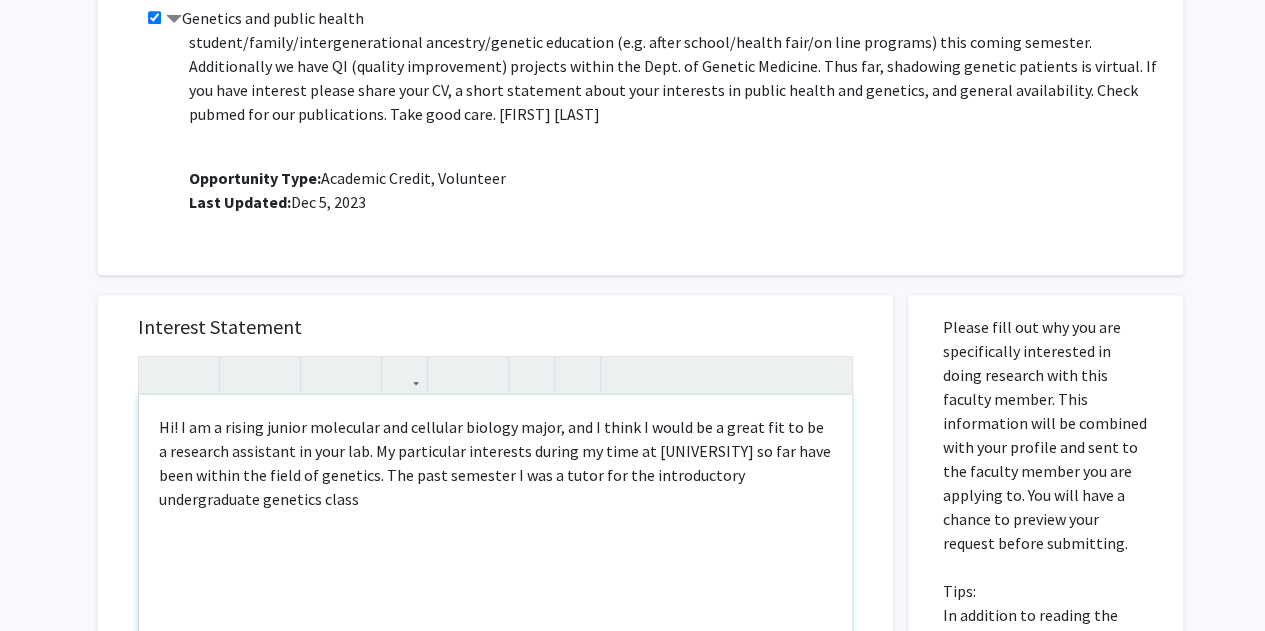 click on "Hi! I am a rising junior molecular and cellular biology major, and I think I would be a great fit to be a research assistant in your lab. My particular interests during my time at [UNIVERSITY] so far have been within the field of genetics. The past semester I was a tutor for the introductory undergraduate genetics class" at bounding box center [495, 624] 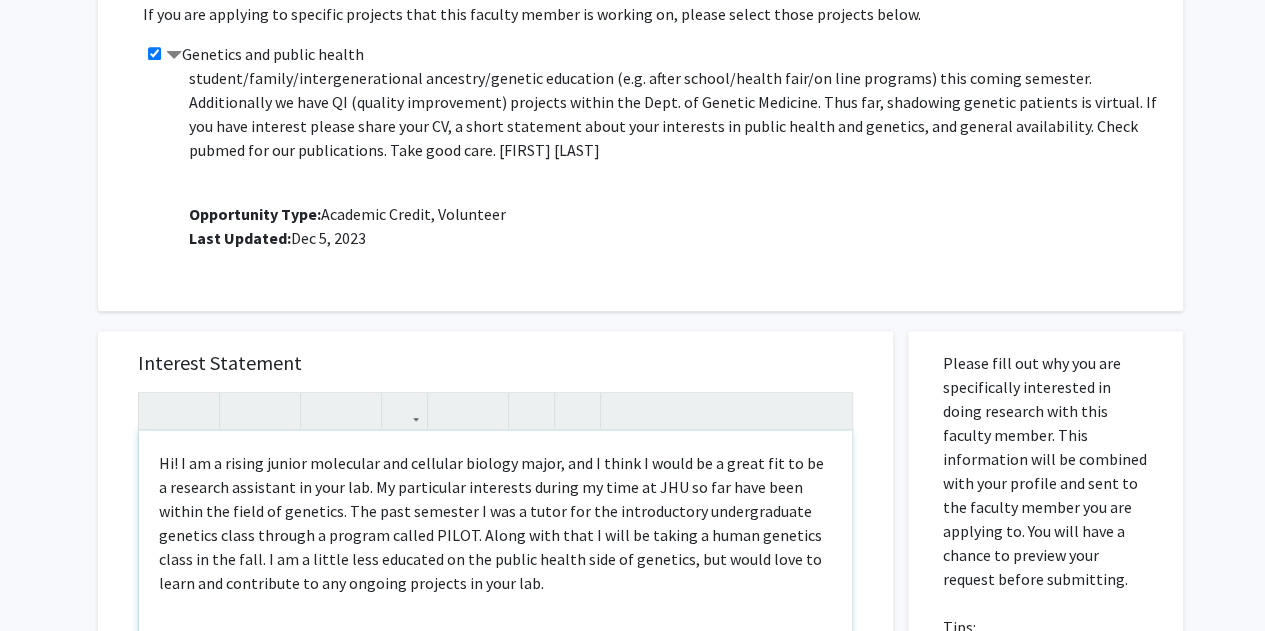 scroll, scrollTop: 592, scrollLeft: 0, axis: vertical 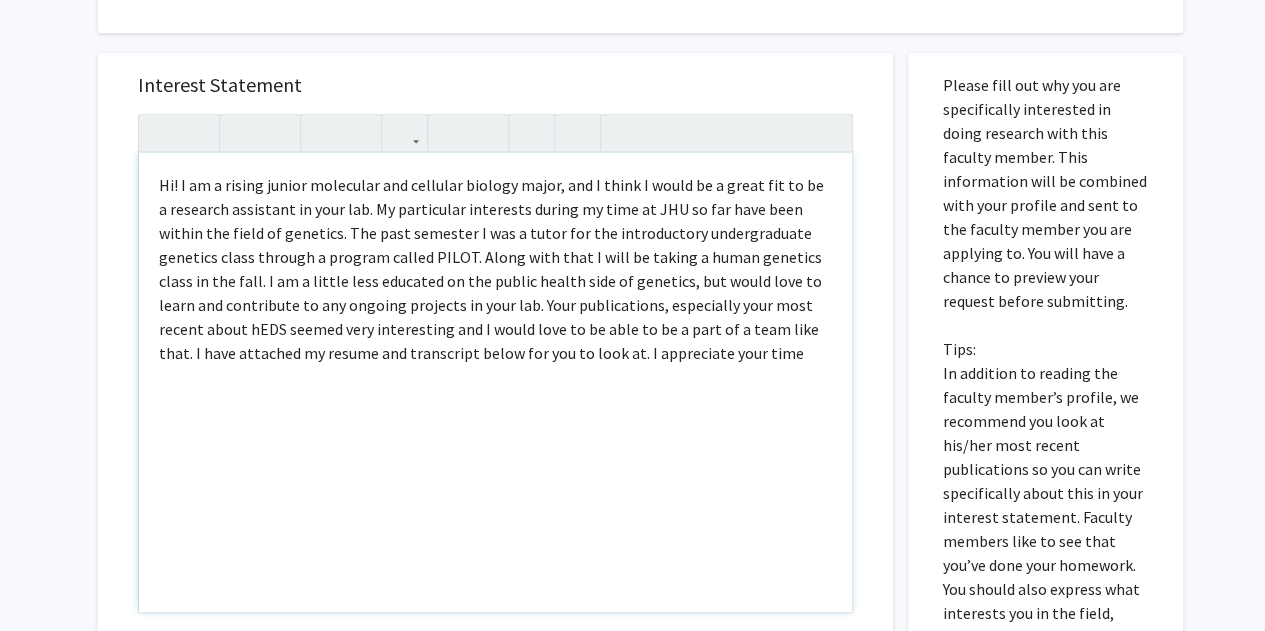 type on "Hi! I am a rising junior molecular and cellular biology major, and I think I would be a great fit to be a research assistant in your lab. My particular interests during my time at [INSTITUTION] so far have been within the field of genetics. The past semester I was a tutor for the introductory undergraduate genetics class through a program called PILOT. Along with that I will be taking a human genetics class in the fall. I am a little less educated on the public health side of genetics, but would love to learn and contribute to any ongoing projects in your lab. Your publications, especially your most recent about hEDS seemed very interesting and I would love to be able to be a part of a team like that. I have attached my resume and transcript below for you to look at. I appreciate your time!" 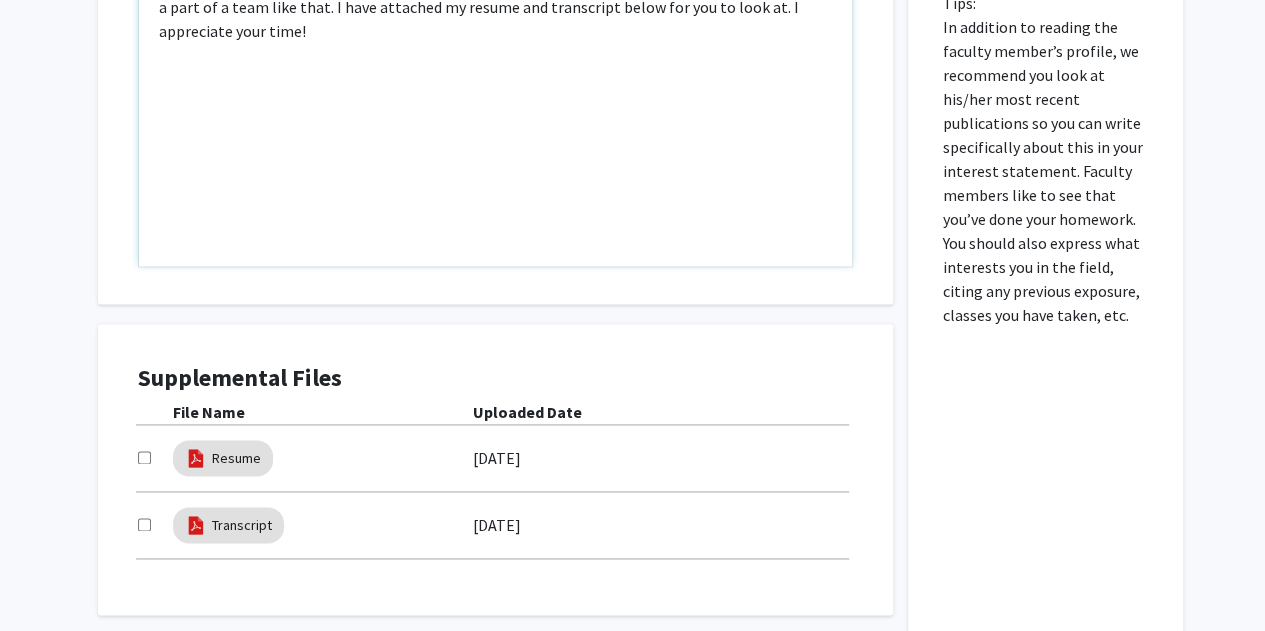 scroll, scrollTop: 1218, scrollLeft: 0, axis: vertical 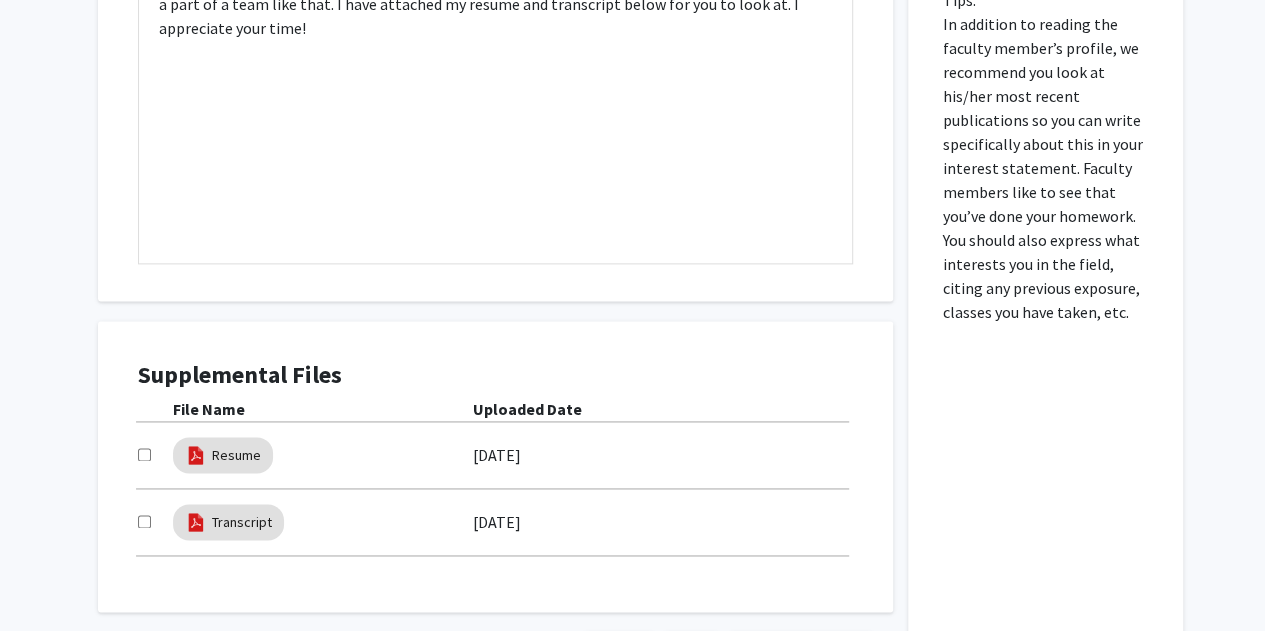 click at bounding box center (144, 454) 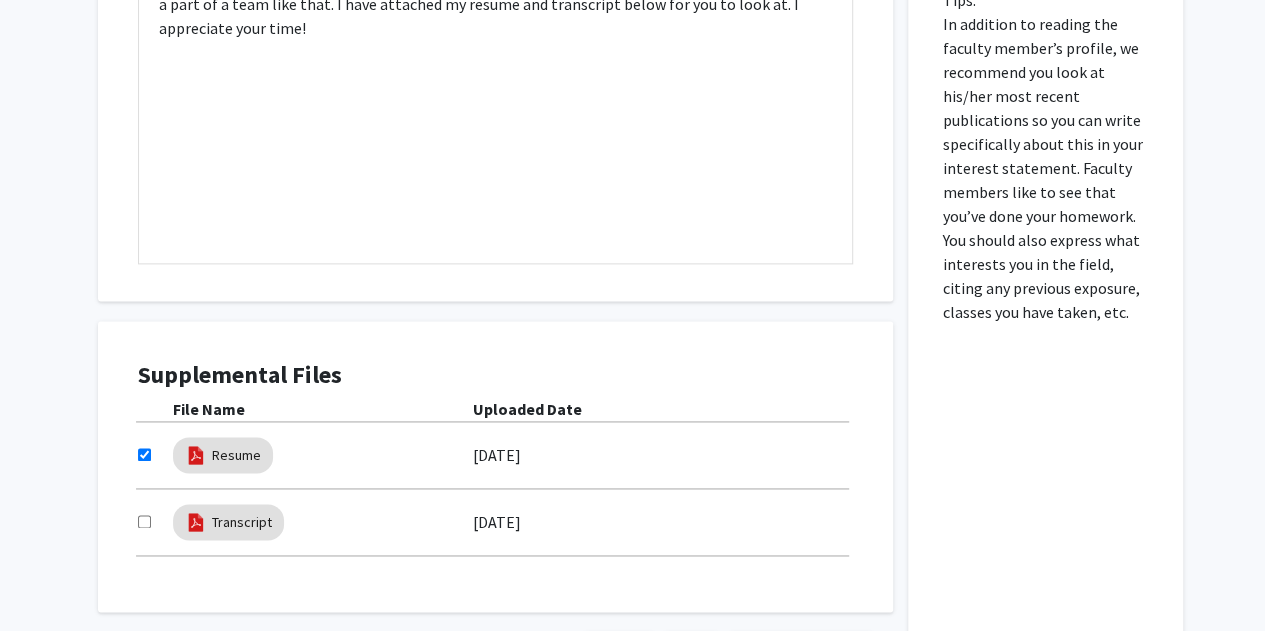 click at bounding box center [144, 521] 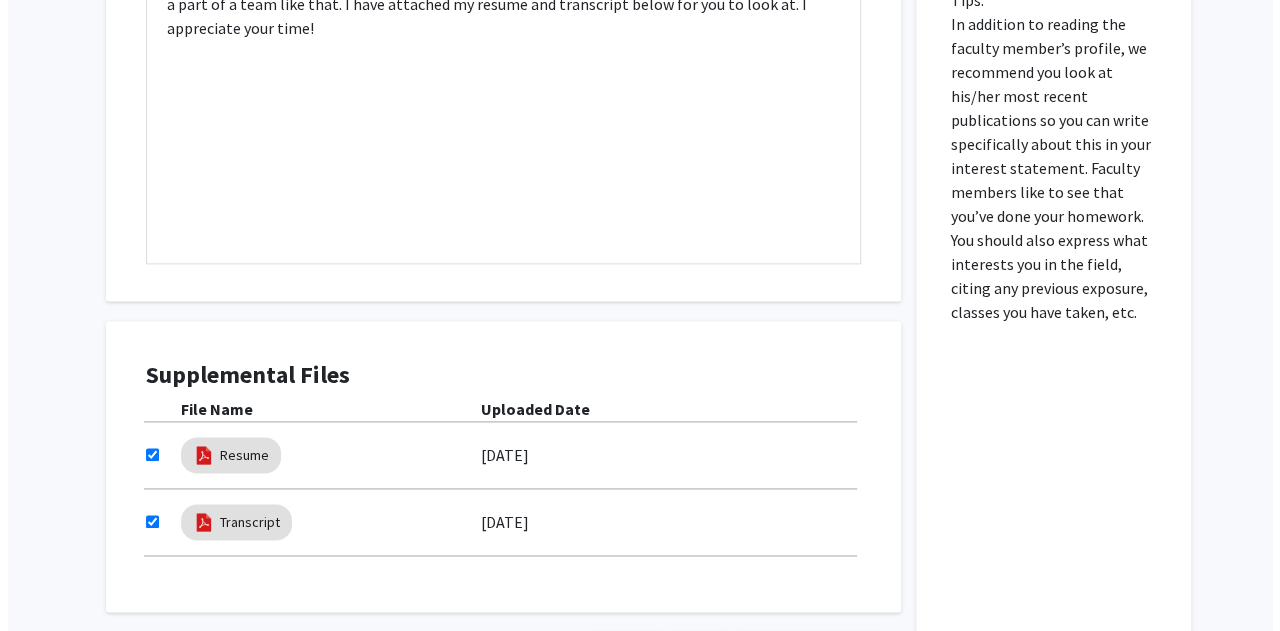 scroll, scrollTop: 1379, scrollLeft: 0, axis: vertical 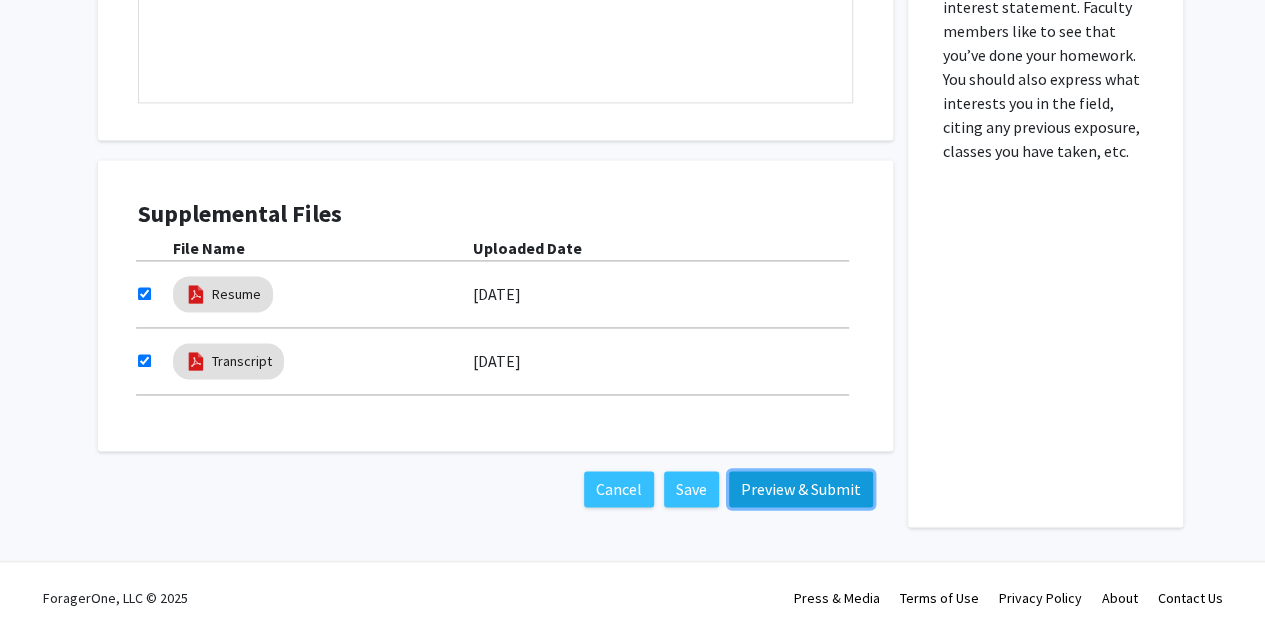 click on "Preview & Submit" at bounding box center (801, 489) 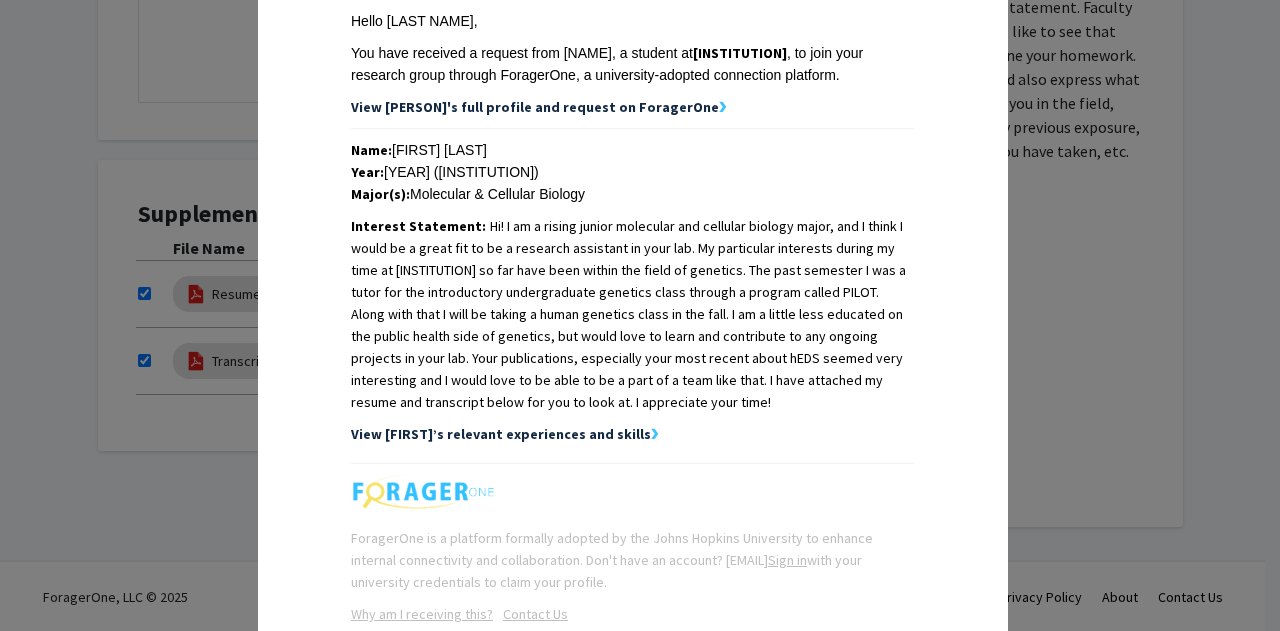 scroll, scrollTop: 435, scrollLeft: 0, axis: vertical 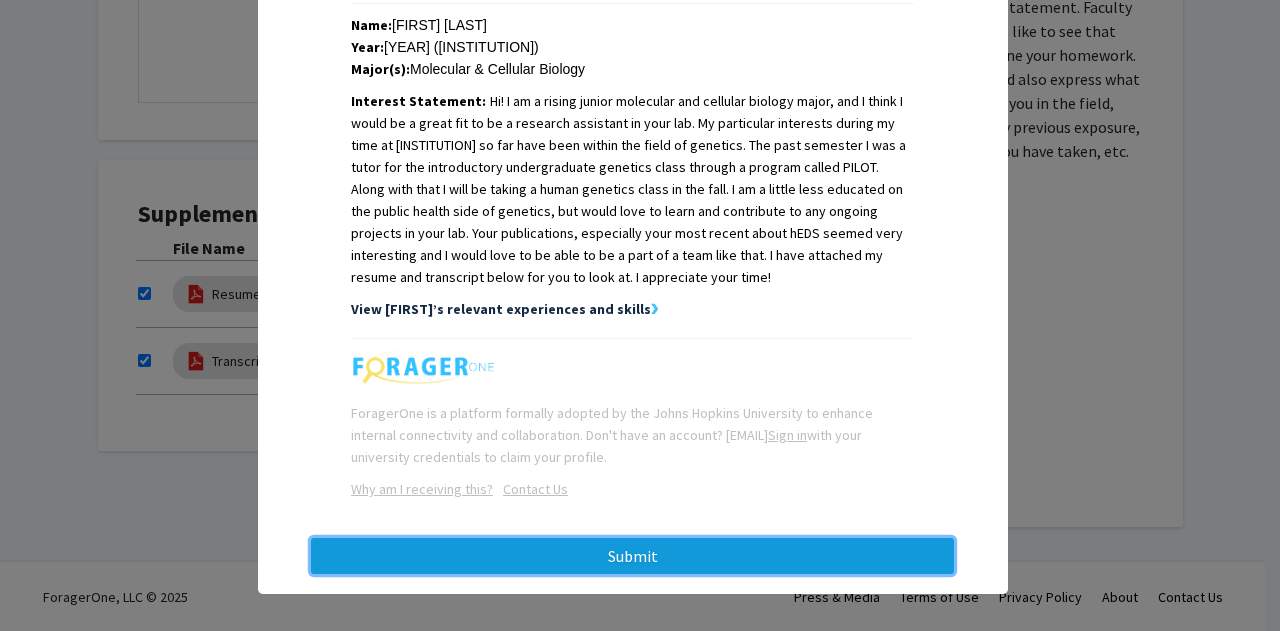 click on "Submit" at bounding box center [632, 556] 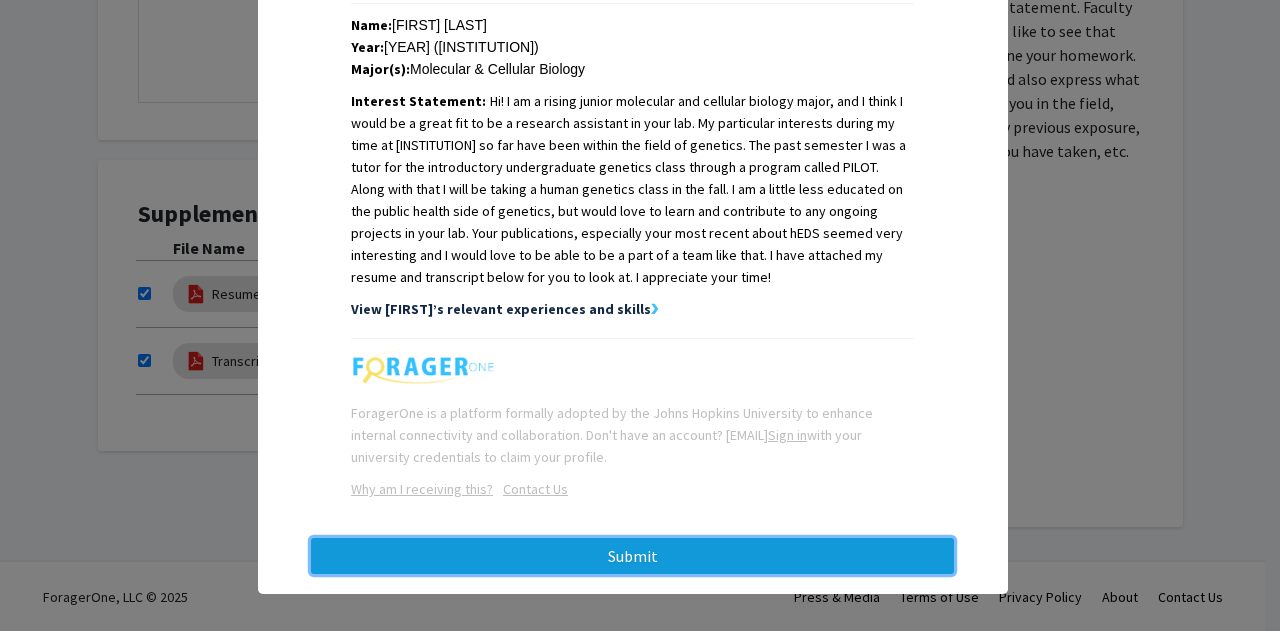 click on "Submit" at bounding box center [632, 556] 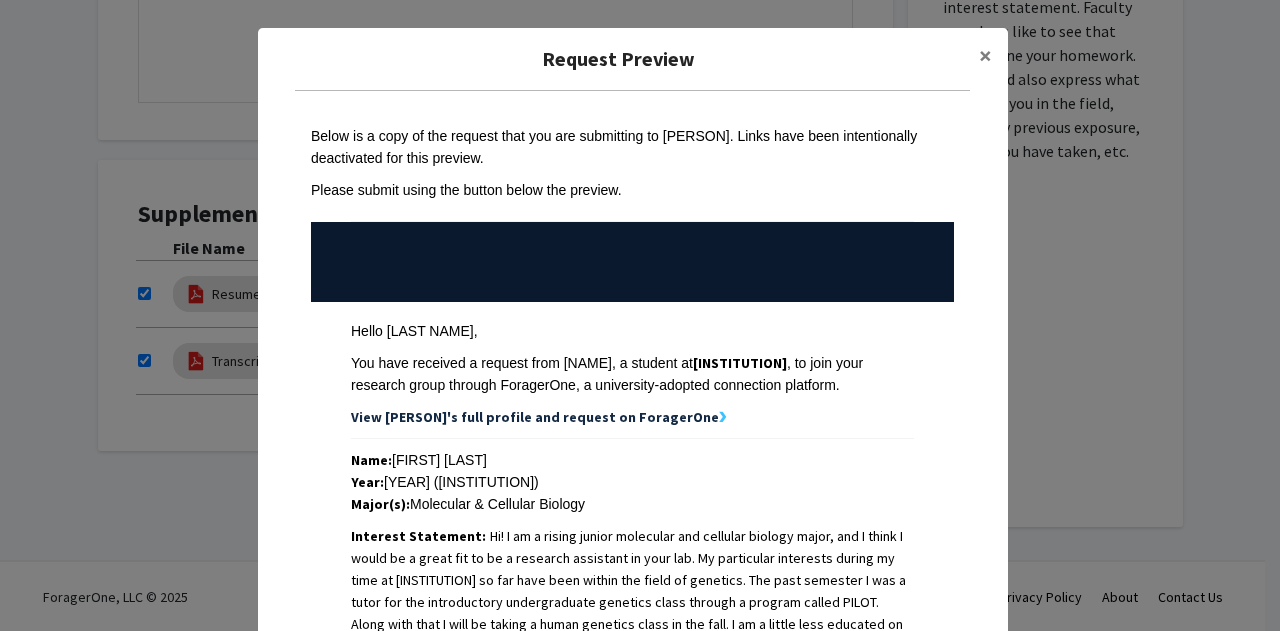 scroll, scrollTop: 445, scrollLeft: 0, axis: vertical 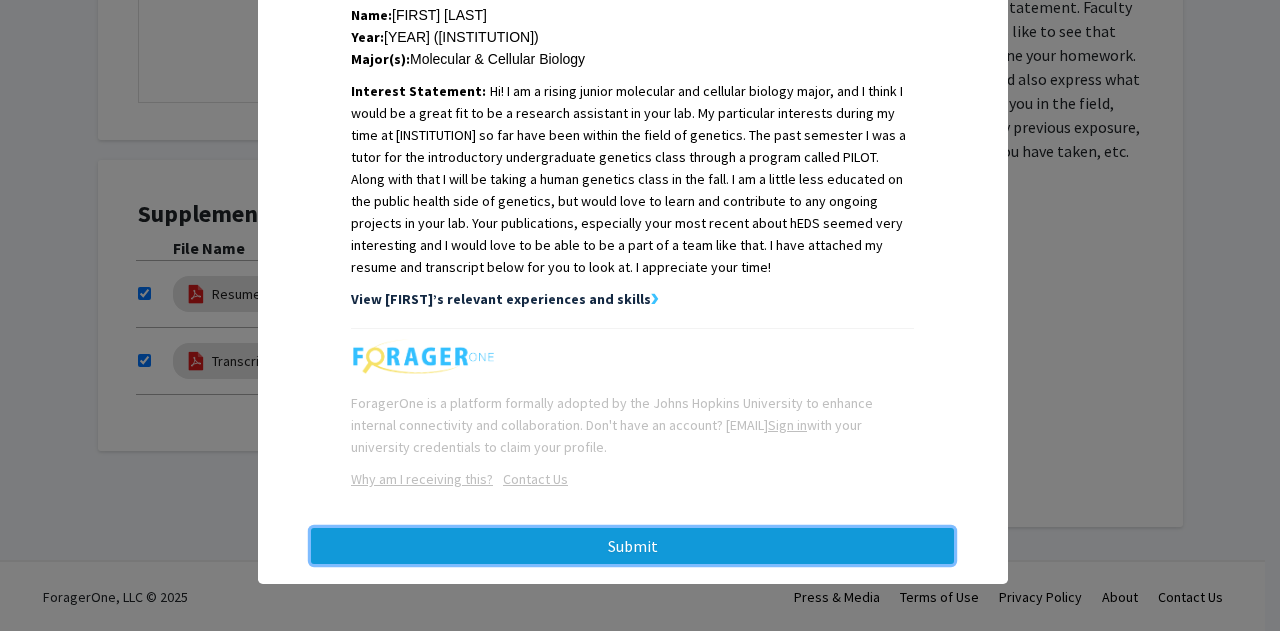 click on "Submit" at bounding box center (632, 546) 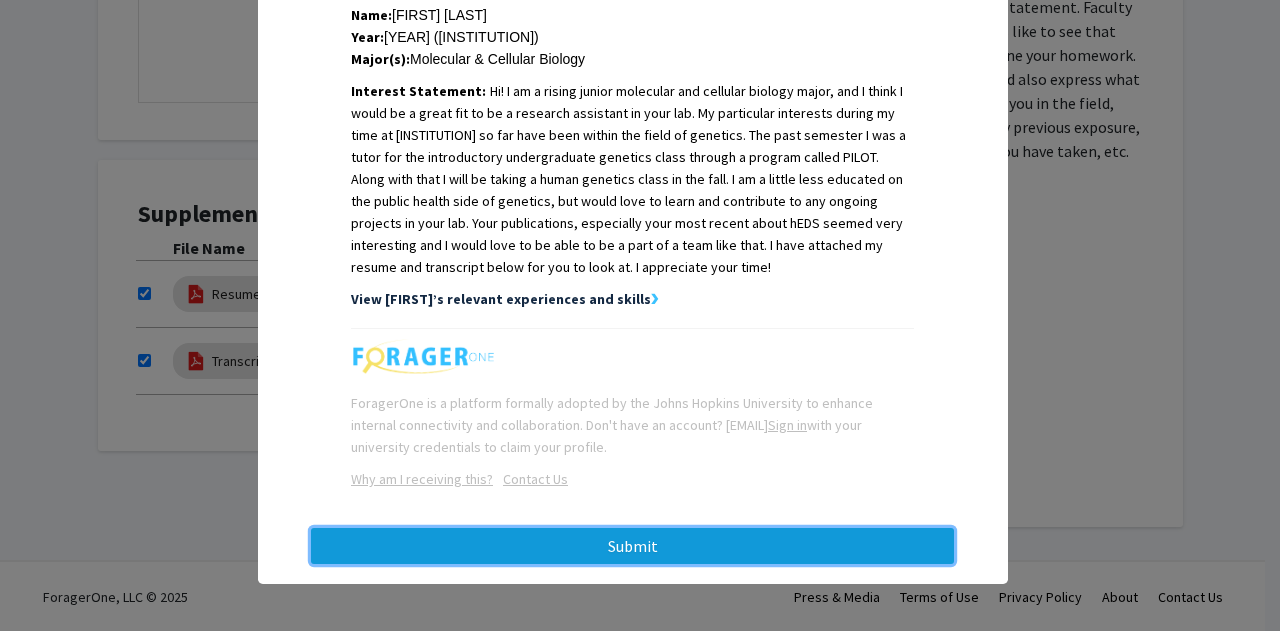 scroll, scrollTop: 0, scrollLeft: 0, axis: both 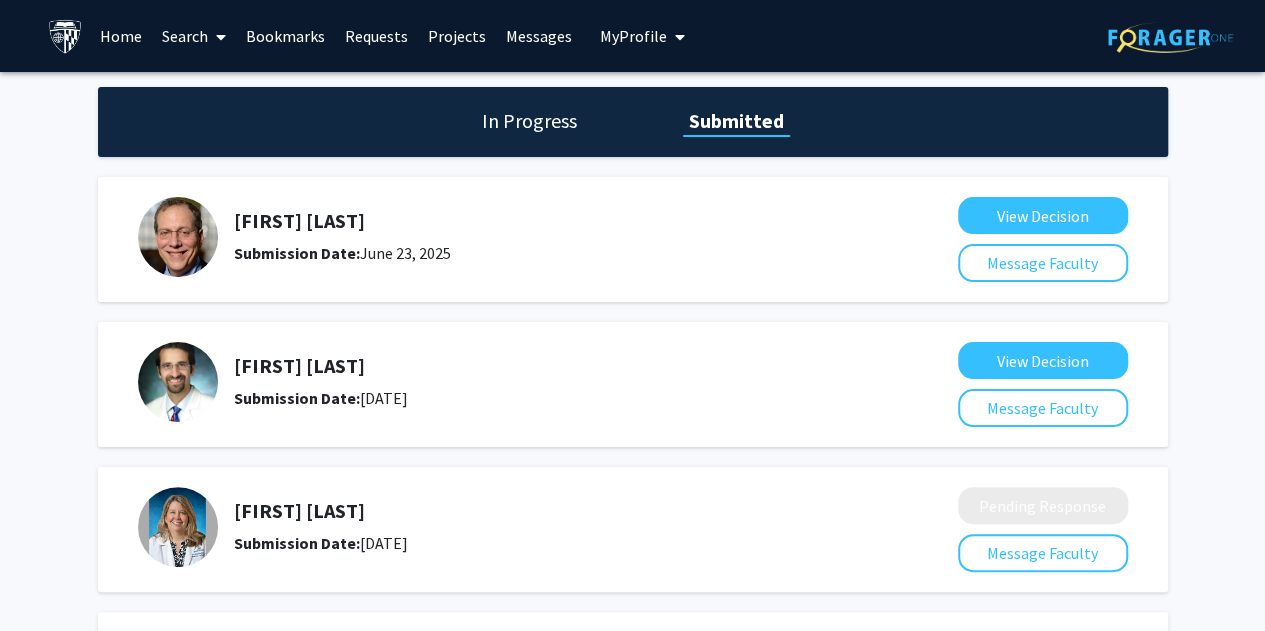 click on "Search" at bounding box center (194, 36) 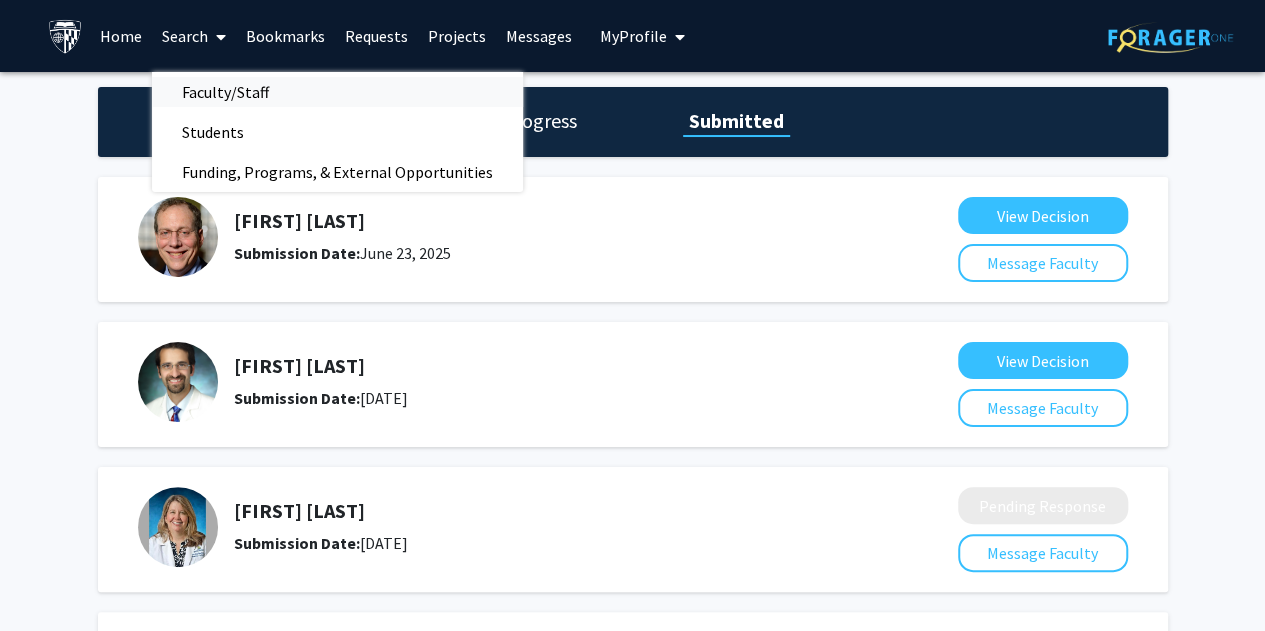 click on "Faculty/Staff" at bounding box center [225, 92] 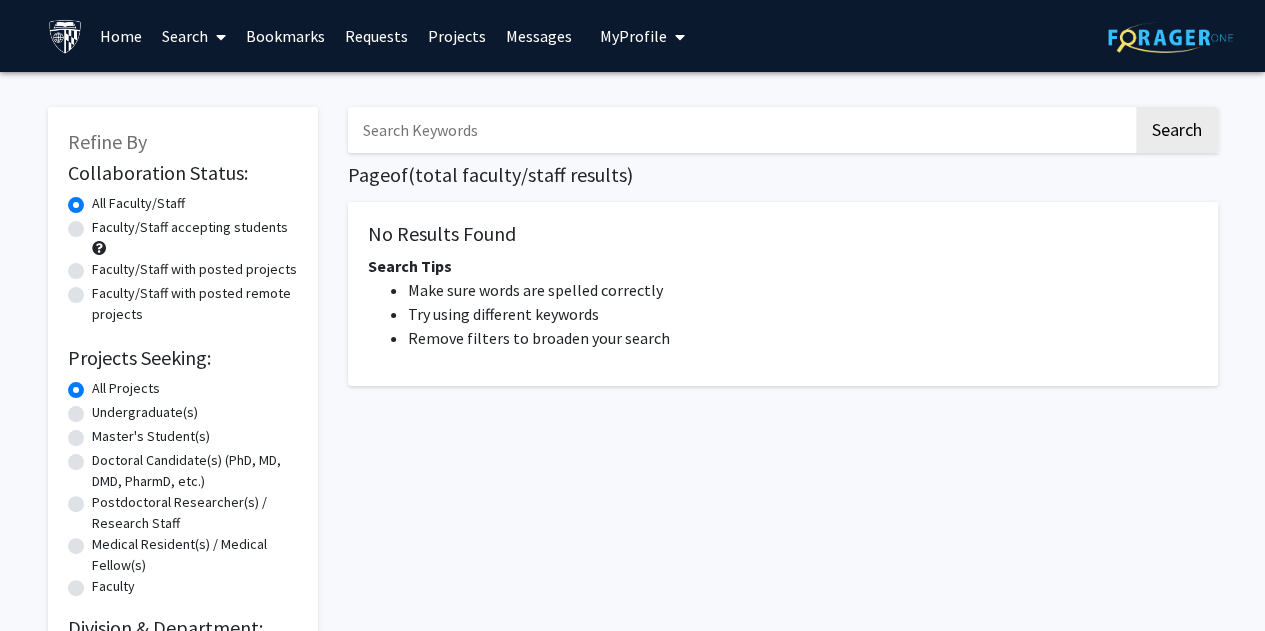 click at bounding box center [740, 130] 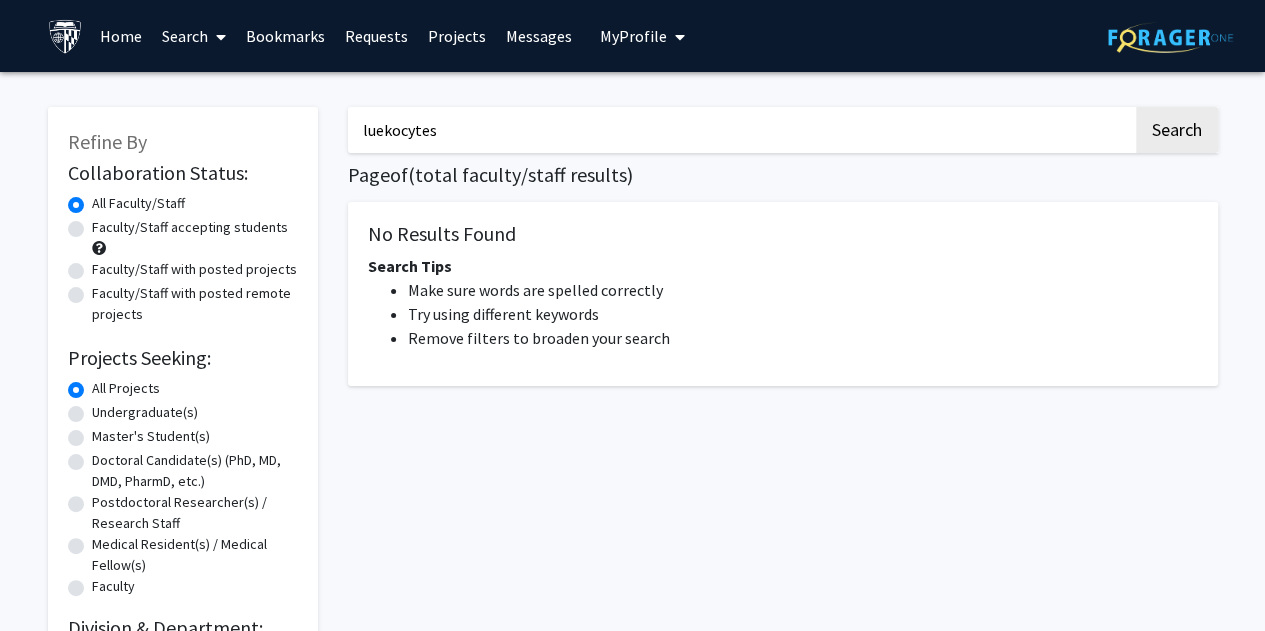 click on "Search" 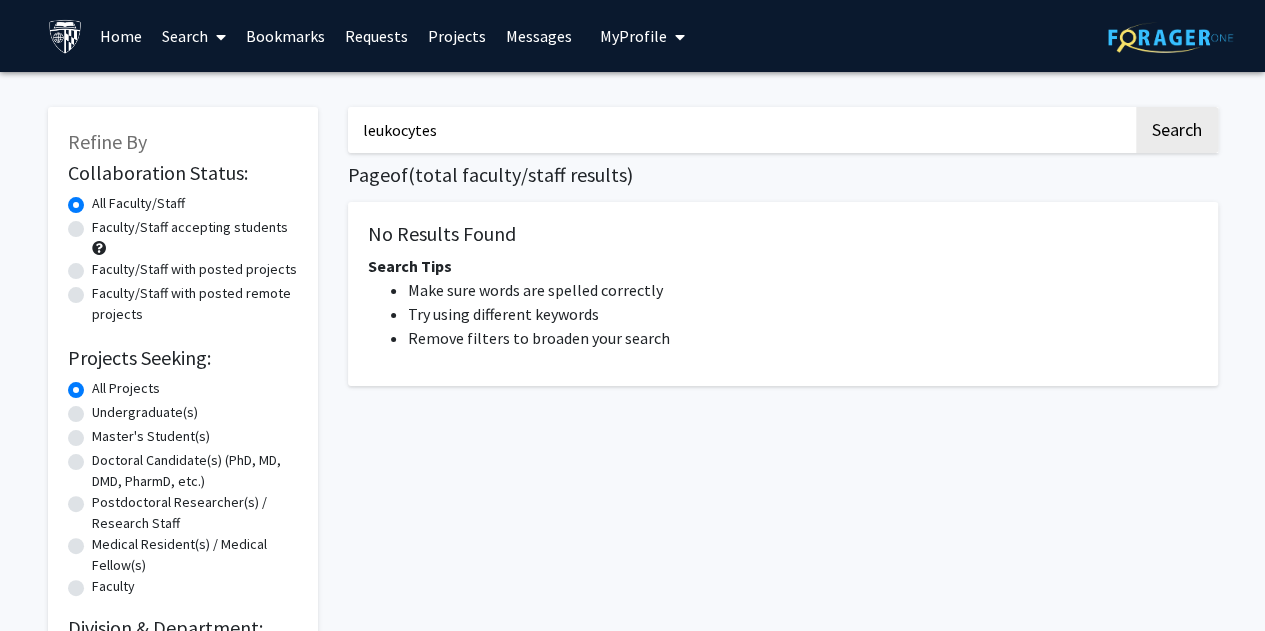 click on "Search" 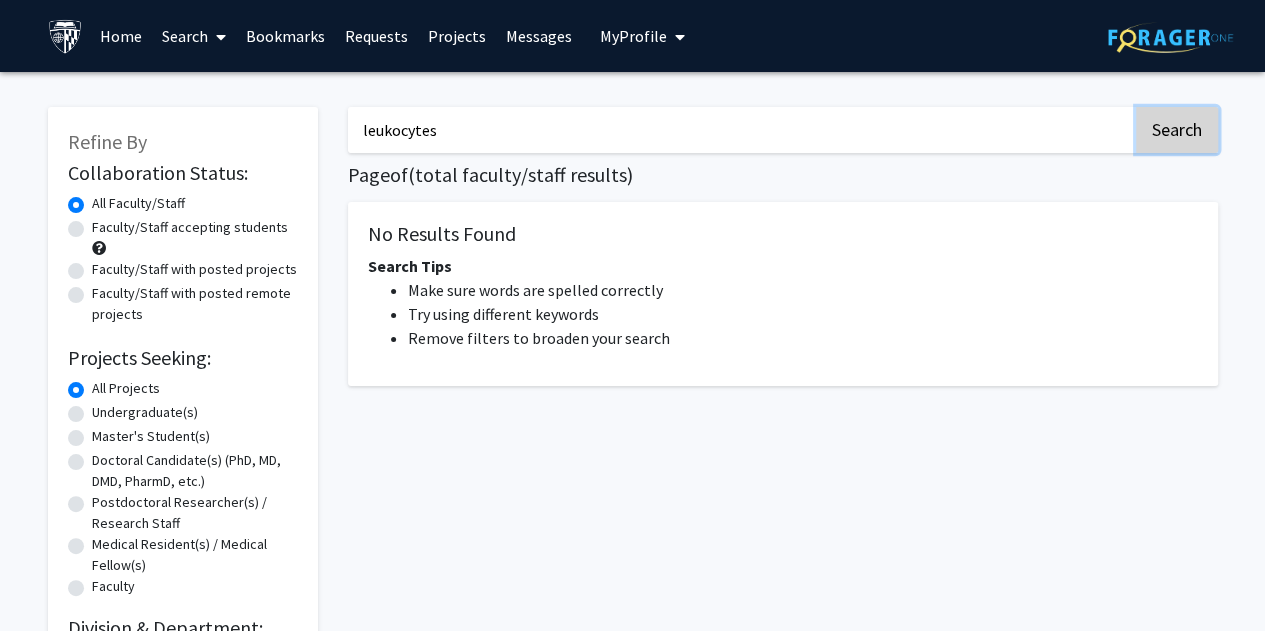 click on "Search" 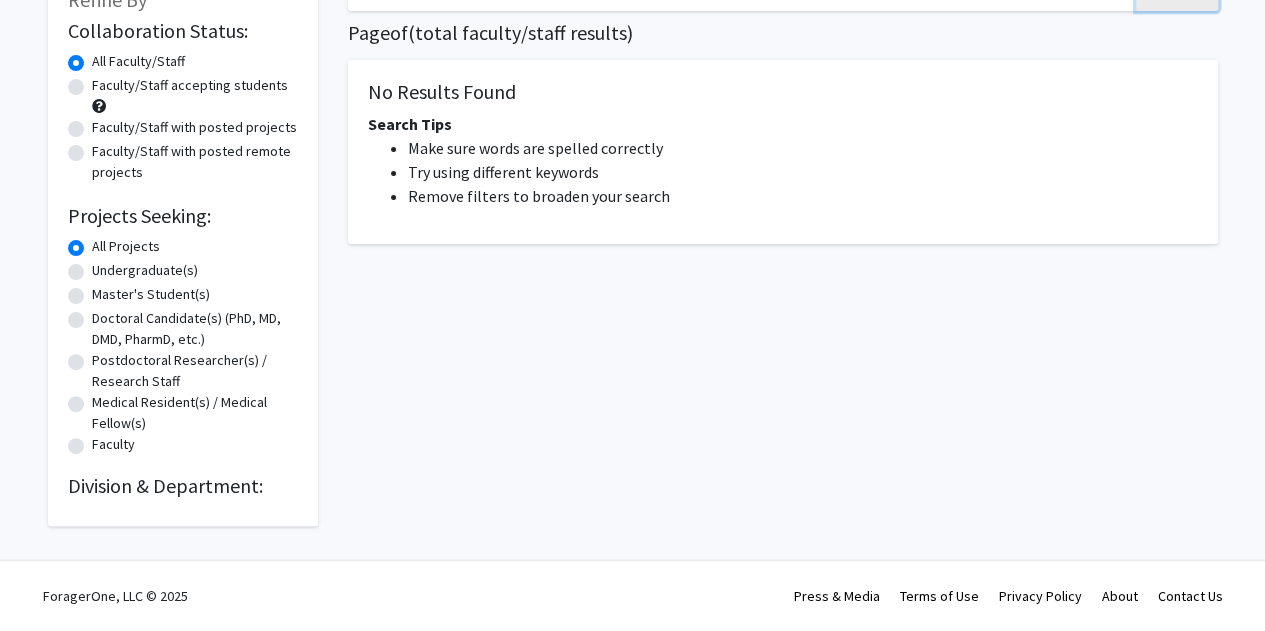 scroll, scrollTop: 0, scrollLeft: 0, axis: both 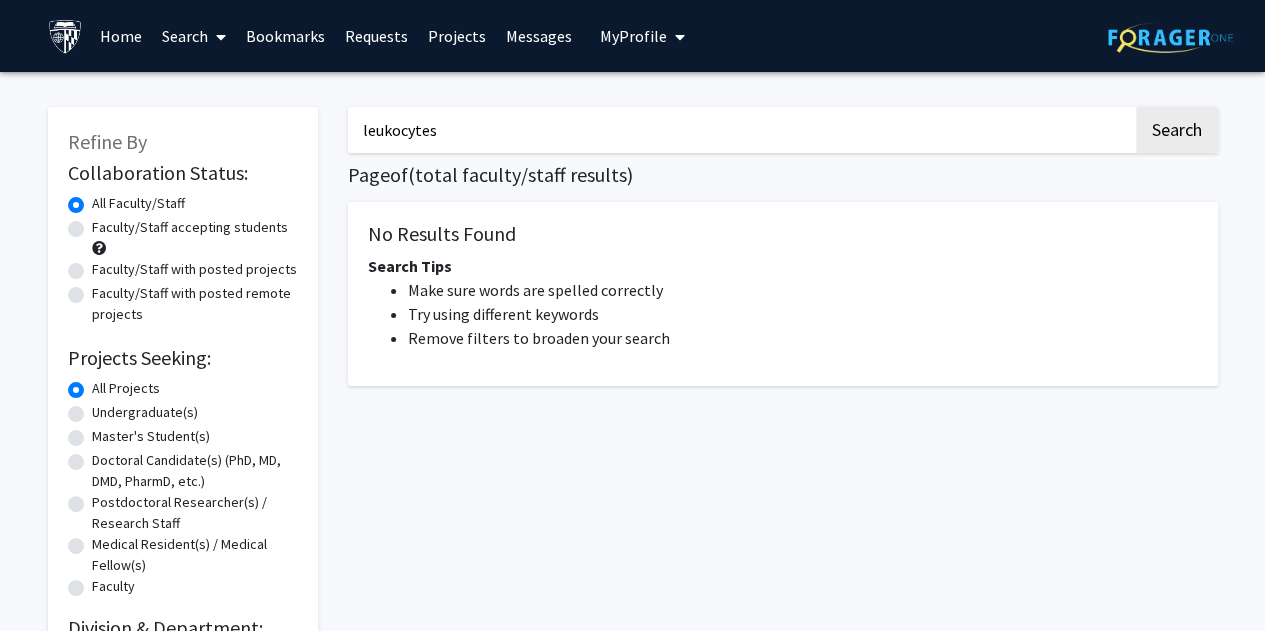 click on "leukocytes" at bounding box center (740, 130) 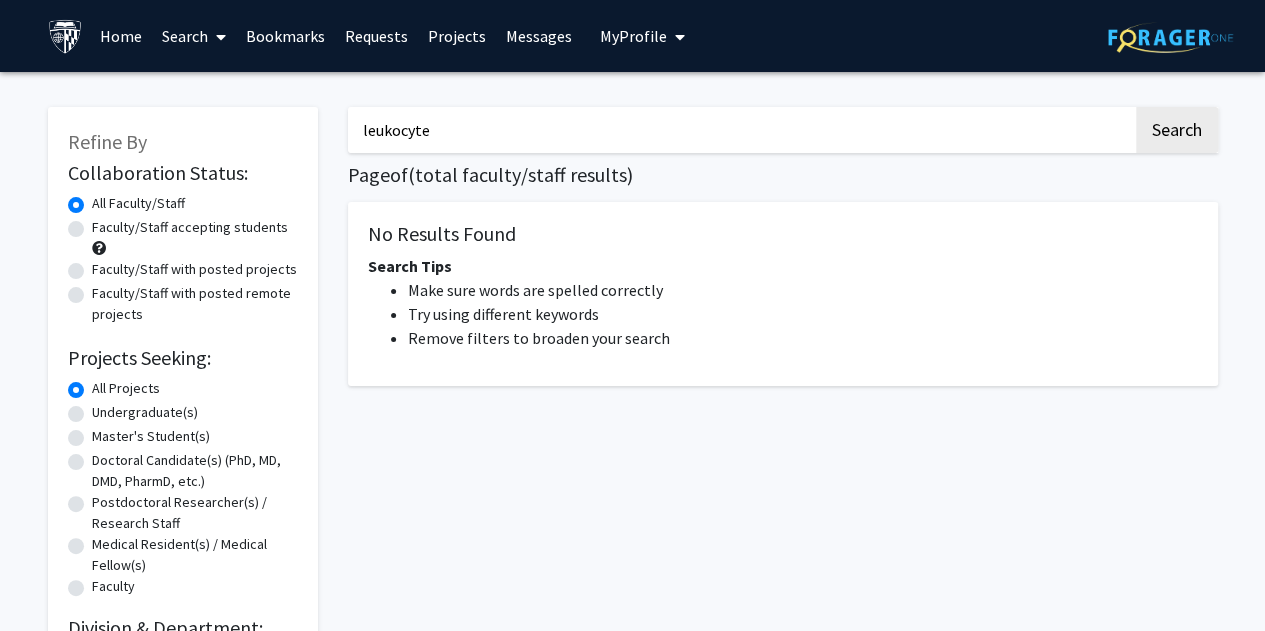 click on "Search" 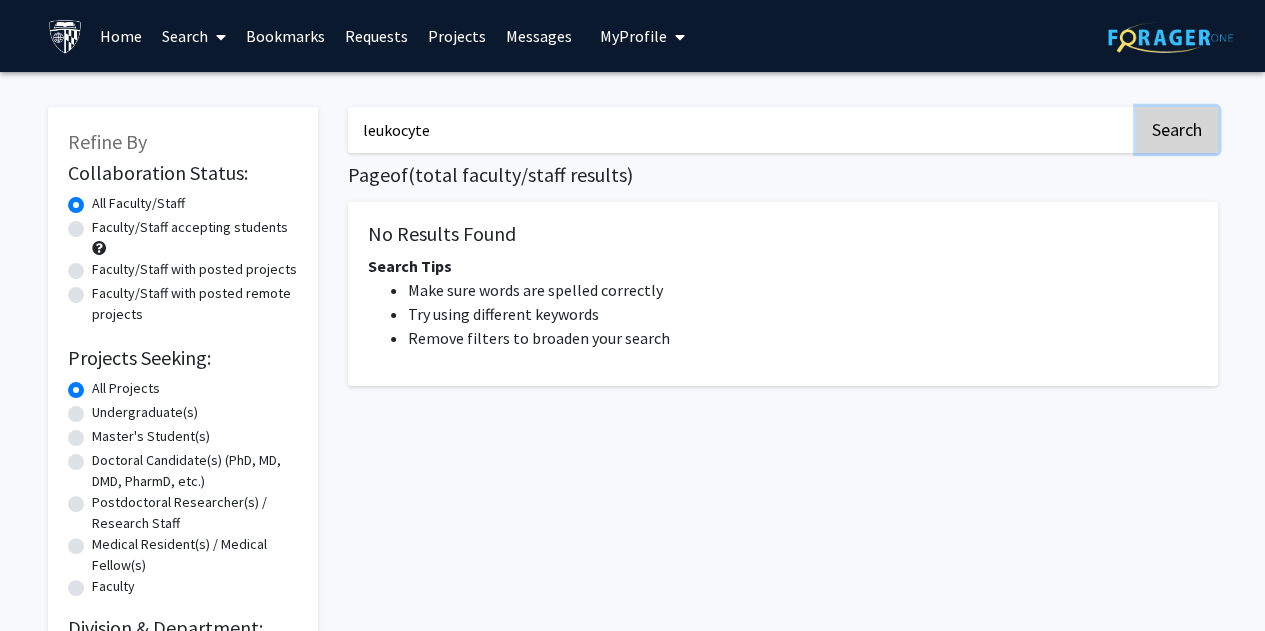 click on "Search" 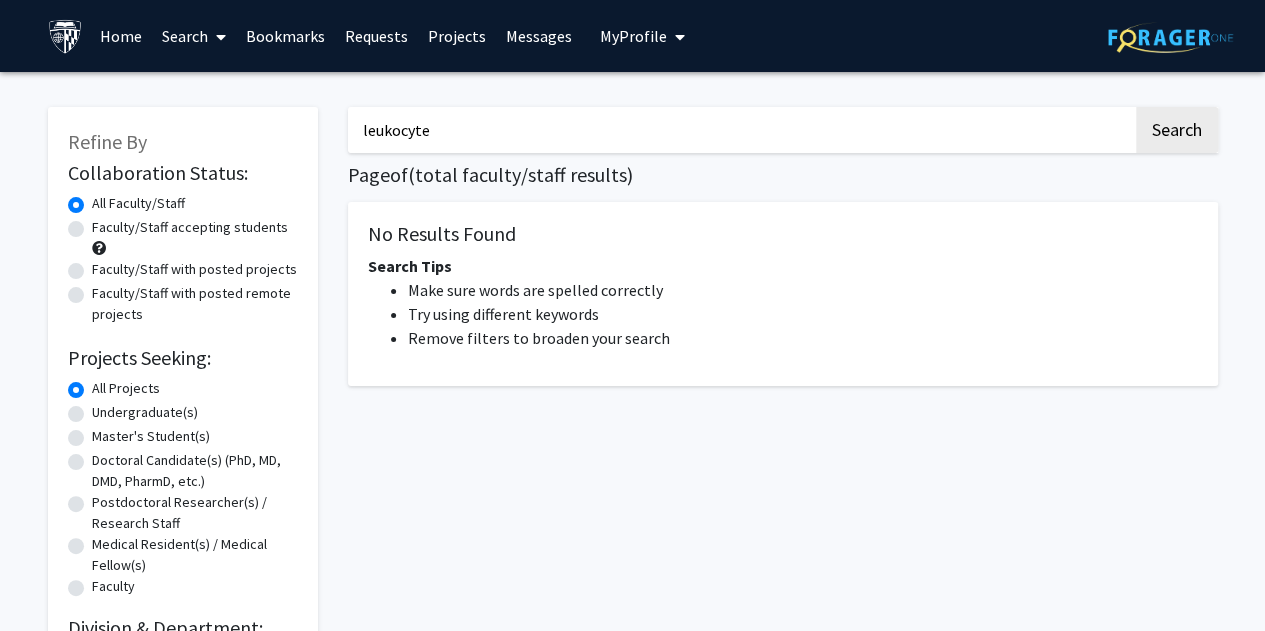click on "leukocyte" at bounding box center [740, 130] 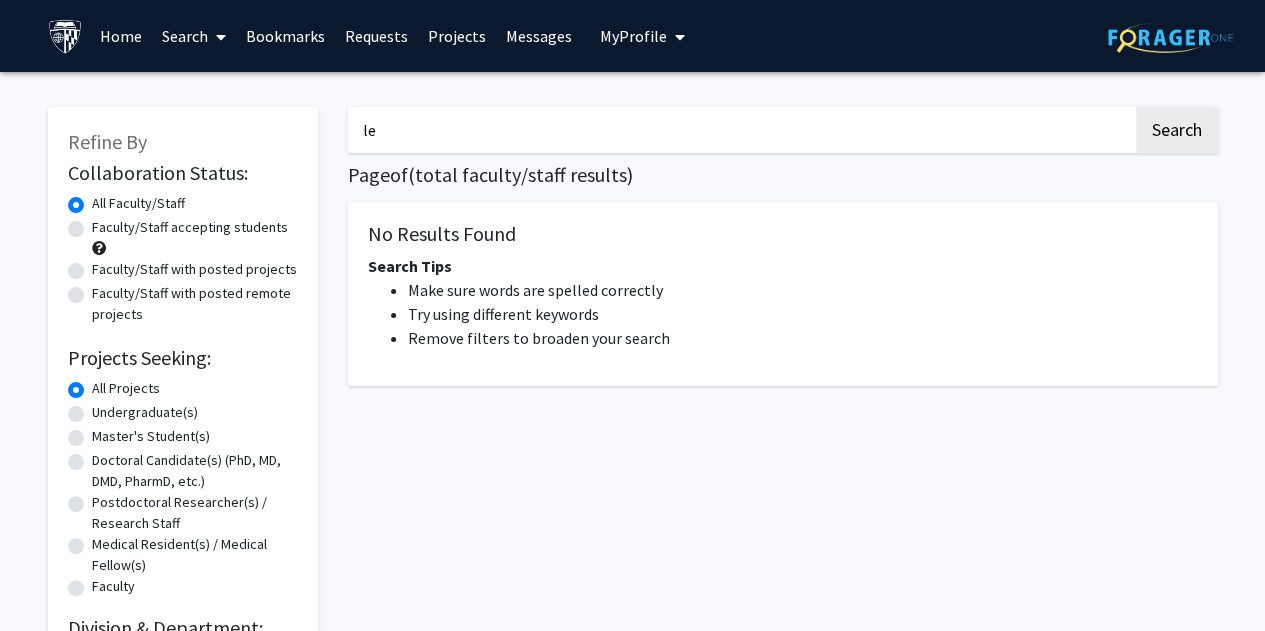 type on "l" 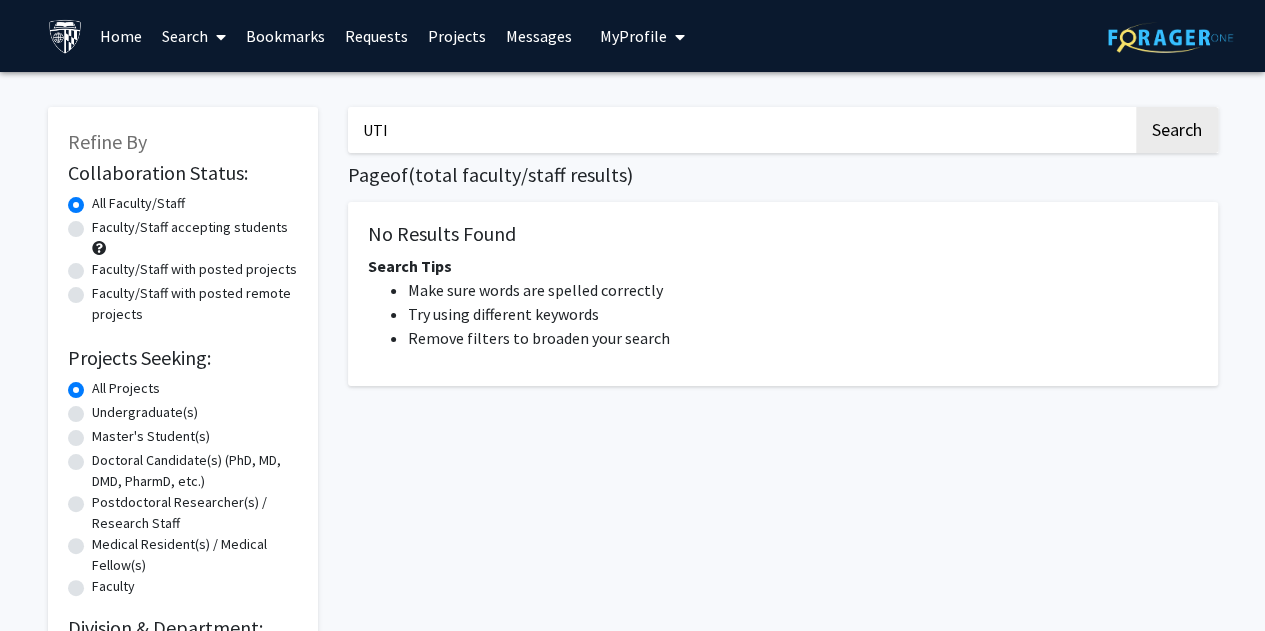 click on "Search" 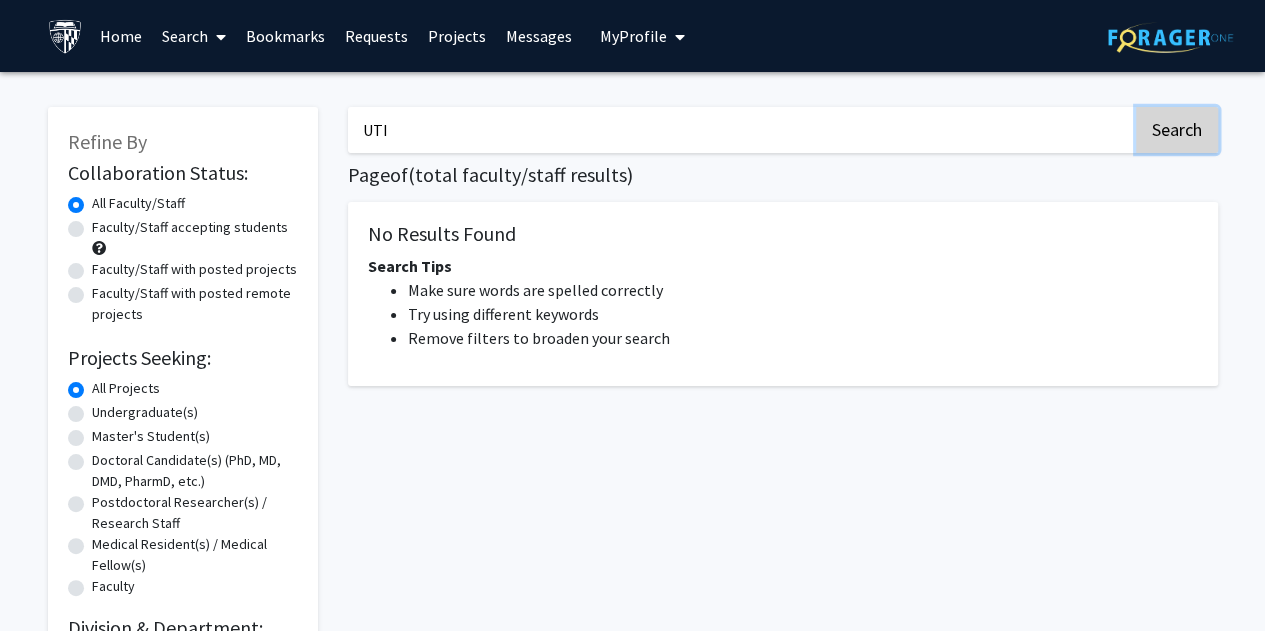 click on "Search" 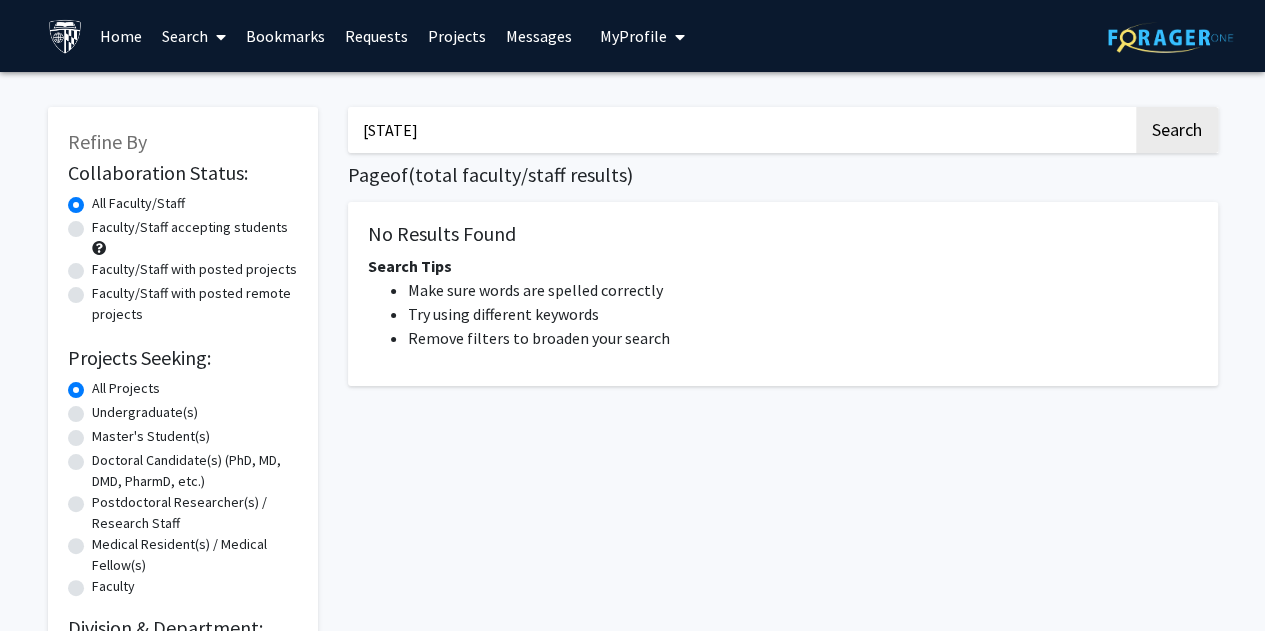 click on "[STATE]" at bounding box center (740, 130) 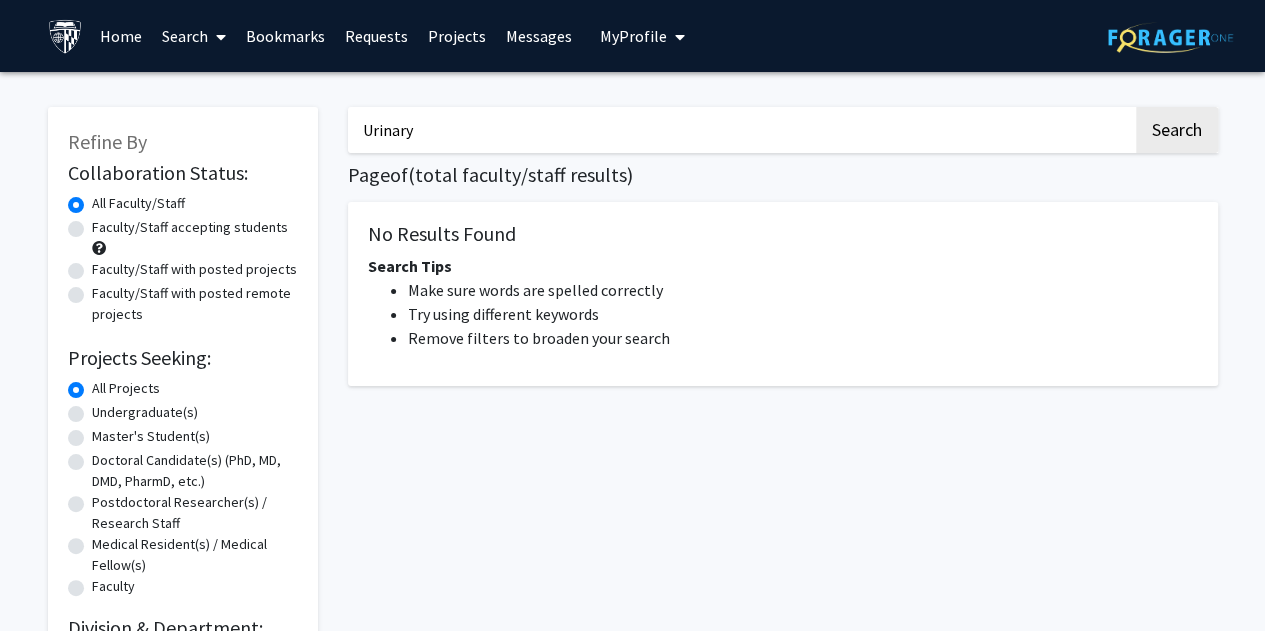 type on "Urinary" 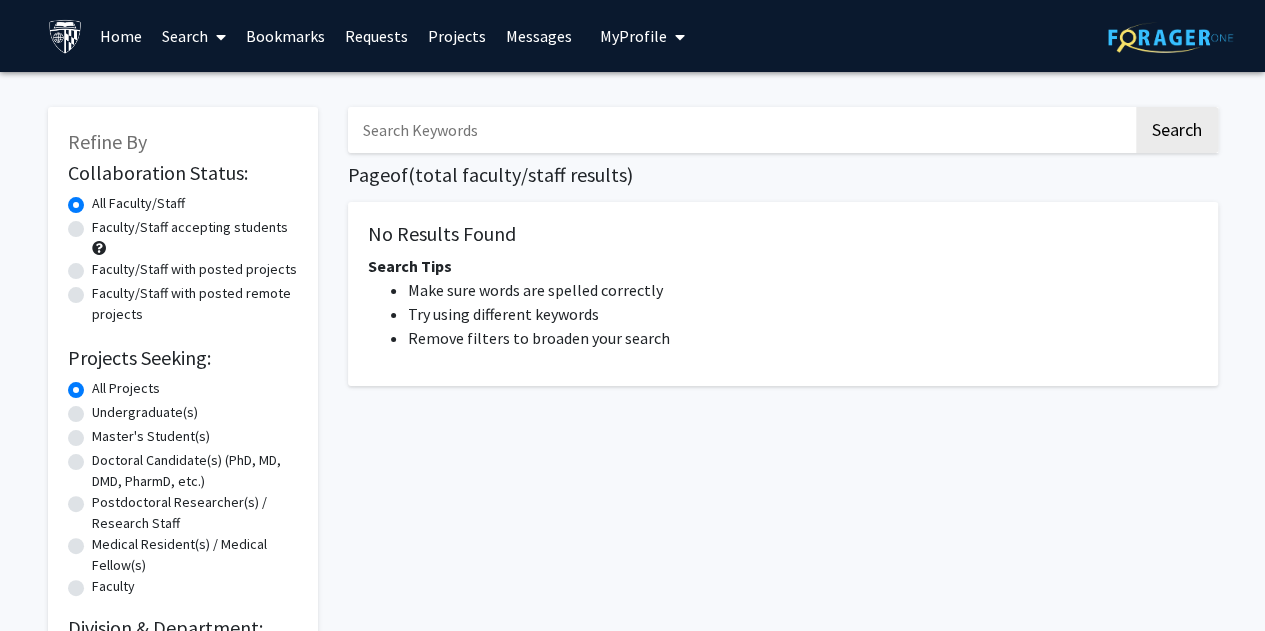 click at bounding box center [740, 130] 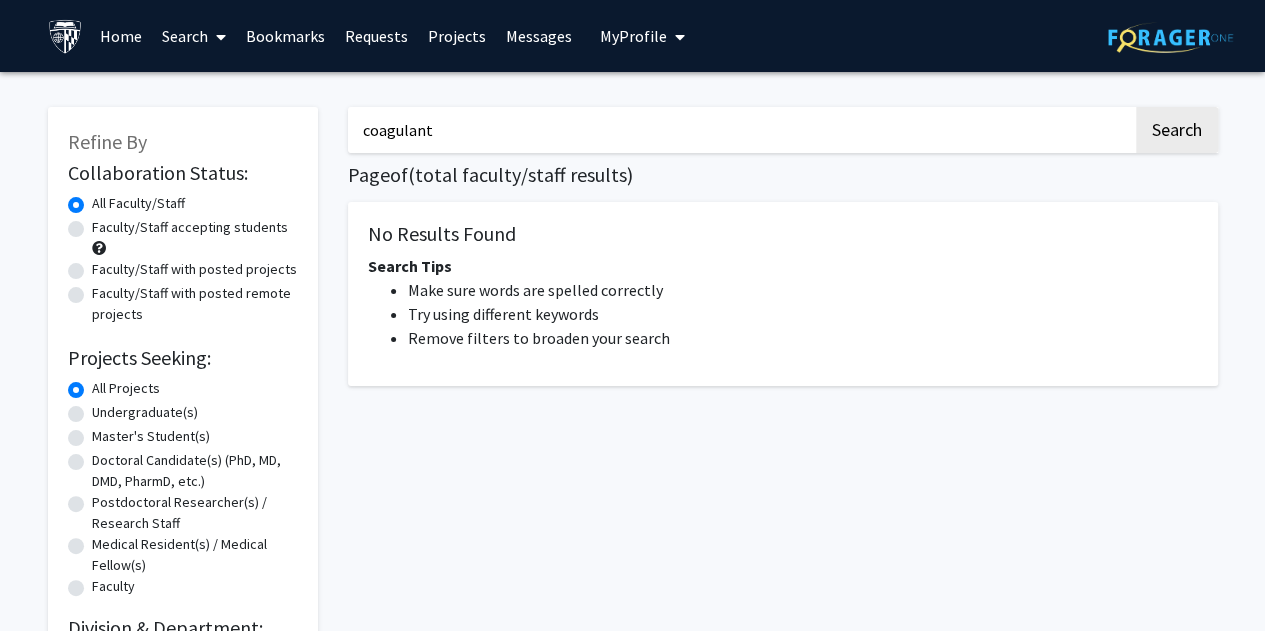 click on "Search" 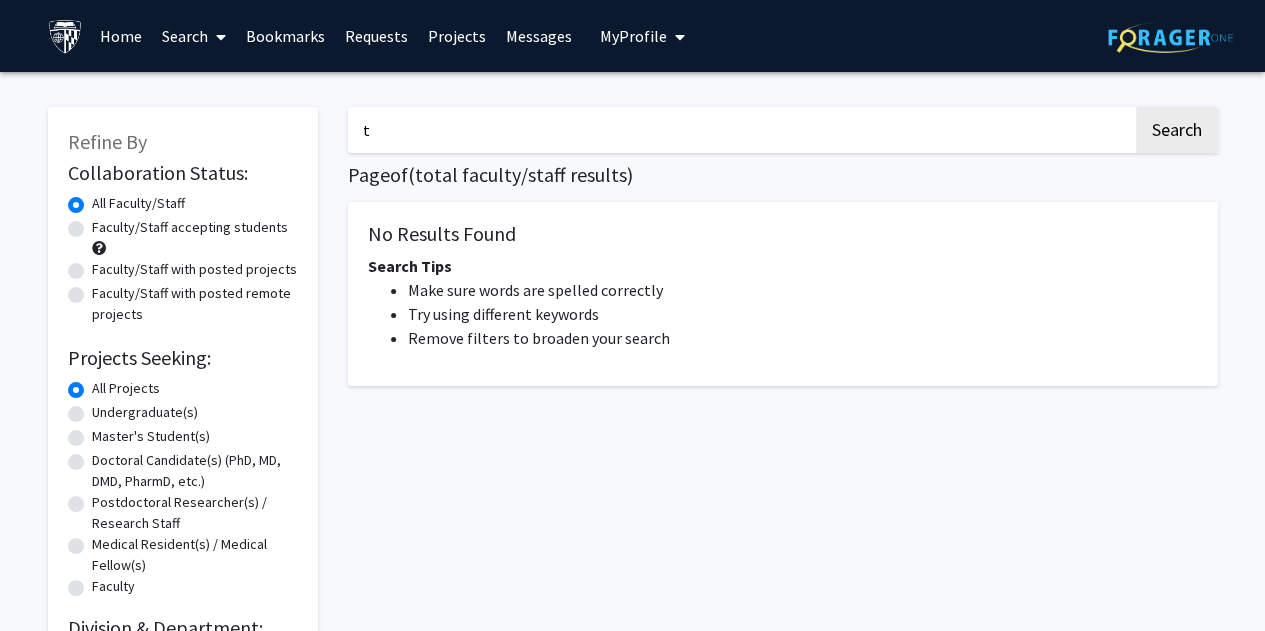 type 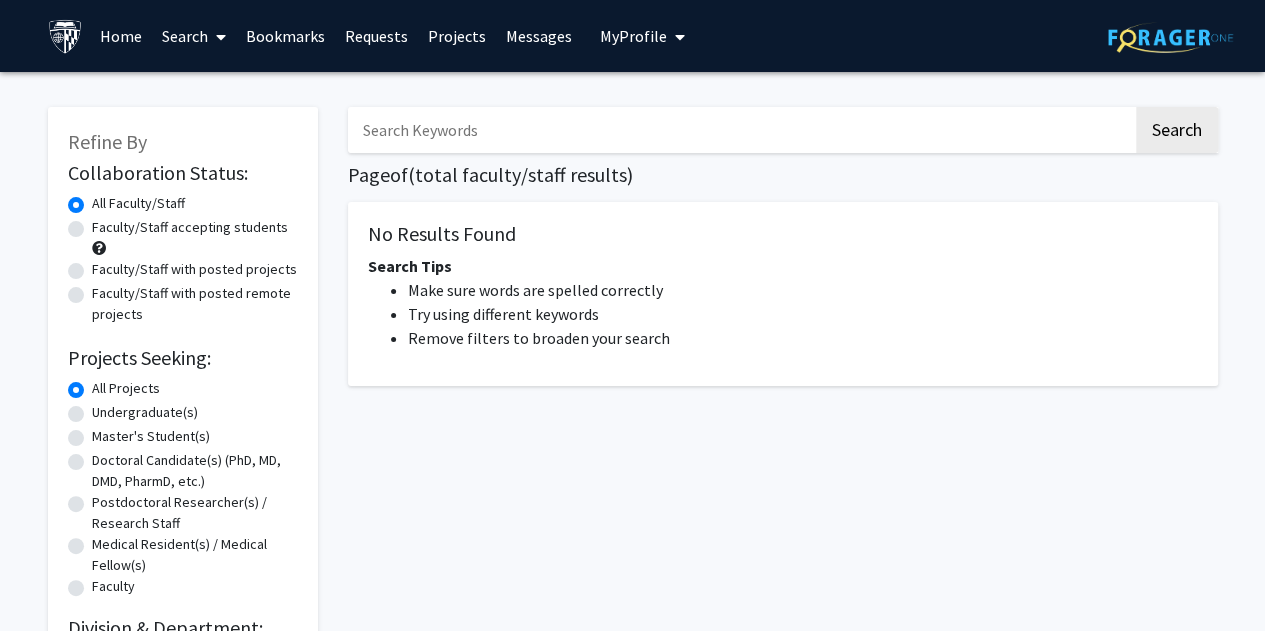 scroll, scrollTop: 142, scrollLeft: 0, axis: vertical 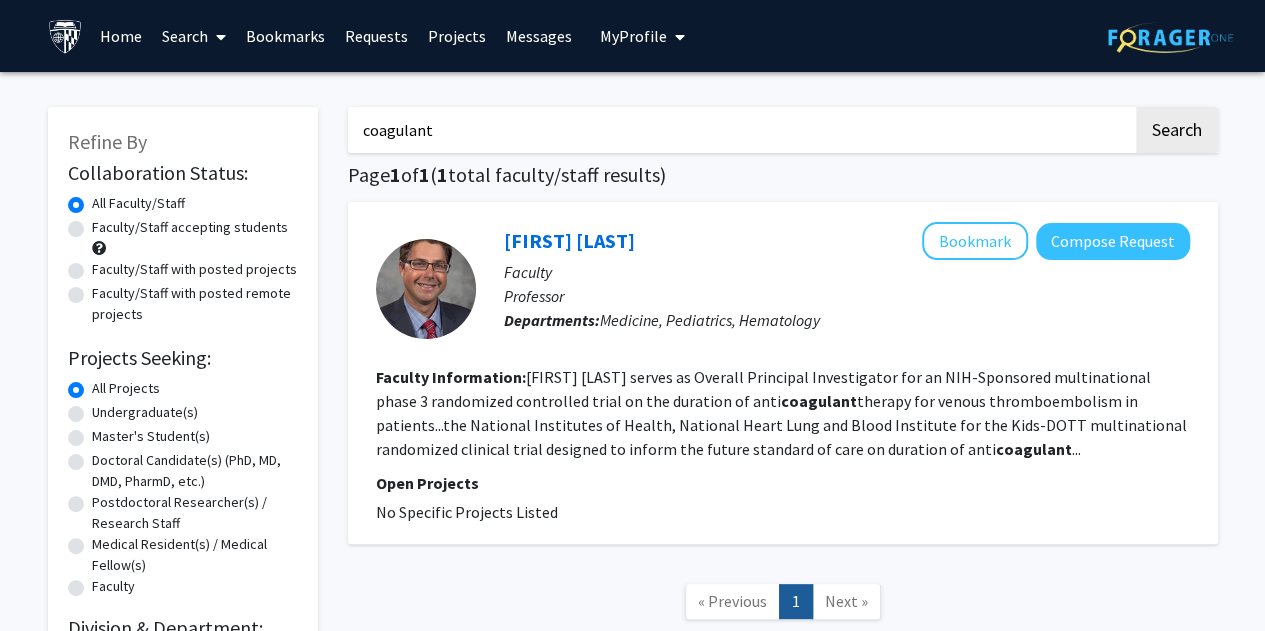 click on "coagulant" at bounding box center (740, 130) 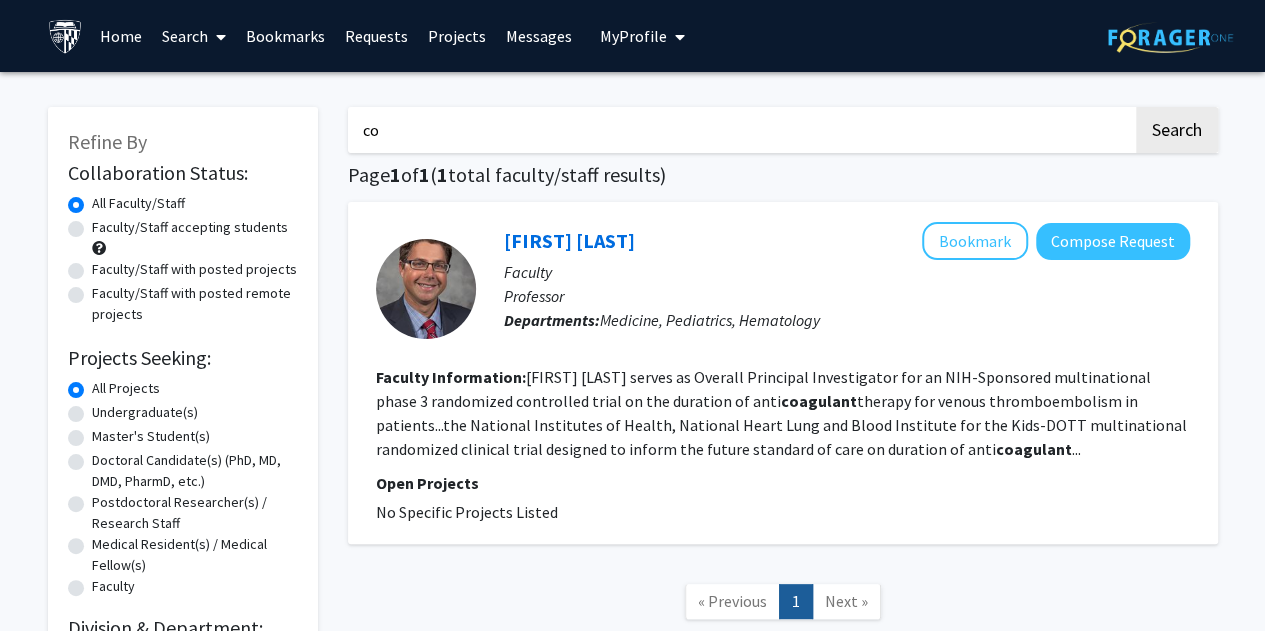 type on "c" 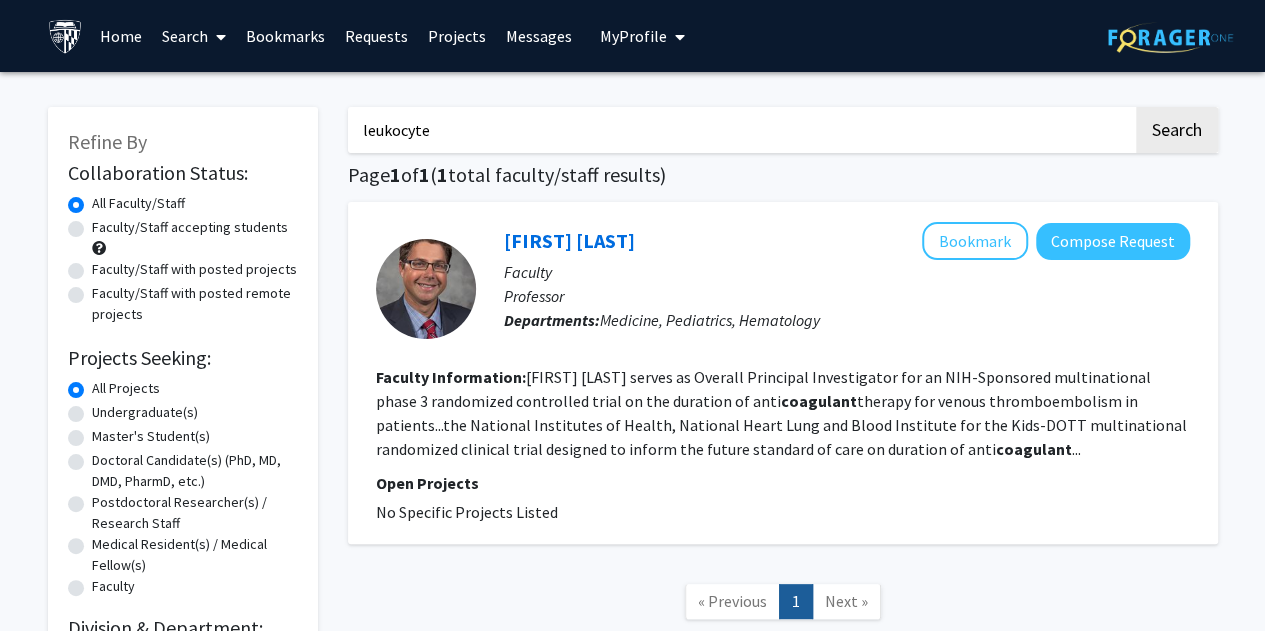 type on "leukocyte" 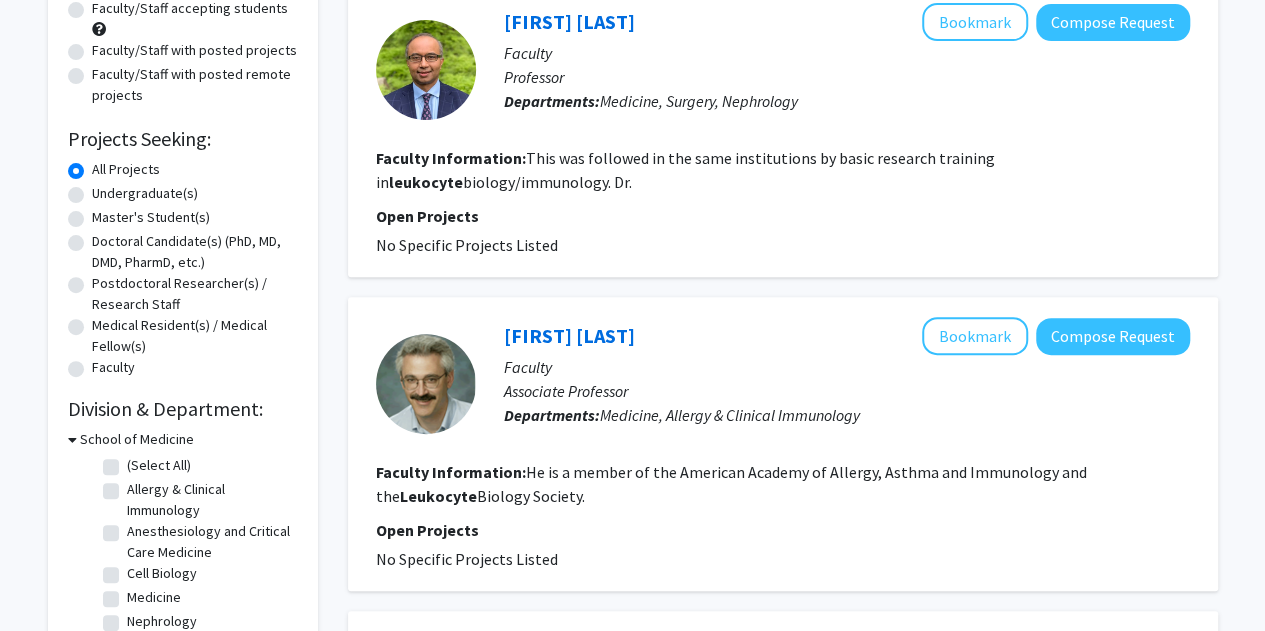 scroll, scrollTop: 0, scrollLeft: 0, axis: both 